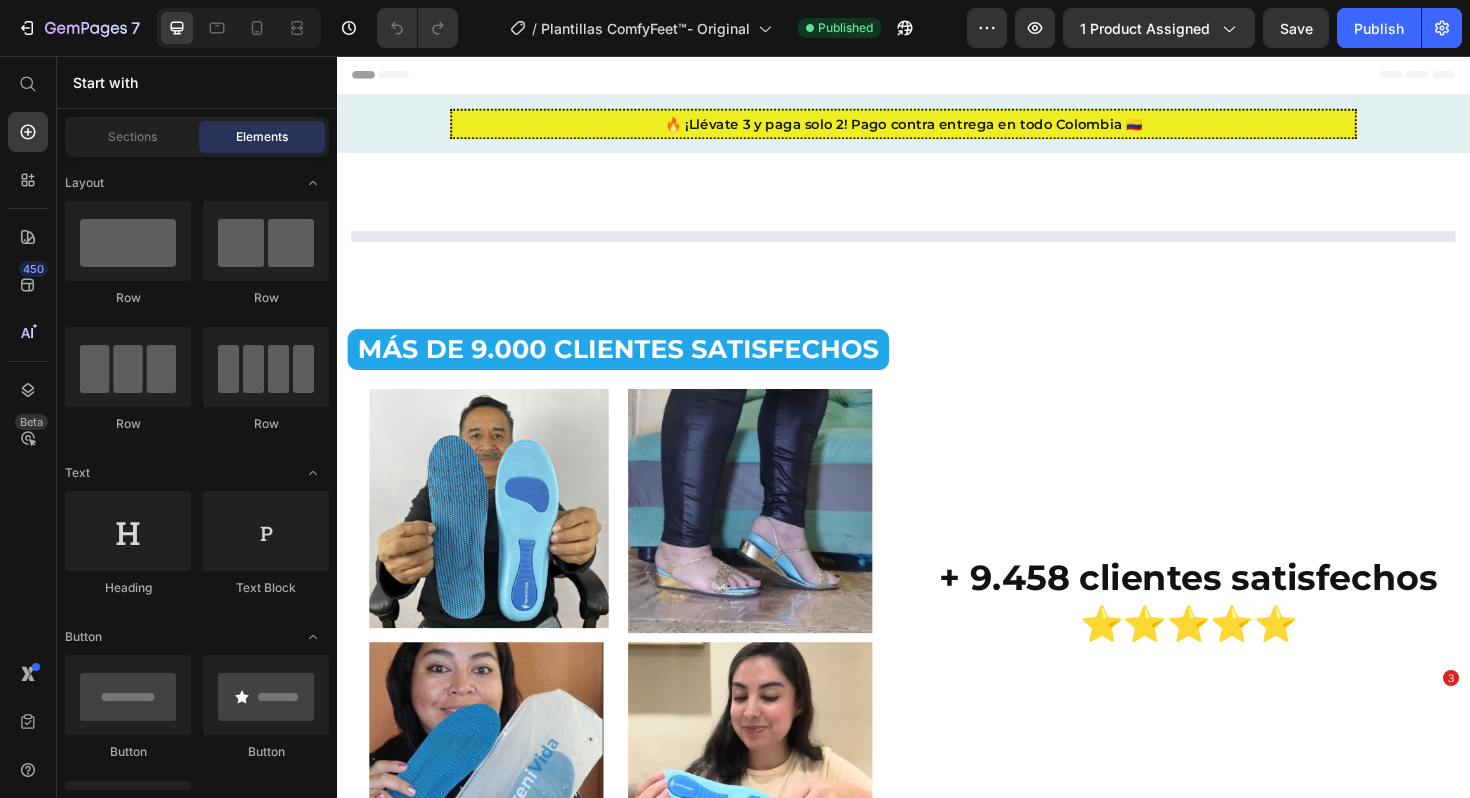 scroll, scrollTop: 0, scrollLeft: 0, axis: both 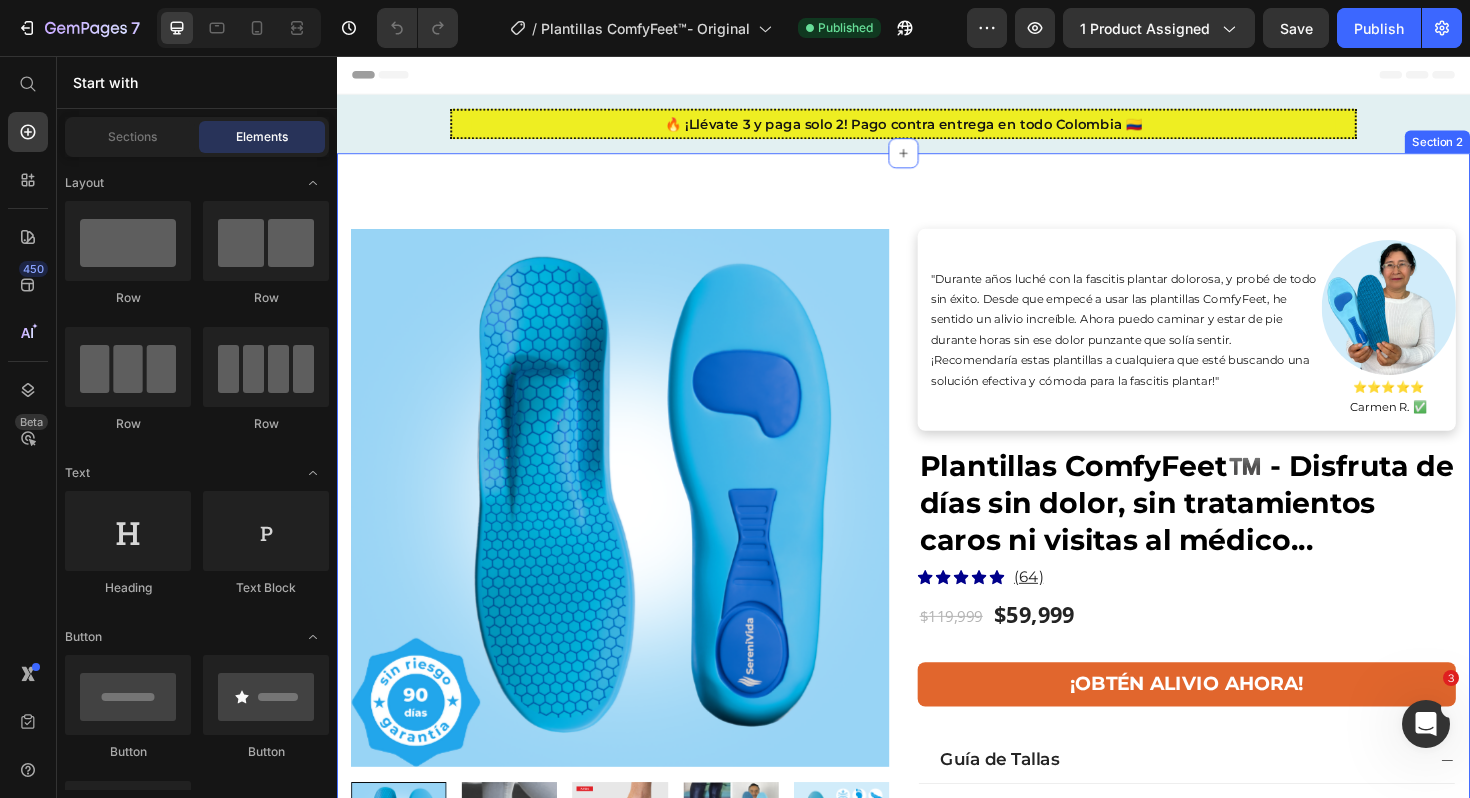 click on "Product Images & Gallery "Durante años luché con la fascitis plantar dolorosa, y probé de todo sin éxito. Desde que empecé a usar las plantillas ComfyFeet, he sentido un alivio increíble. Ahora puedo caminar y estar de pie durante horas sin ese dolor punzante que solía sentir. ¡Recomendaría estas plantillas a cualquiera que esté buscando una solución efectiva y cómoda para la fascitis plantar!" Text block Image ⭐⭐⭐⭐⭐  [LAST NAME] ✅ Text block Row Plantillas ComfyFeet™️ - Disfruta de días sin dolor, sin tratamientos caros ni visitas al médico... (P) Title
Icon
Icon
Icon
Icon
Icon Icon List Hoz (64) Text block Row $59,999 (P) Price $119,999 (P) Price Row ¡OBTÉN ALIVIO AHORA! Button ¿Dolor de pies? Obtén alivio inmediato sin cirugía, medicamentos o inyecciones. Heading Tus pies te amarán con nuestras revolucionarias plantillas para fascitis plantar. Text block Reduce la Hinchazón e Inflamación Row" at bounding box center (937, 1080) 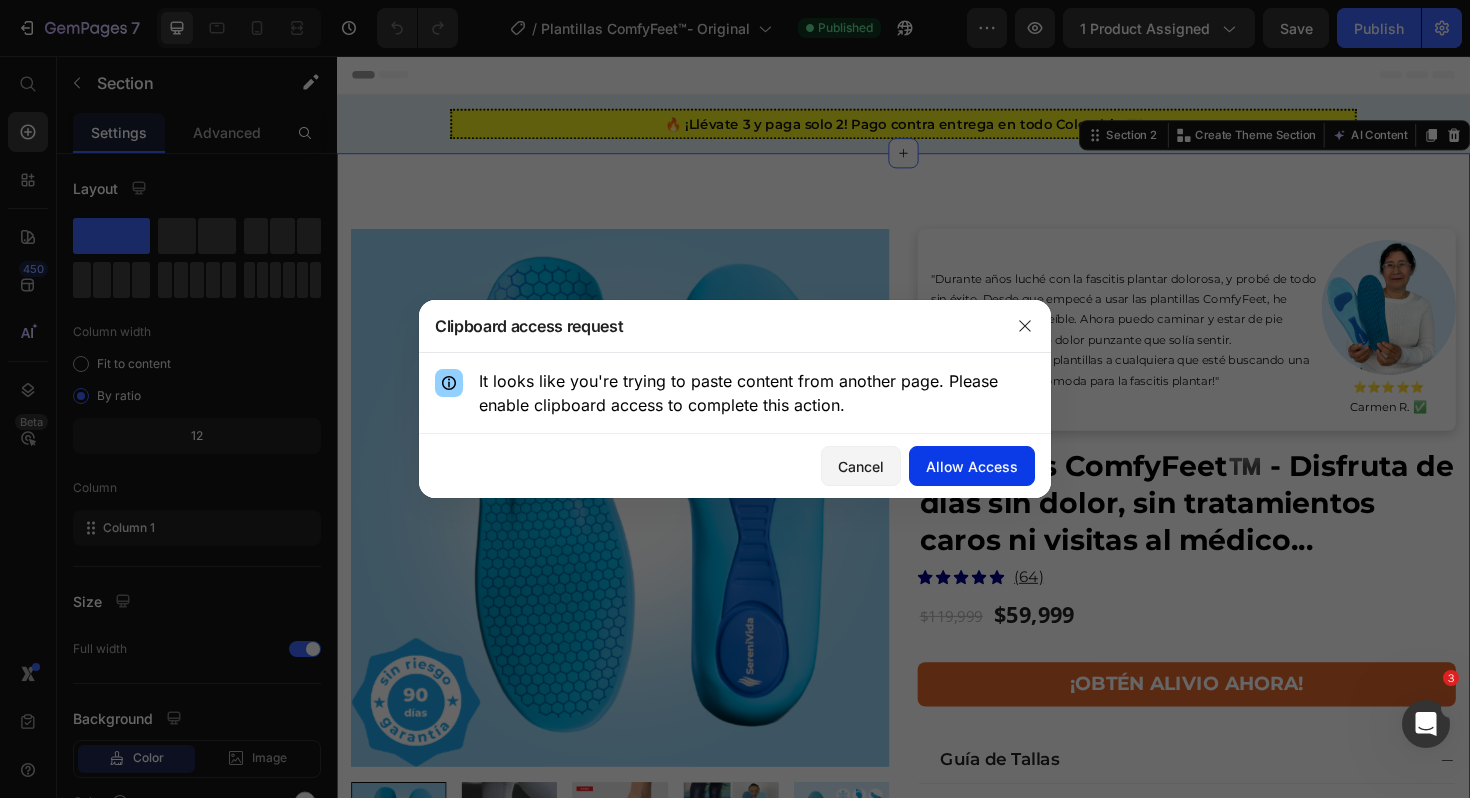 click on "Allow Access" at bounding box center [972, 466] 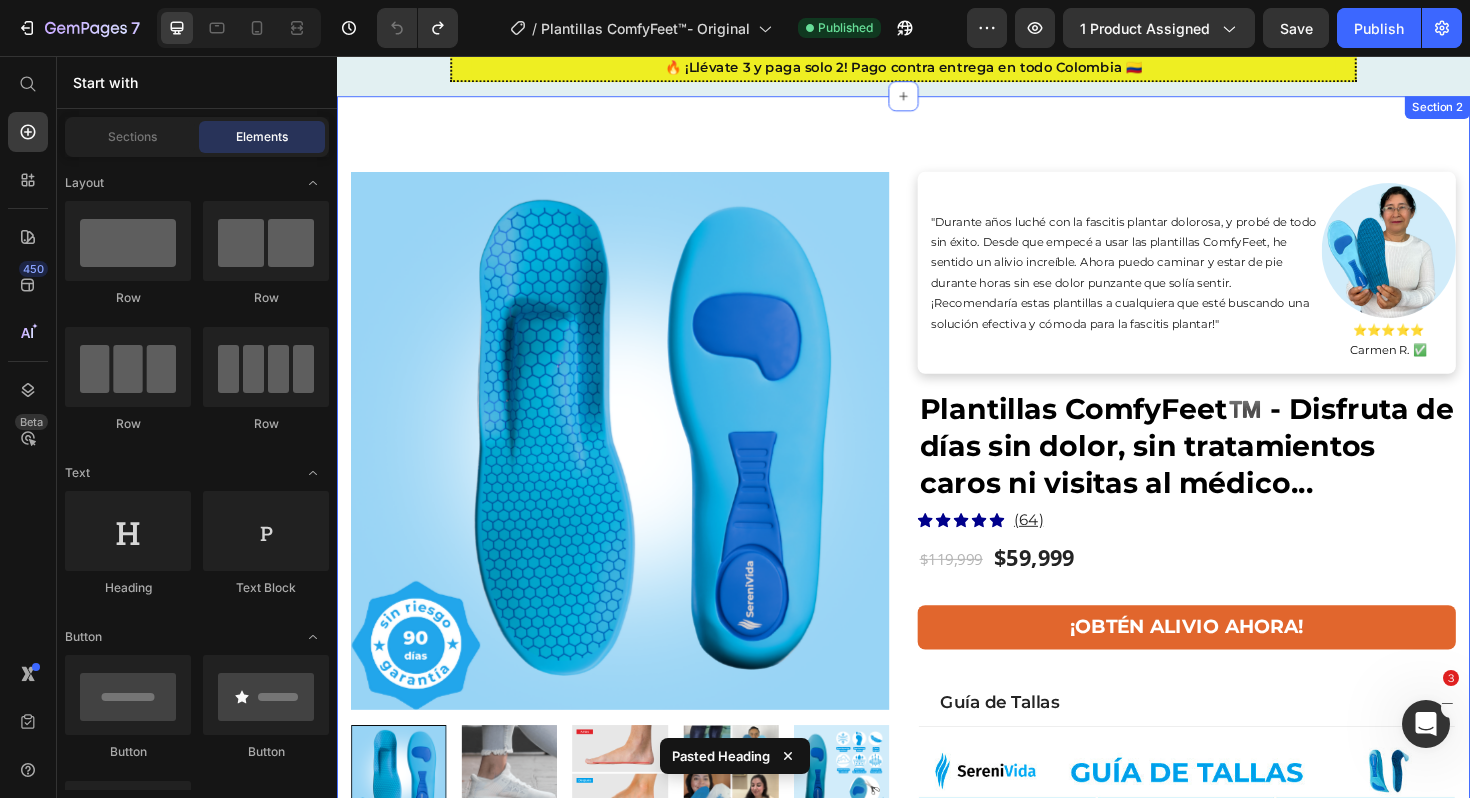 scroll, scrollTop: 0, scrollLeft: 0, axis: both 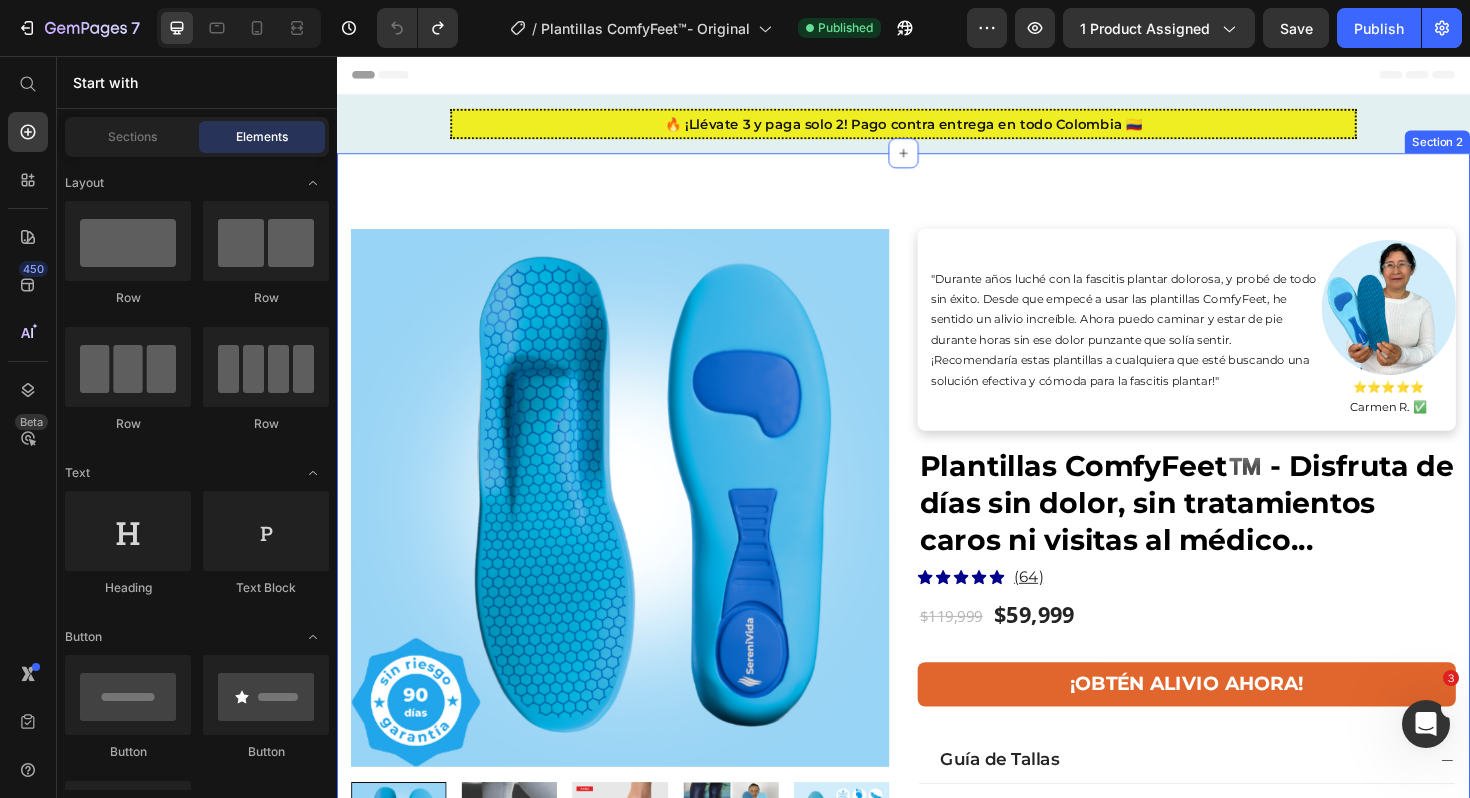 click on "Product Images & Gallery "Durante años luché con la fascitis plantar dolorosa, y probé de todo sin éxito. Desde que empecé a usar las plantillas ComfyFeet, he sentido un alivio increíble. Ahora puedo caminar y estar de pie durante horas sin ese dolor punzante que solía sentir. ¡Recomendaría estas plantillas a cualquiera que esté buscando una solución efectiva y cómoda para la fascitis plantar!" Text block Image ⭐⭐⭐⭐⭐  [LAST NAME] ✅ Text block Row Plantillas ComfyFeet™️ - Disfruta de días sin dolor, sin tratamientos caros ni visitas al médico... (P) Title
Icon
Icon
Icon
Icon
Icon Icon List Hoz (64) Text block Row $59,999 (P) Price $119,999 (P) Price Row ¡OBTÉN ALIVIO AHORA! Button ¿Dolor de pies? Obtén alivio inmediato sin cirugía, medicamentos o inyecciones. Heading Tus pies te amarán con nuestras revolucionarias plantillas para fascitis plantar. Text block Reduce la Hinchazón e Inflamación Row" at bounding box center (937, 1080) 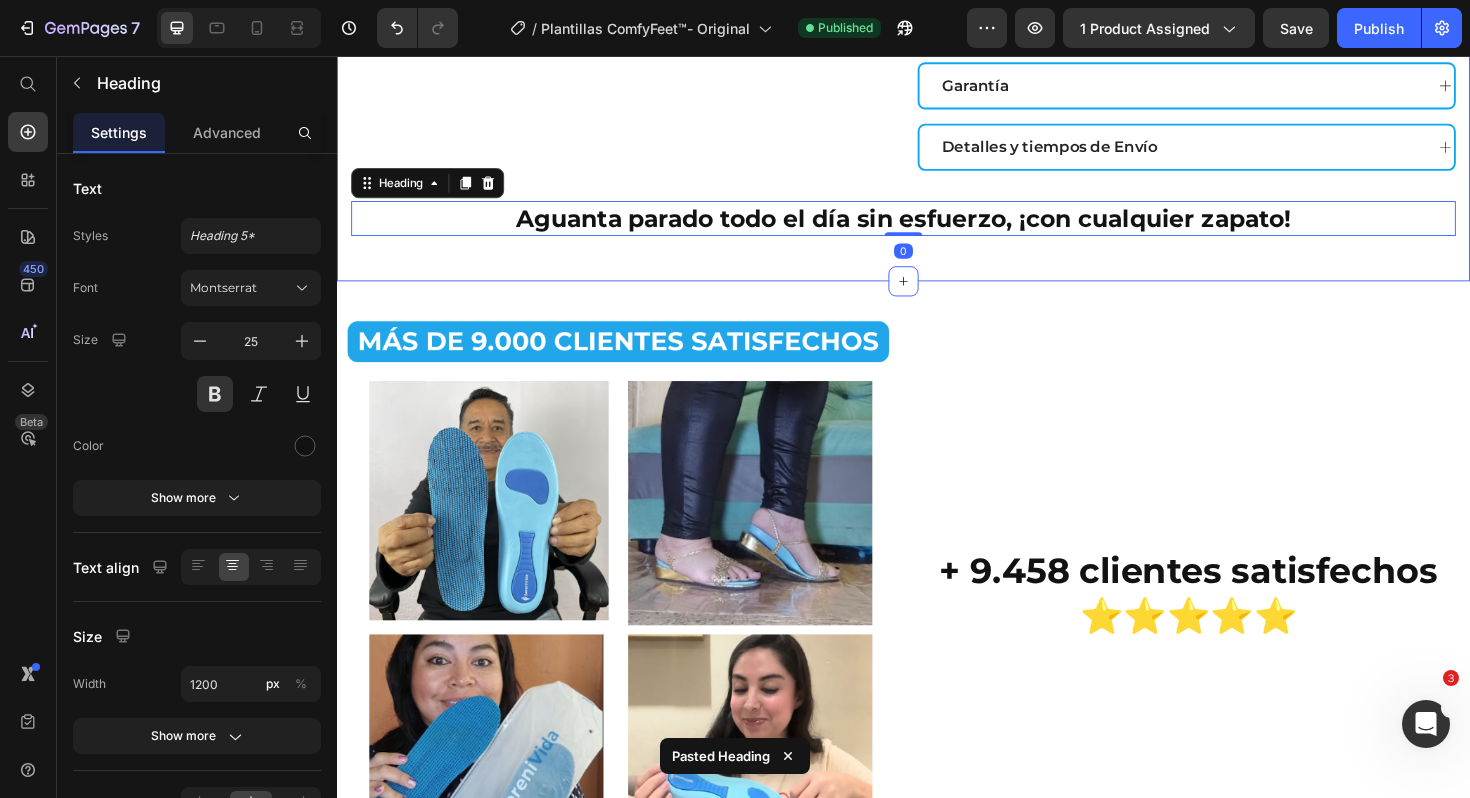 scroll, scrollTop: 1635, scrollLeft: 0, axis: vertical 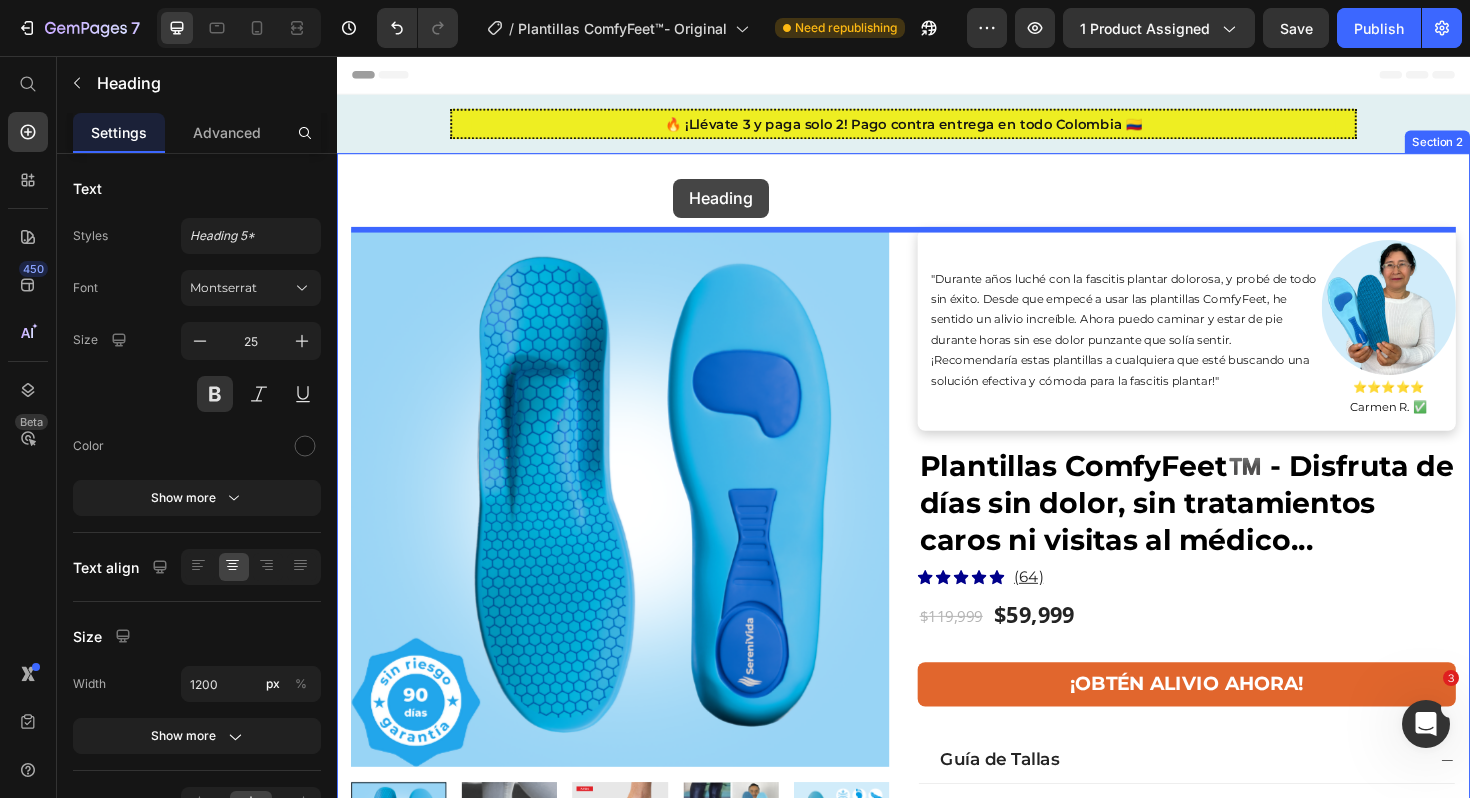 drag, startPoint x: 371, startPoint y: 276, endPoint x: 693, endPoint y: 186, distance: 334.34116 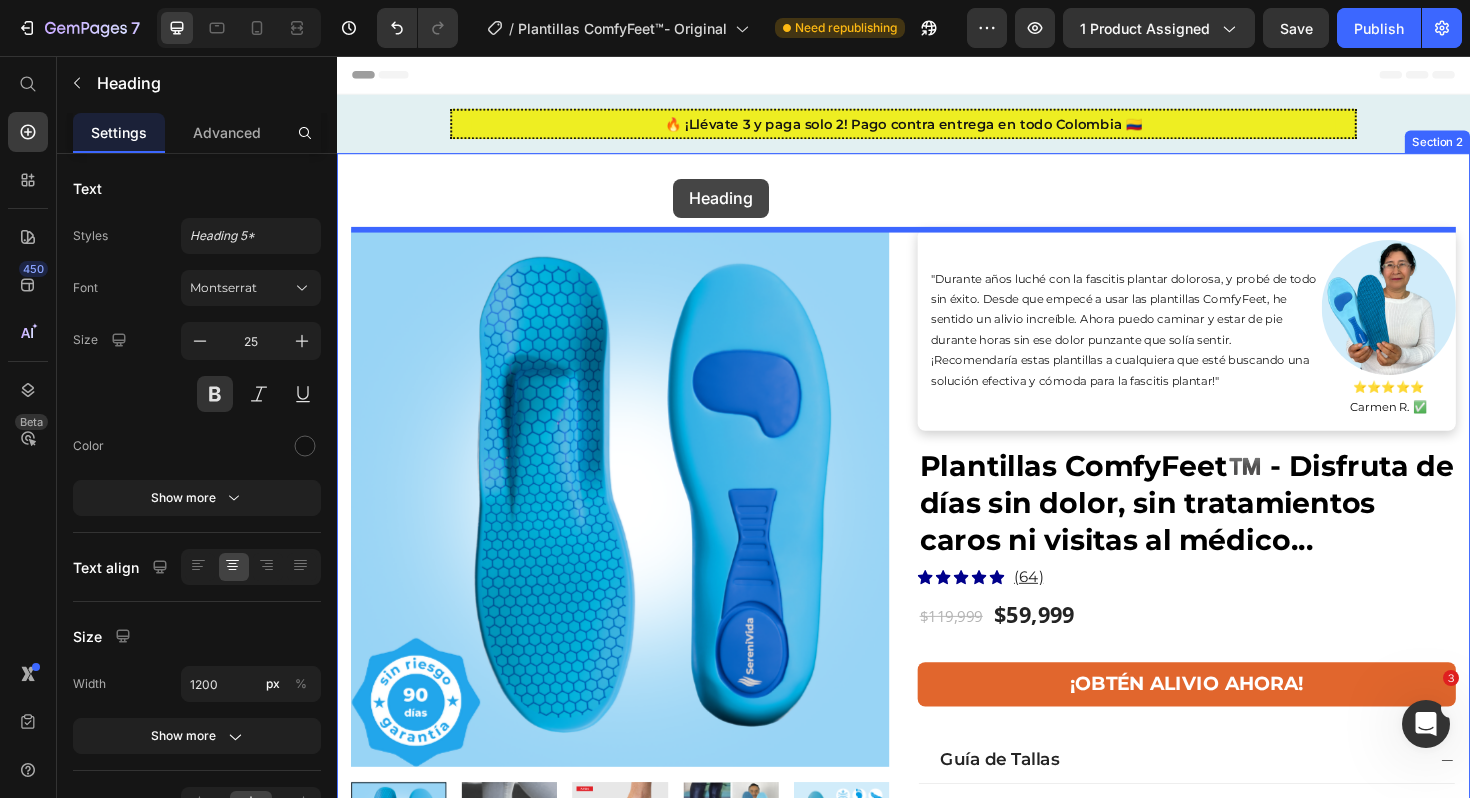click on "Header 🔥 ¡Llévate 3 y paga solo 2! Pago contra entrega en todo Colombia 🇨🇴 Text block Row Section 1 Product Images & Gallery "Durante años luché con la fascitis plantar dolorosa, y probé de todo sin éxito. Desde que empecé a usar las plantillas ComfyFeet, he sentido un alivio increíble. Ahora puedo caminar y estar de pie durante horas sin ese dolor punzante que solía sentir. ¡Recomendaría estas plantillas a cualquiera que esté buscando una solución efectiva y cómoda para la fascitis plantar!" Text block Image ⭐⭐⭐⭐⭐  Carmen R. ✅ Text block Row Plantillas ComfyFeet™️ - Disfruta de días sin dolor, sin tratamientos caros ni visitas al médico... (P) Title
Icon
Icon
Icon
Icon
Icon Icon List Hoz (64) Text block Row $59,999 (P) Price $119,999 (P) Price Row ¡OBTÉN ALIVIO AHORA! Button ¿Dolor de pies? Obtén alivio inmediato sin cirugía, medicamentos o inyecciones. Heading Text block Item list" at bounding box center (937, 4694) 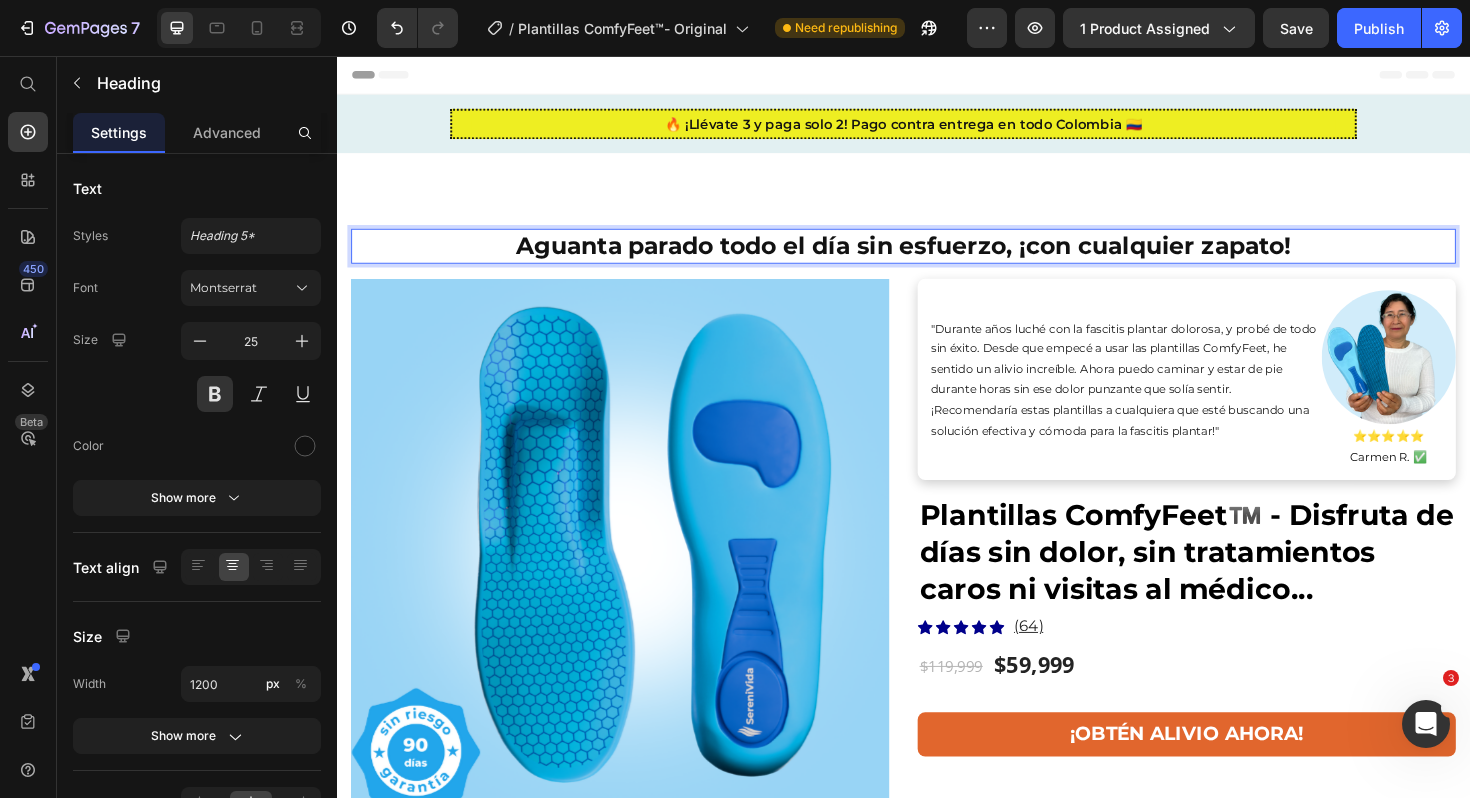 click on "Aguanta parado todo el día sin esfuerzo, ¡con cualquier zapato!" at bounding box center (937, 257) 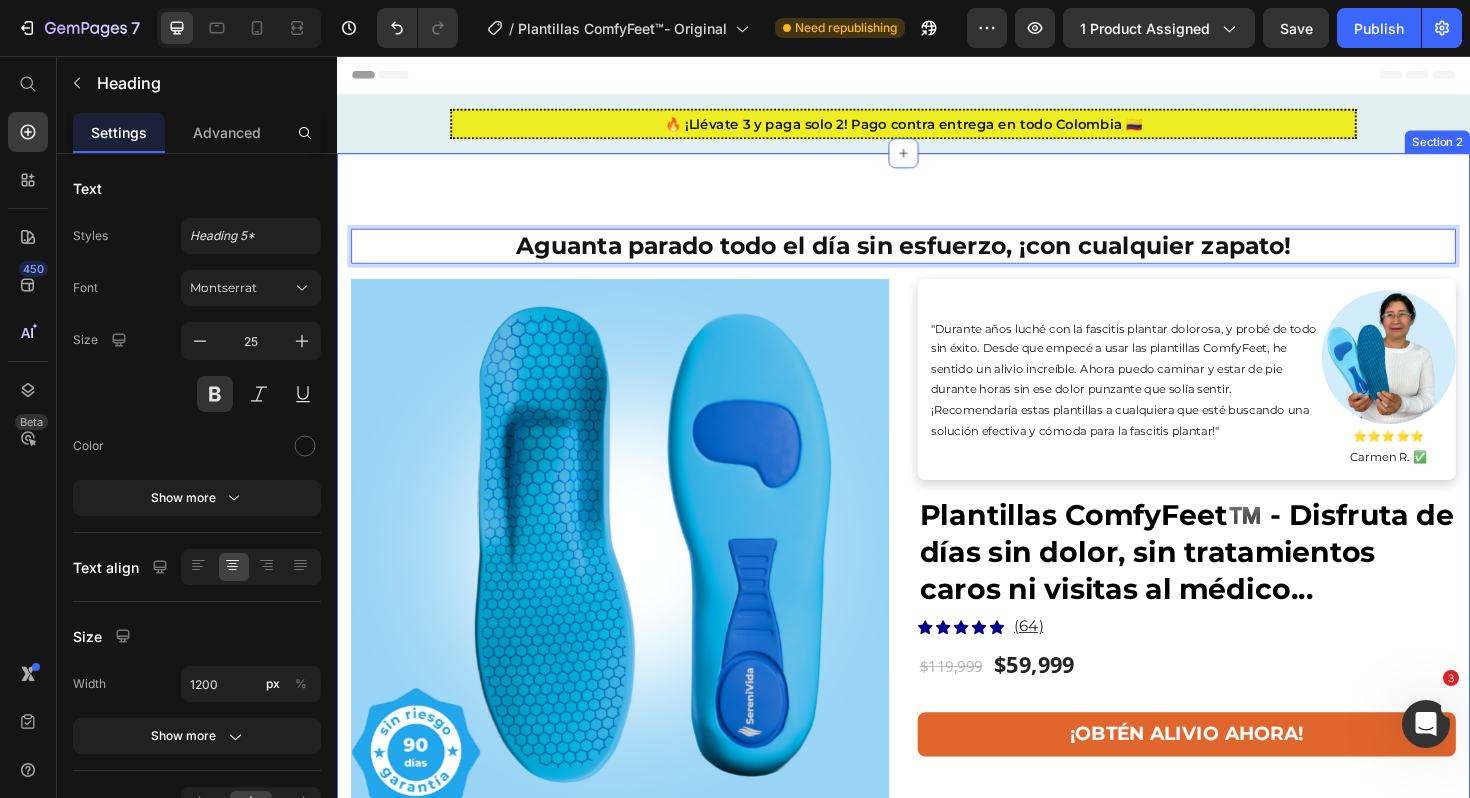 click on "Aguanta parado todo el día sin esfuerzo, ¡con cualquier zapato! Heading   0 Product Images & Gallery "Durante años luché con la fascitis plantar dolorosa, y probé de todo sin éxito. Desde que empecé a usar las plantillas ComfyFeet, he sentido un alivio increíble. Ahora puedo caminar y estar de pie durante horas sin ese dolor punzante que solía sentir. ¡Recomendaría estas plantillas a cualquiera que esté buscando una solución efectiva y cómoda para la fascitis plantar!" Text block Image ⭐⭐⭐⭐⭐  Carmen R. ✅ Text block Row Plantillas ComfyFeet™️ - Disfruta de días sin dolor, sin tratamientos caros ni visitas al médico... (P) Title
Icon
Icon
Icon
Icon
Icon Icon List Hoz (64) Text block Row $59,999 (P) Price $119,999 (P) Price Row ¡OBTÉN ALIVIO AHORA! Button ¿Dolor de pies? Obtén alivio inmediato sin cirugía, medicamentos o inyecciones. Heading Text block Reduce la Hinchazón e Inflamación Row Row" at bounding box center [937, 1098] 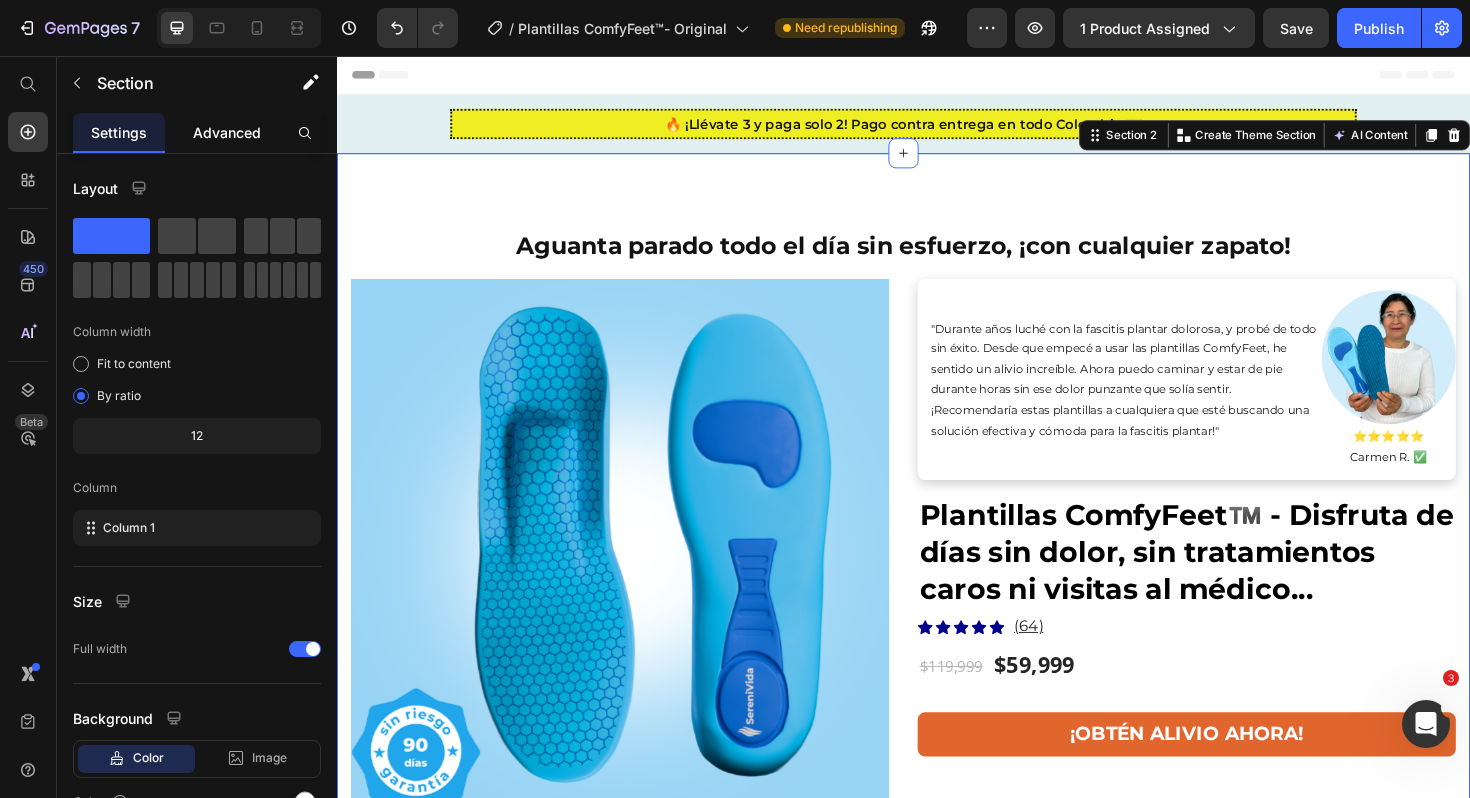 click on "Advanced" at bounding box center [227, 132] 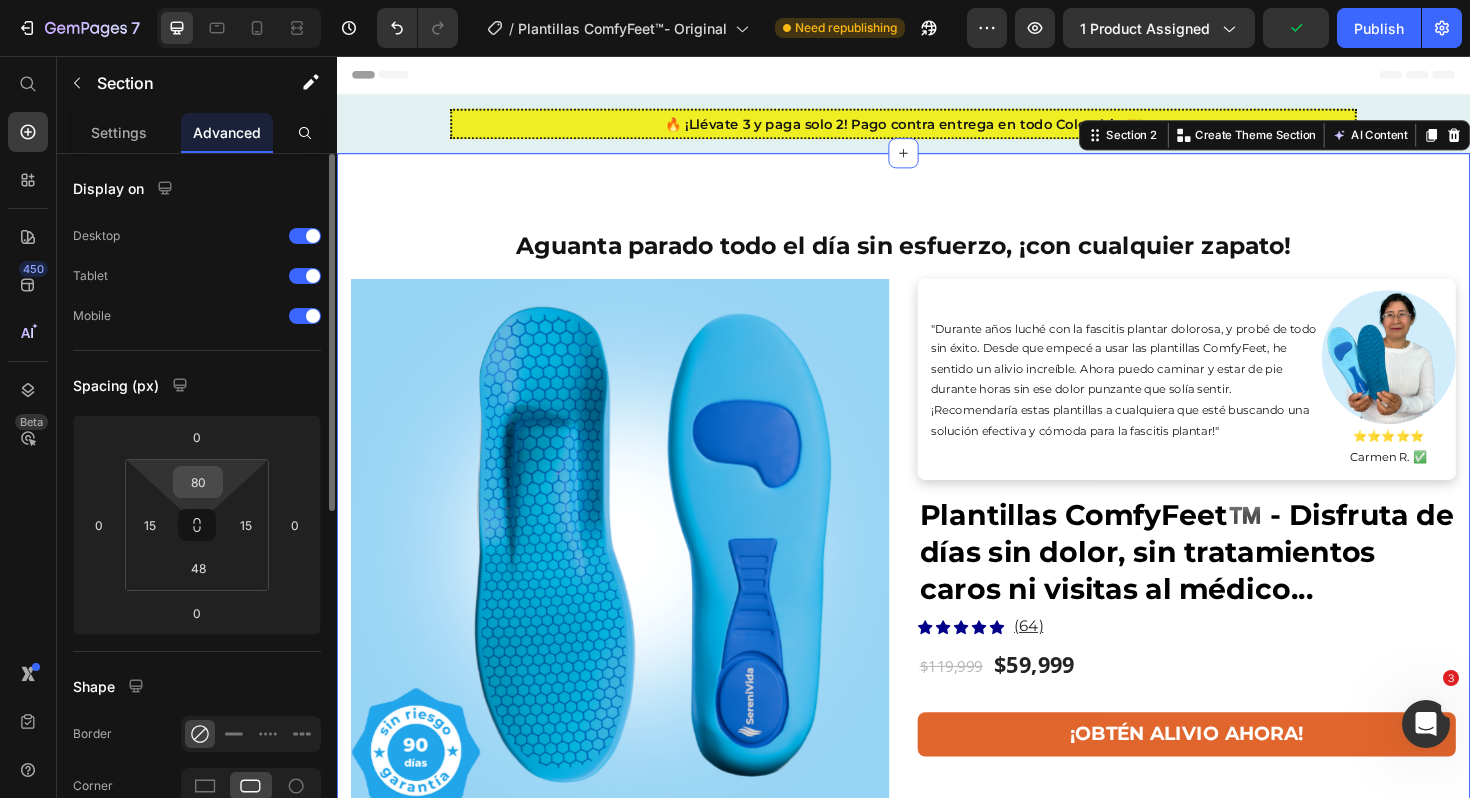 click on "80" at bounding box center (198, 482) 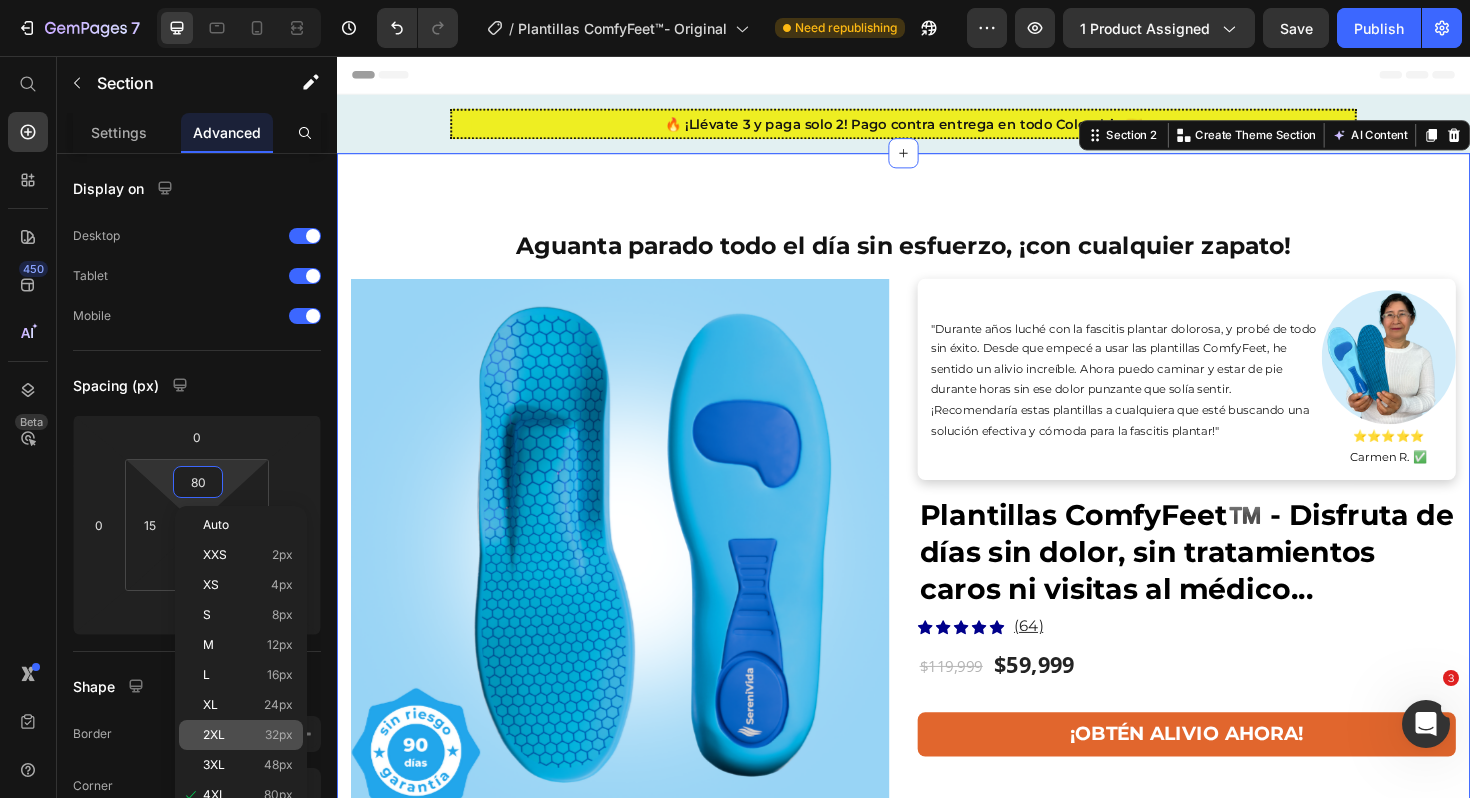 click on "2XL" at bounding box center (214, 735) 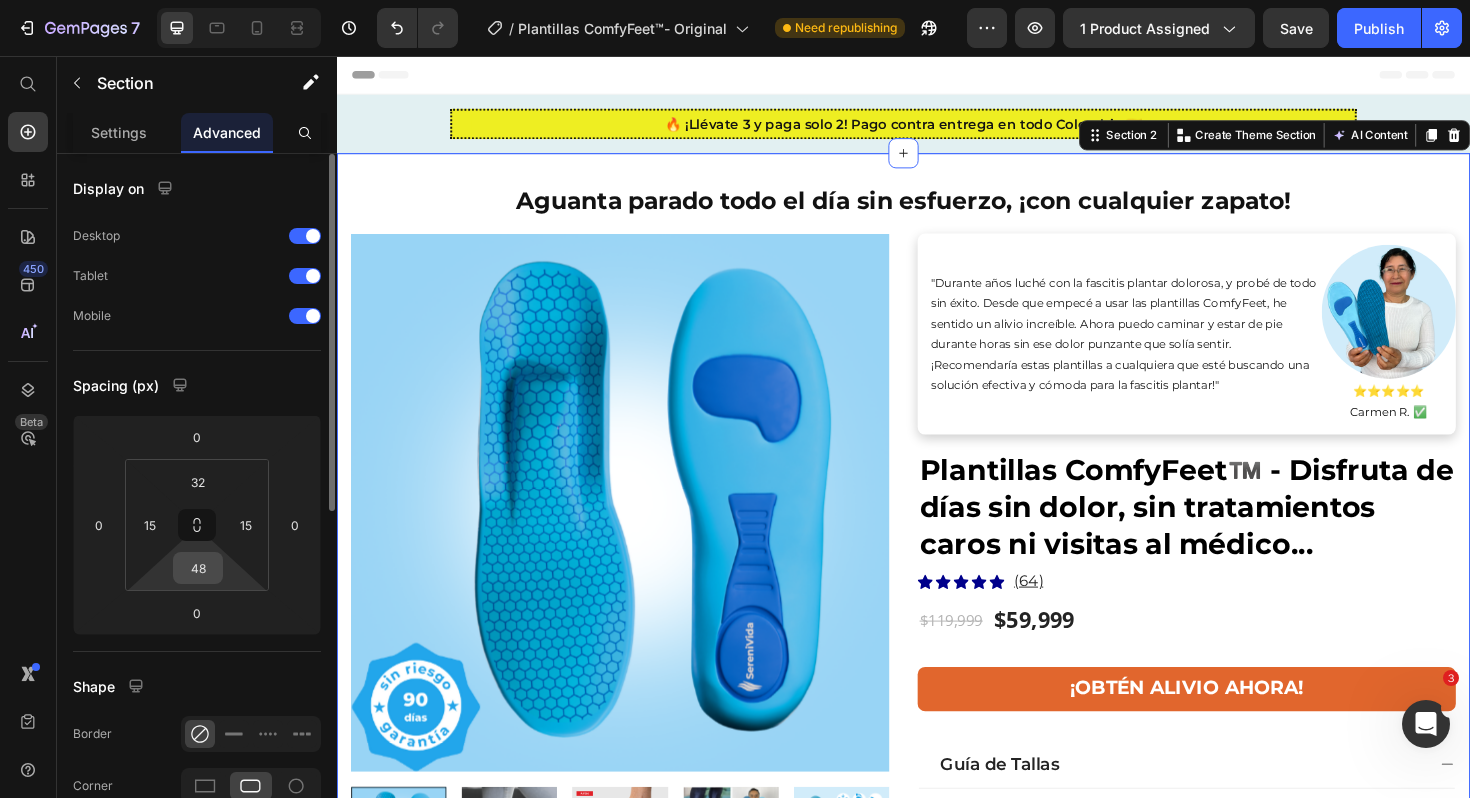 click on "48" at bounding box center [198, 568] 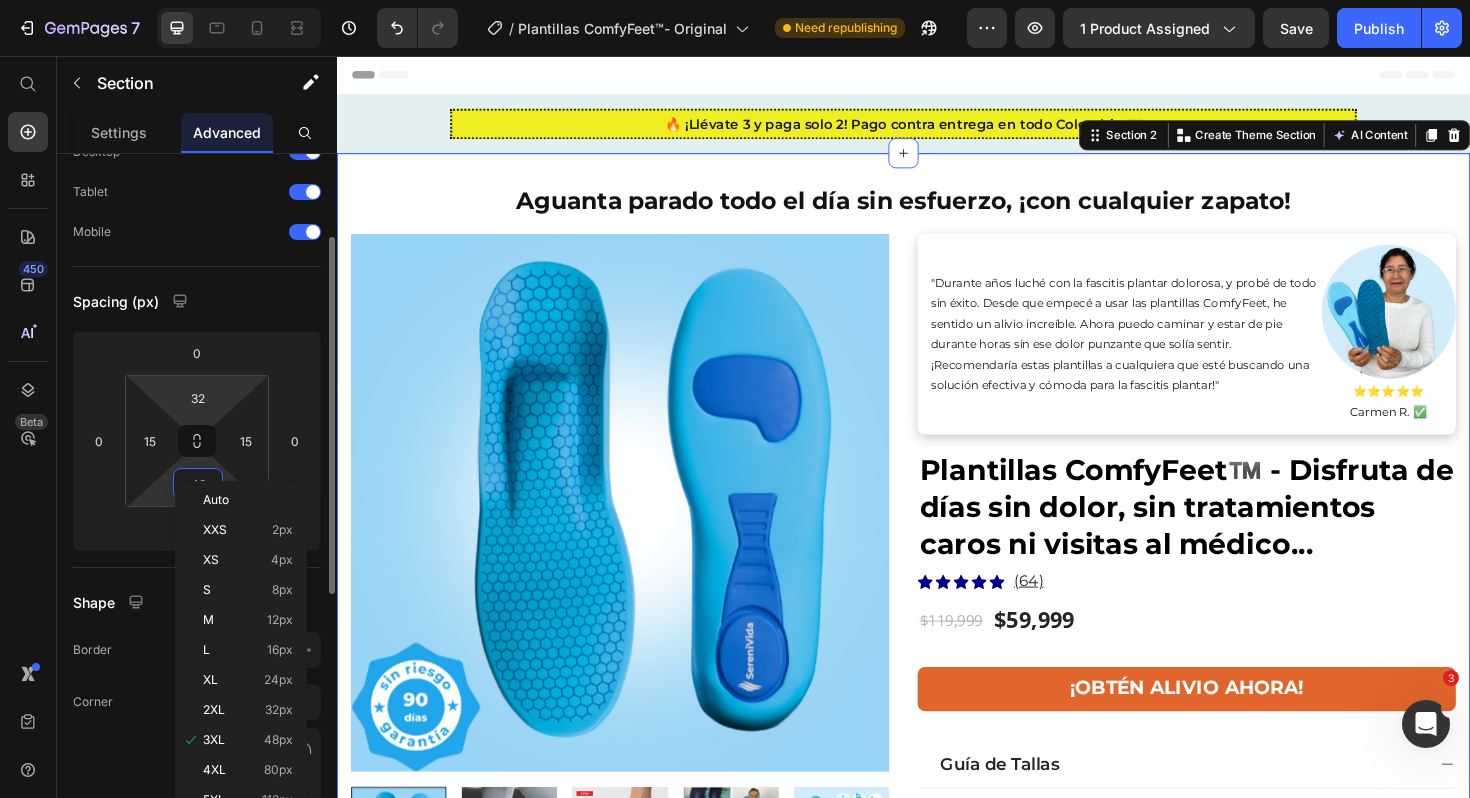 scroll, scrollTop: 132, scrollLeft: 0, axis: vertical 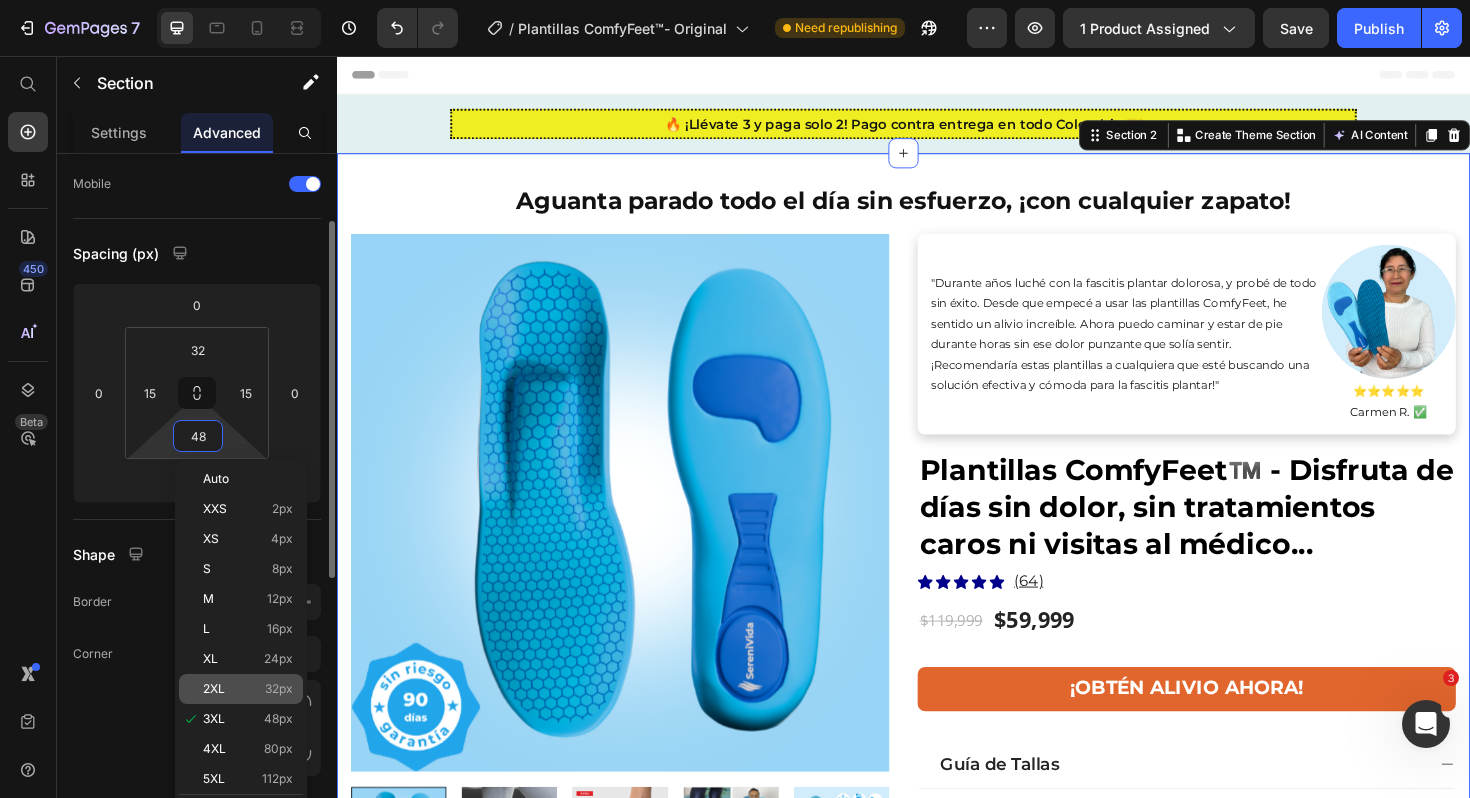 click on "32px" at bounding box center [279, 689] 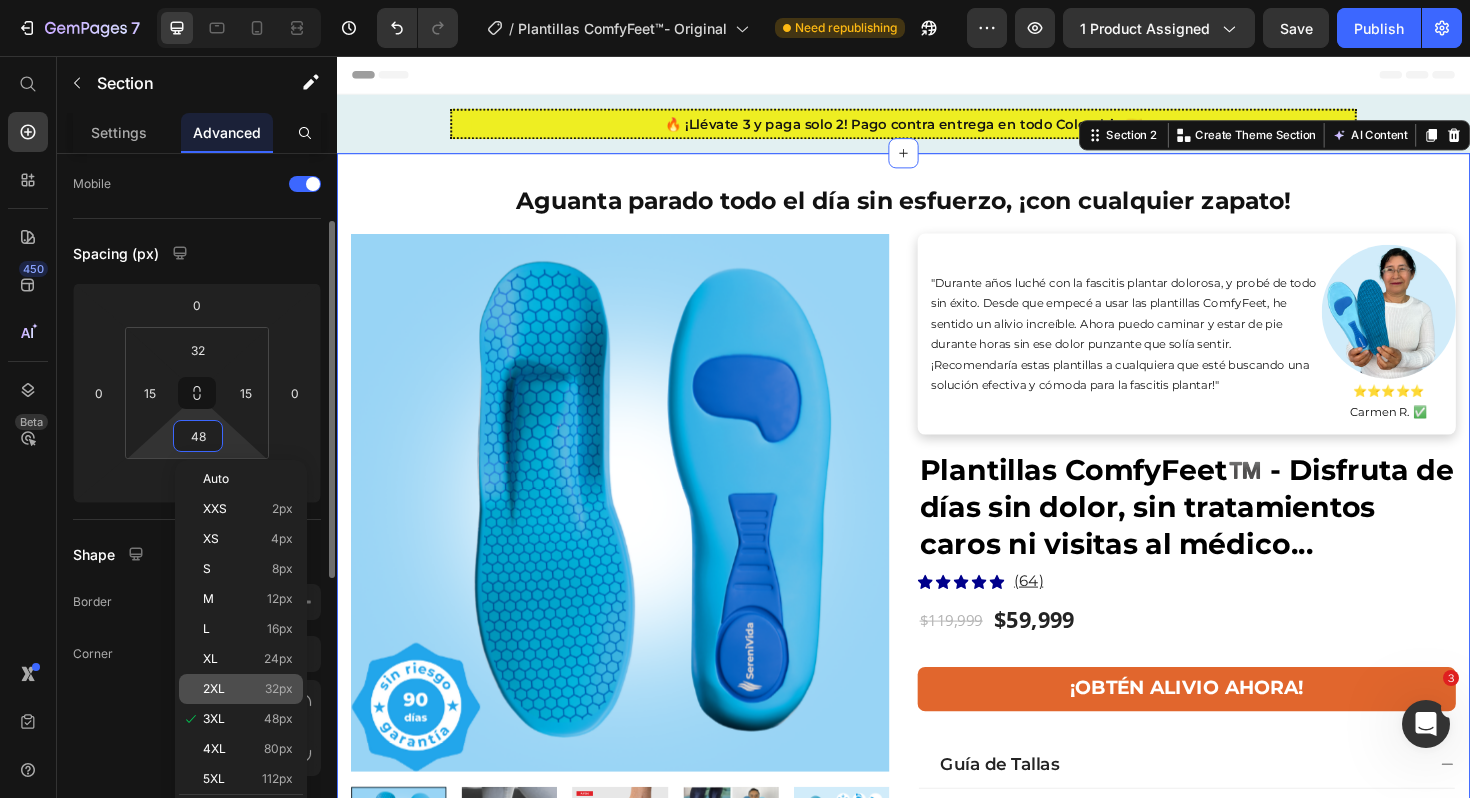 type on "32" 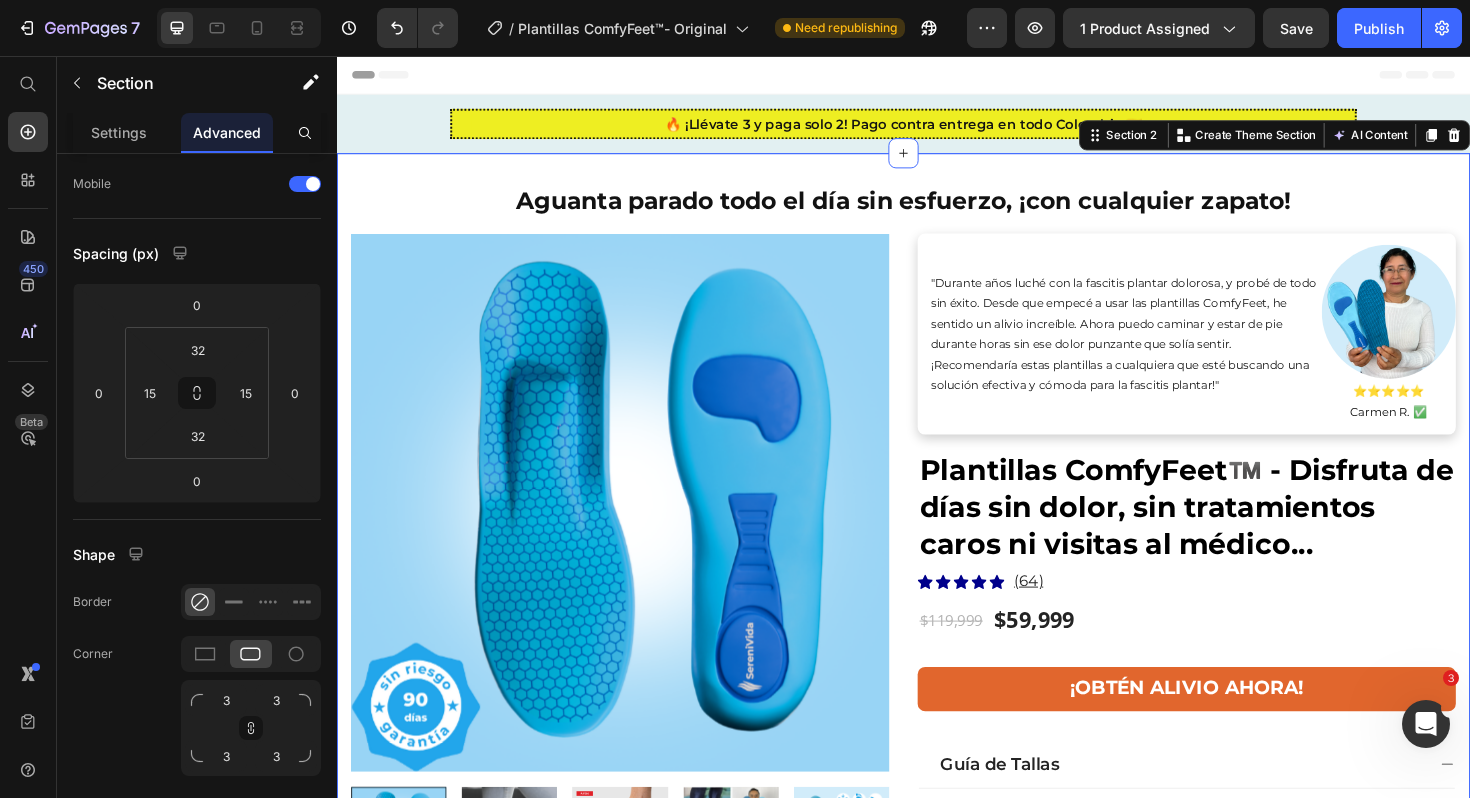 click on "Header" at bounding box center [937, 76] 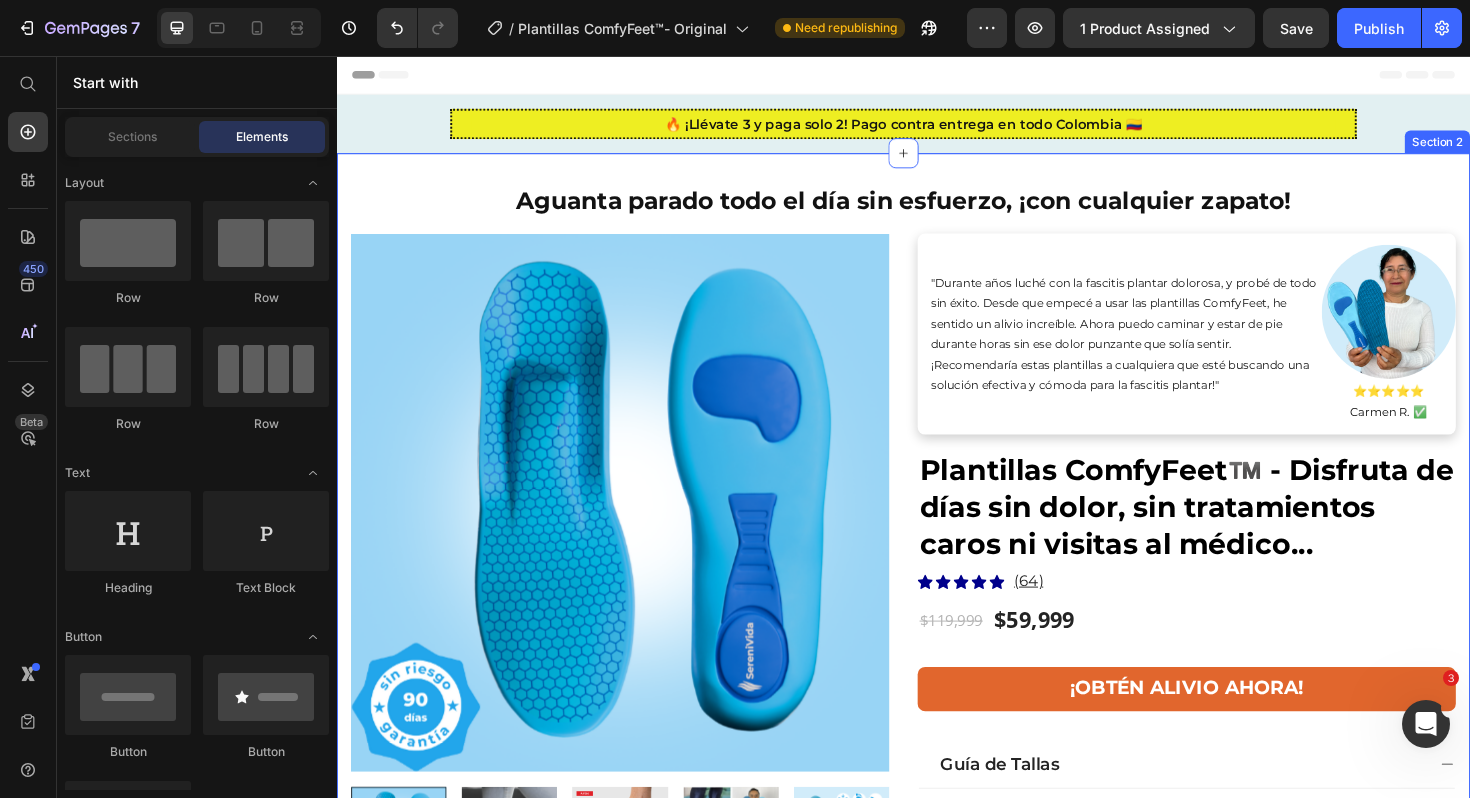 click on "Aguanta parado todo el día sin esfuerzo, ¡con cualquier zapato!" at bounding box center (937, 209) 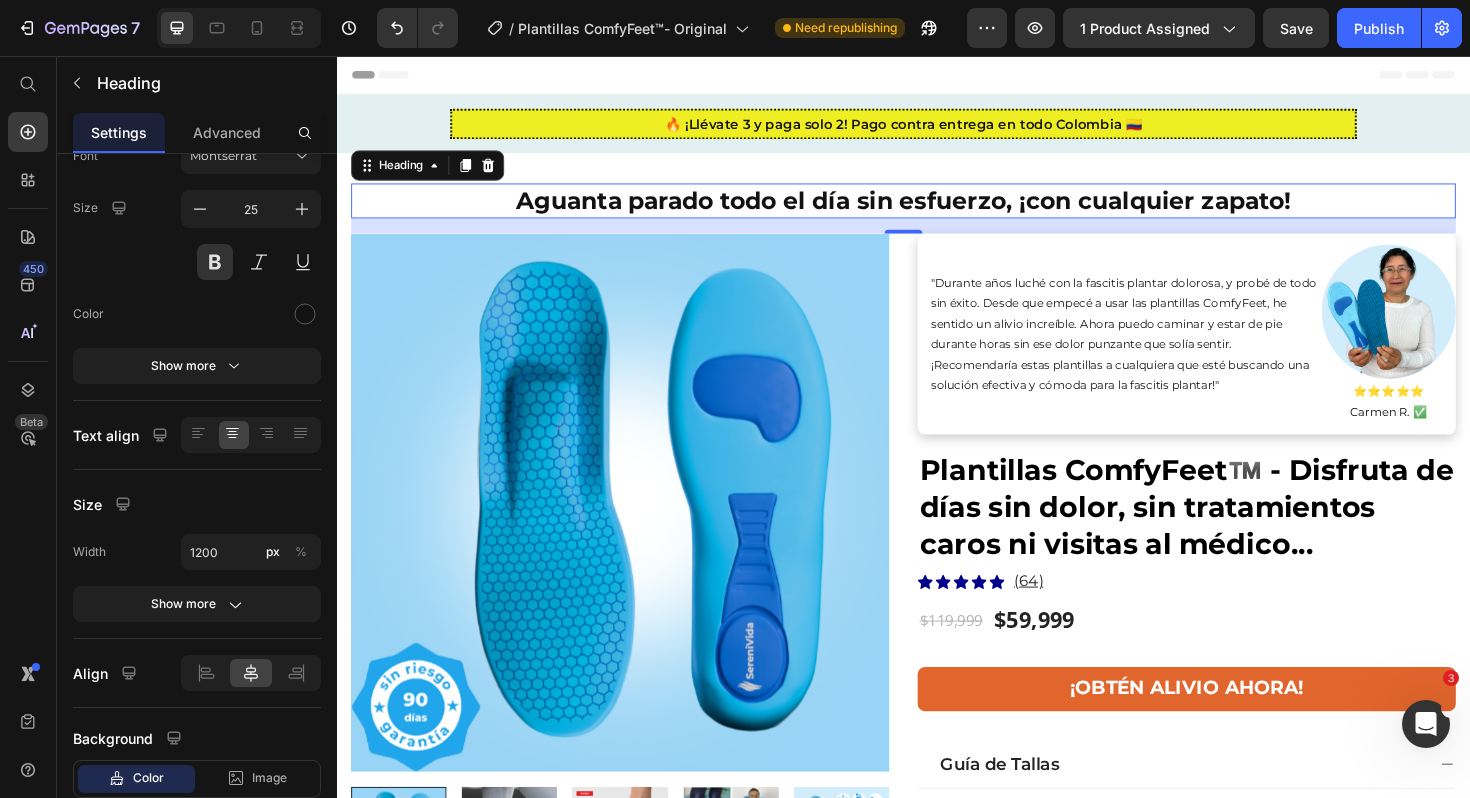 scroll, scrollTop: 0, scrollLeft: 0, axis: both 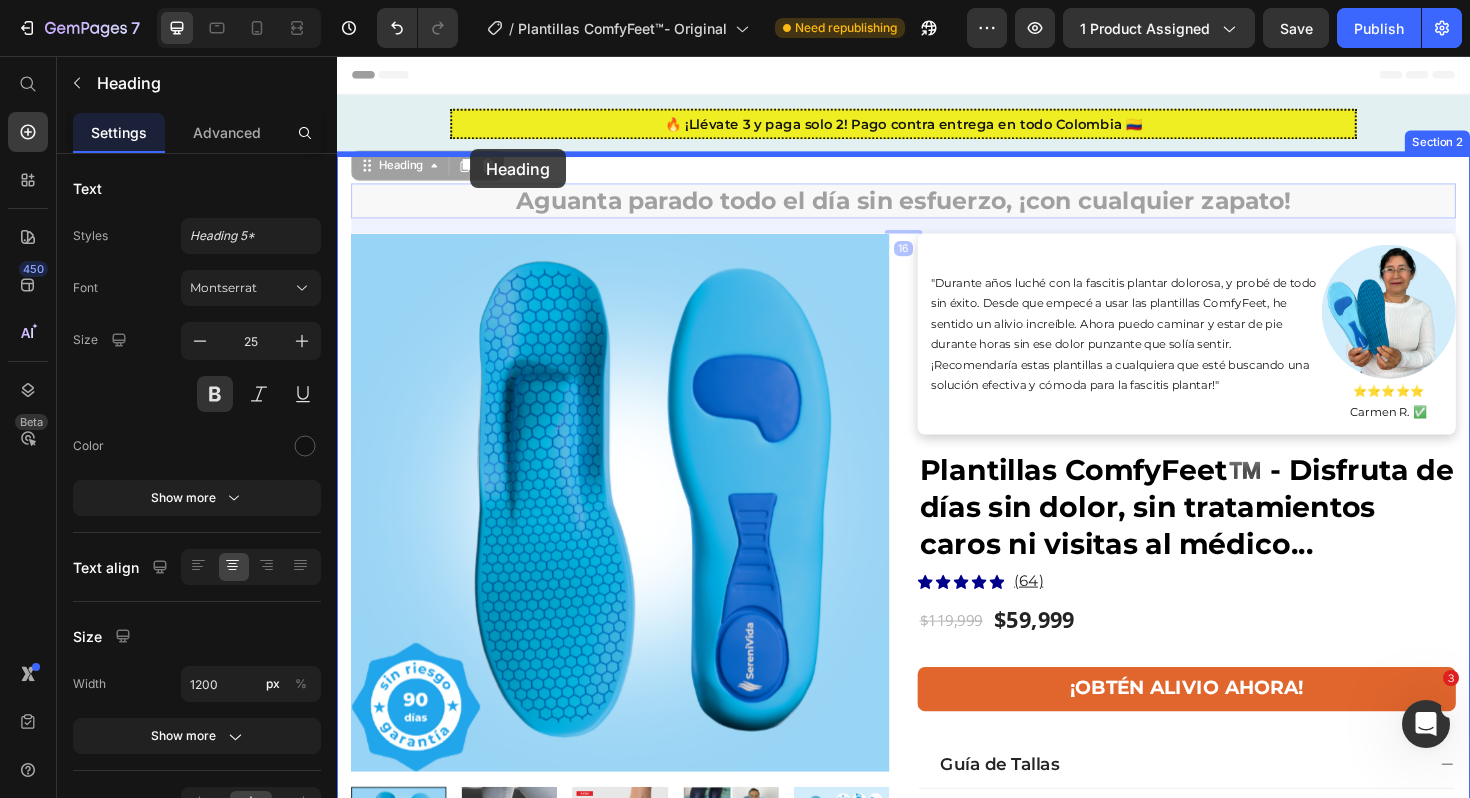 drag, startPoint x: 366, startPoint y: 165, endPoint x: 478, endPoint y: 155, distance: 112.44554 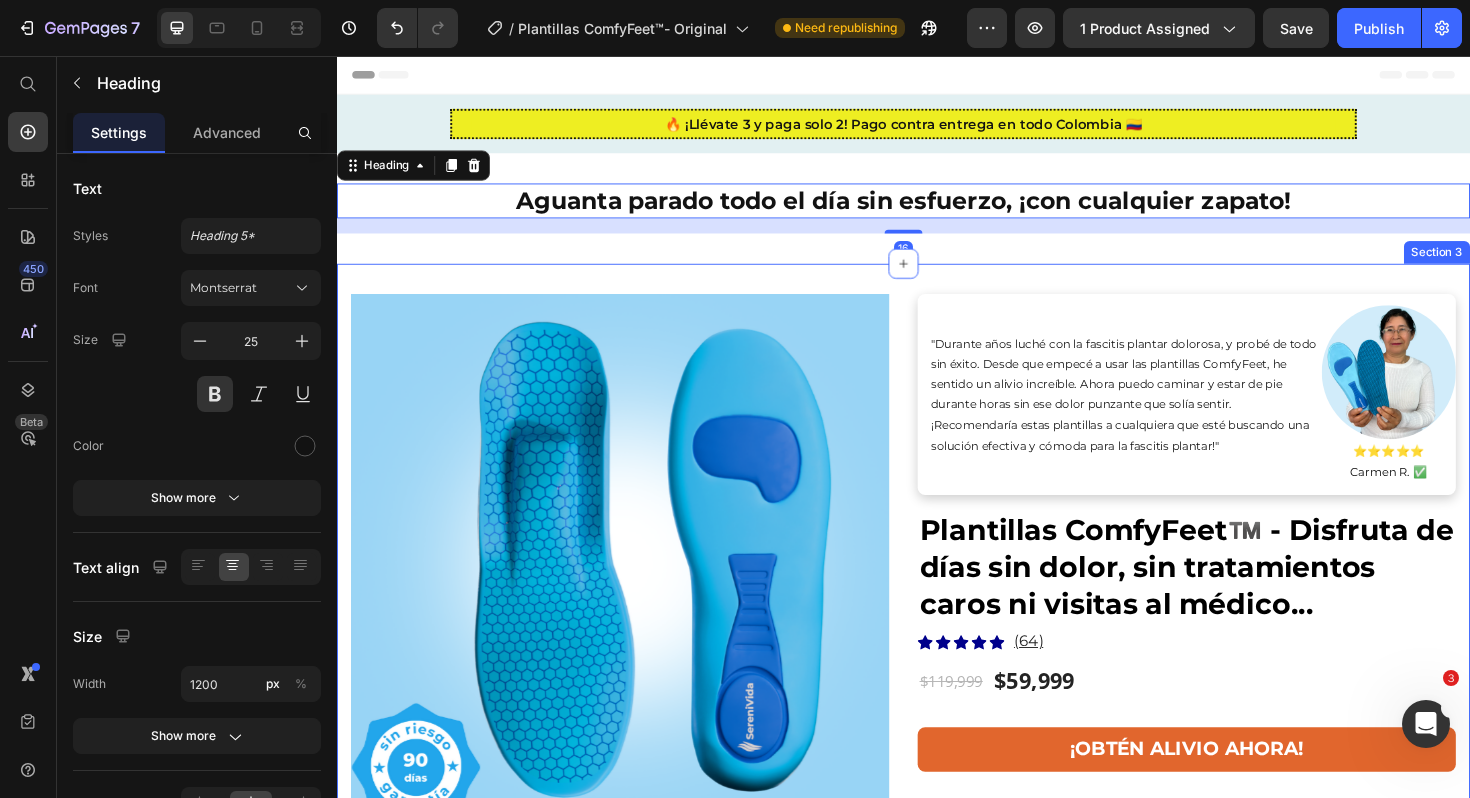 click on "Product Images & Gallery "Durante años luché con la fascitis plantar dolorosa, y probé de todo sin éxito. Desde que empecé a usar las plantillas ComfyFeet, he sentido un alivio increíble. Ahora puedo caminar y estar de pie durante horas sin ese dolor punzante que solía sentir. ¡Recomendaría estas plantillas a cualquiera que esté buscando una solución efectiva y cómoda para la fascitis plantar!" Text block Image ⭐⭐⭐⭐⭐  [LAST NAME] ✅ Text block Row Plantillas ComfyFeet™️ - Disfruta de días sin dolor, sin tratamientos caros ni visitas al médico... (P) Title
Icon
Icon
Icon
Icon
Icon Icon List Hoz (64) Text block Row $59,999 (P) Price $119,999 (P) Price Row ¡OBTÉN ALIVIO AHORA! Button ¿Dolor de pies? Obtén alivio inmediato sin cirugía, medicamentos o inyecciones. Heading Tus pies te amarán con nuestras revolucionarias plantillas para fascitis plantar. Text block Reduce la Hinchazón e Inflamación Row" at bounding box center (937, 1157) 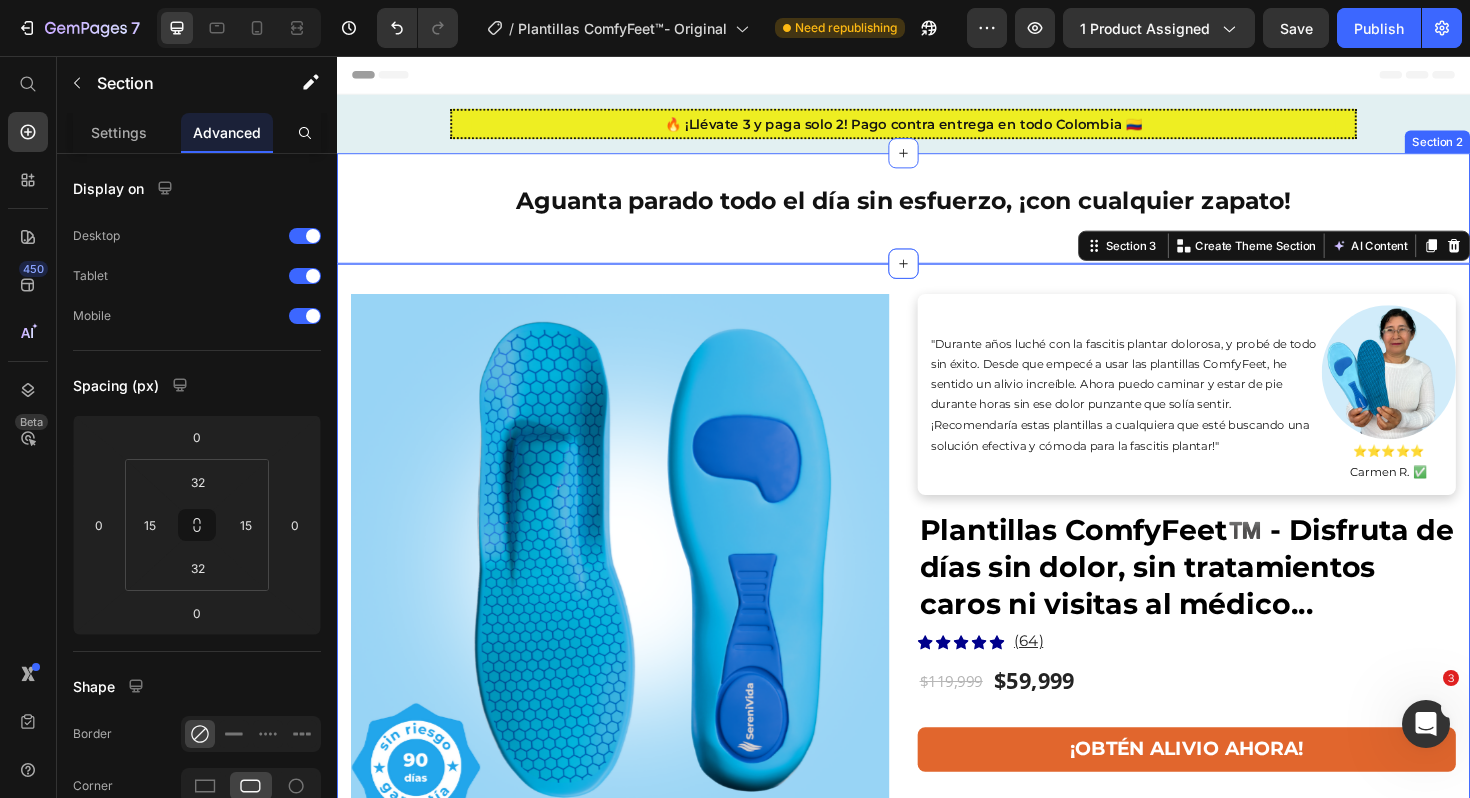 click on "Aguanta parado todo el día sin esfuerzo, ¡con cualquier zapato! Heading" at bounding box center (937, 217) 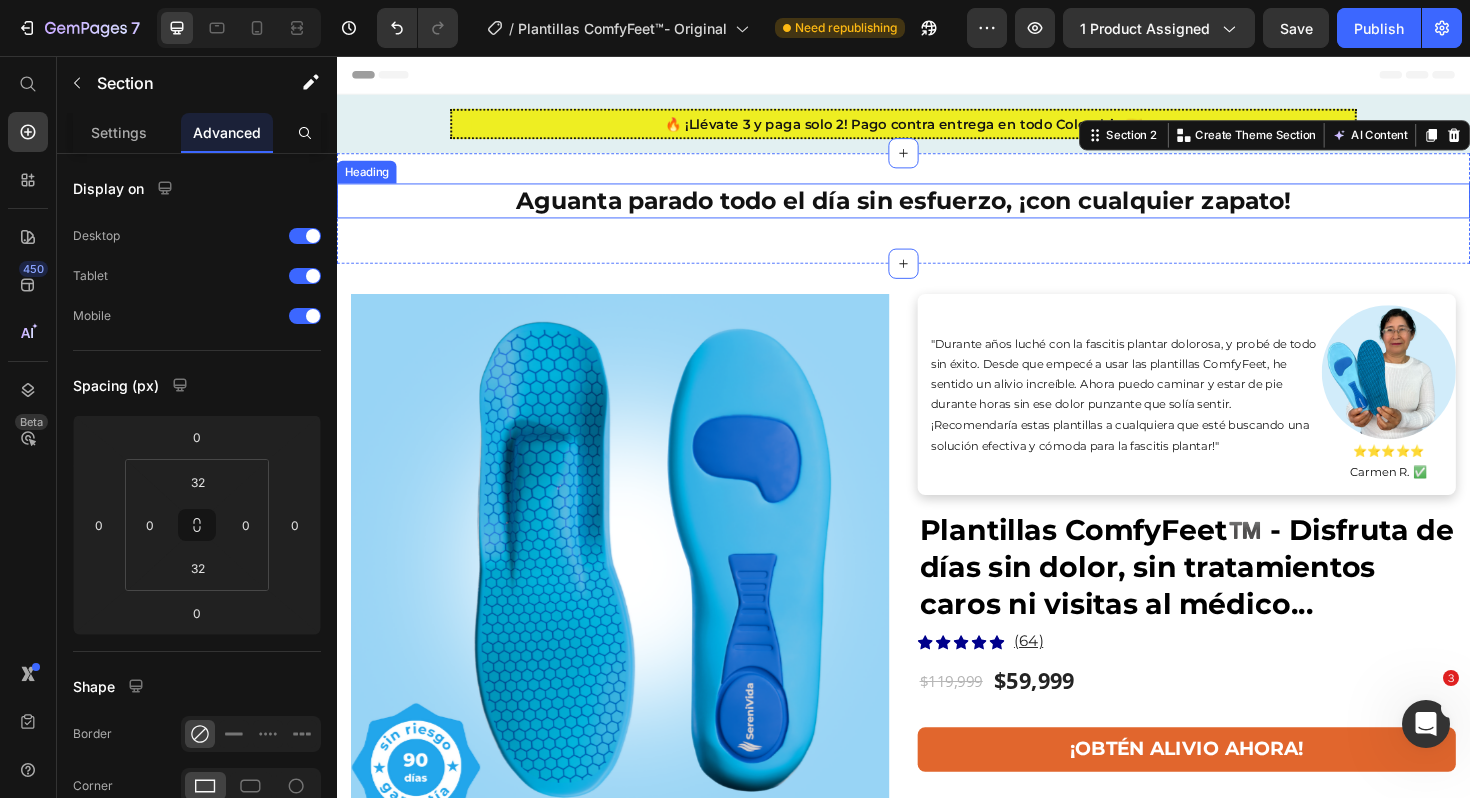 click on "Aguanta parado todo el día sin esfuerzo, ¡con cualquier zapato!" at bounding box center [937, 209] 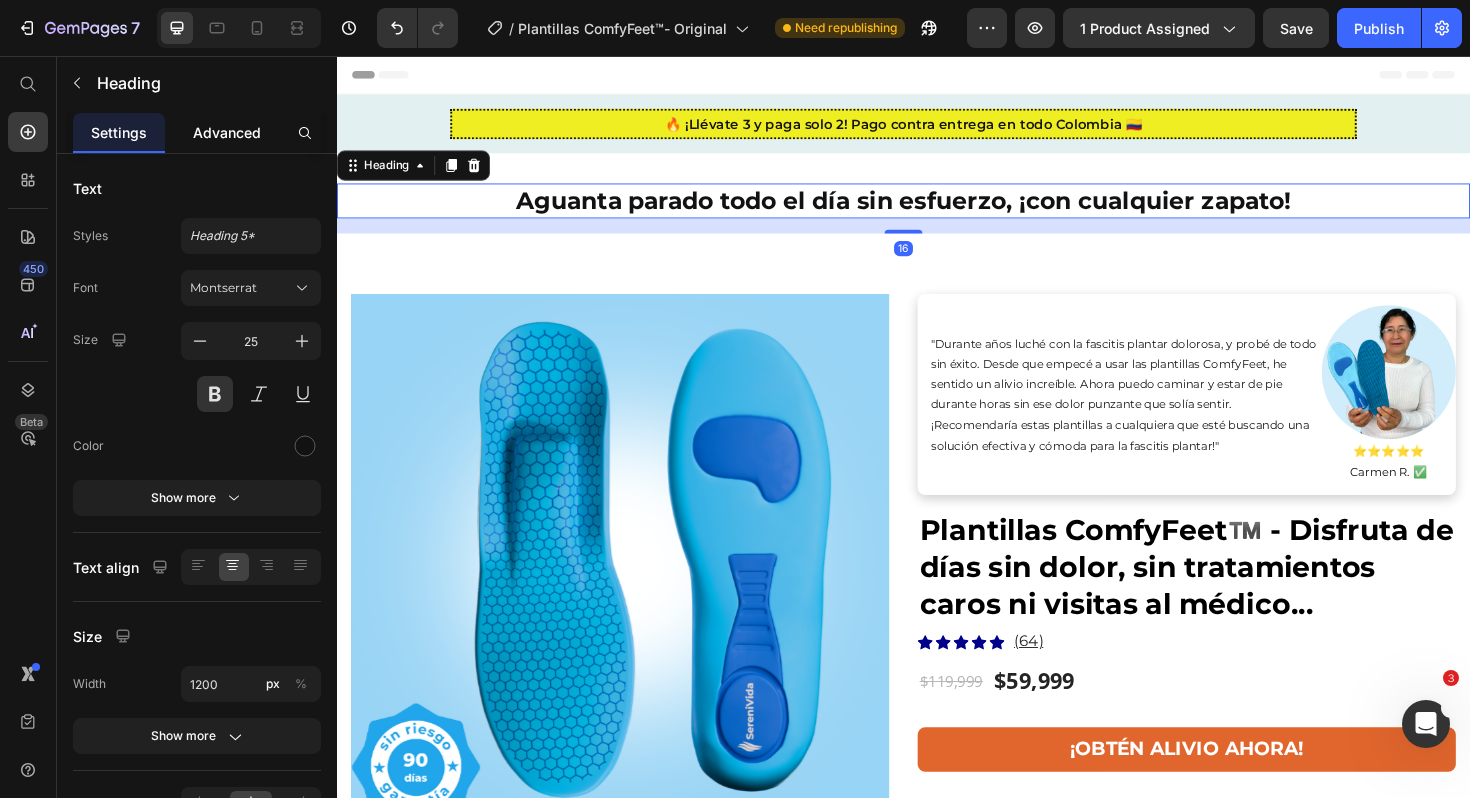 click on "Advanced" at bounding box center [227, 132] 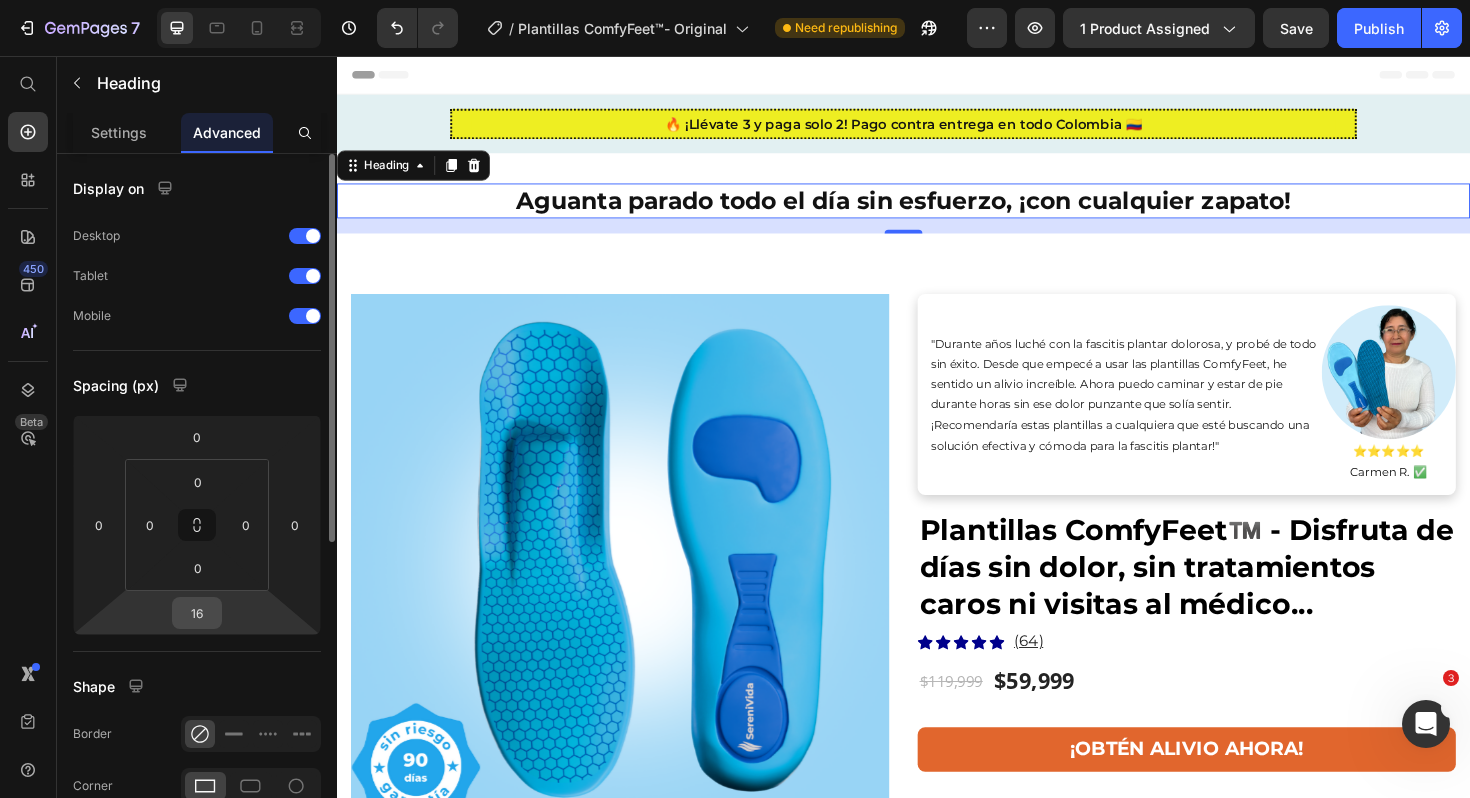 click on "16" at bounding box center (197, 613) 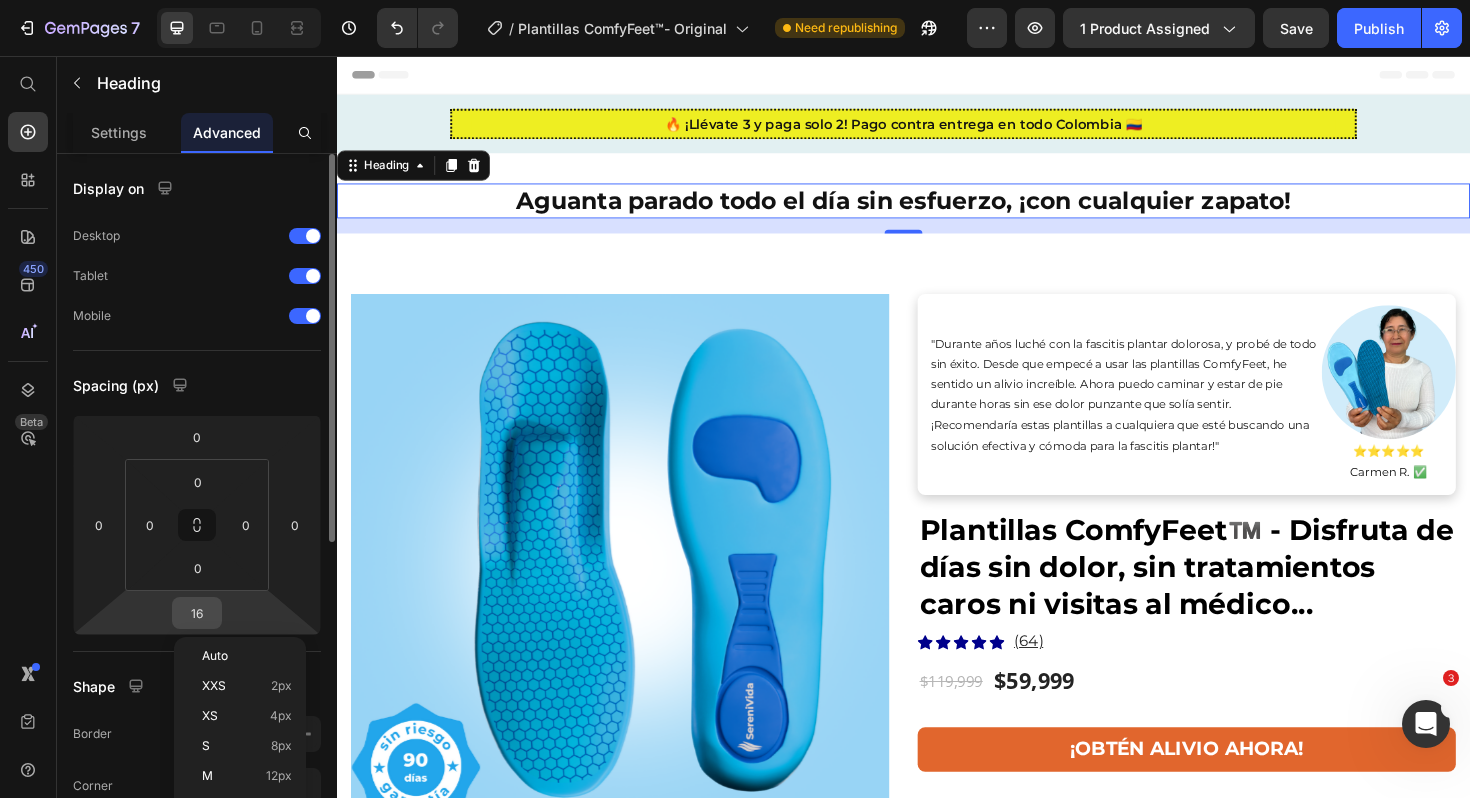 click on "16" at bounding box center (197, 613) 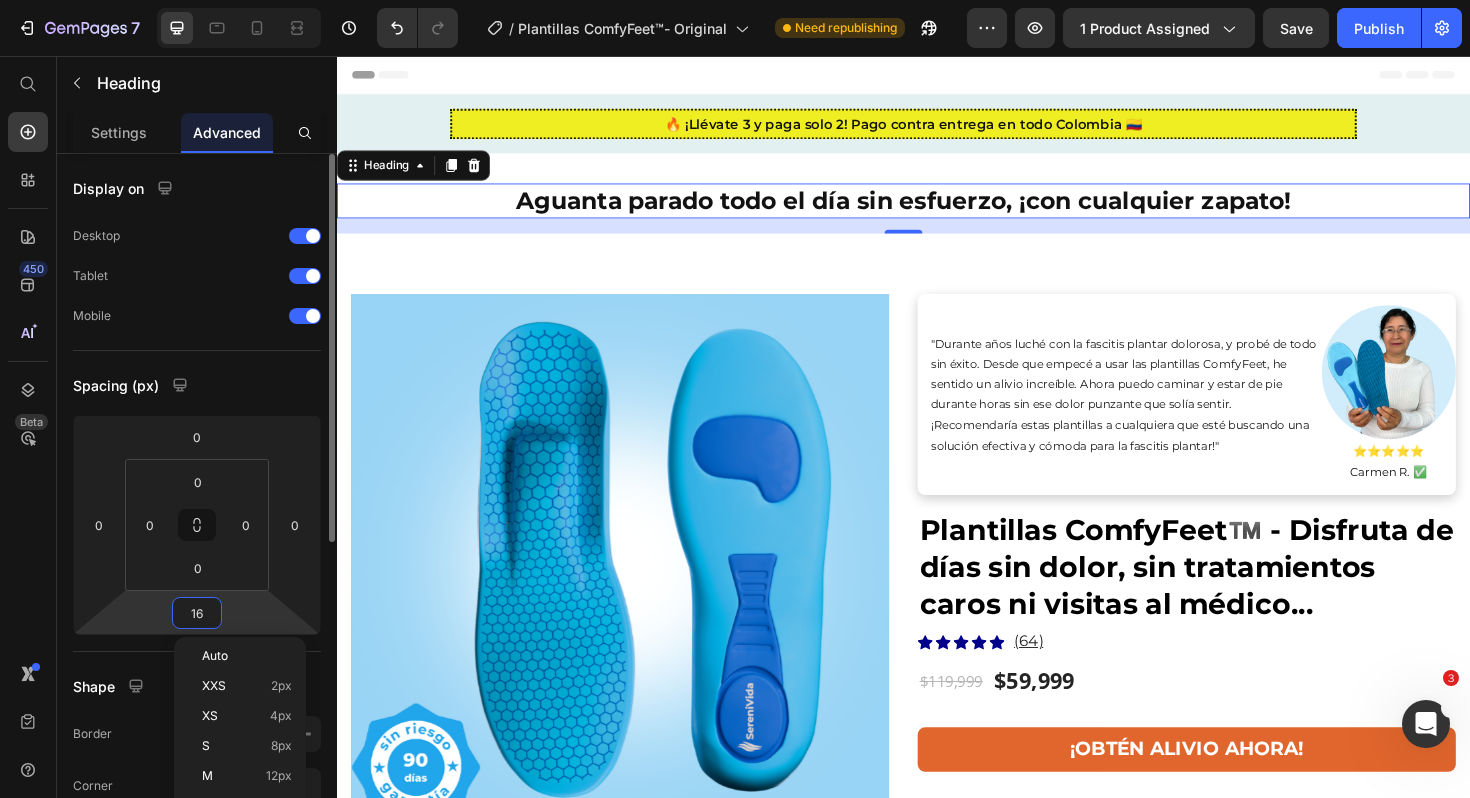 type 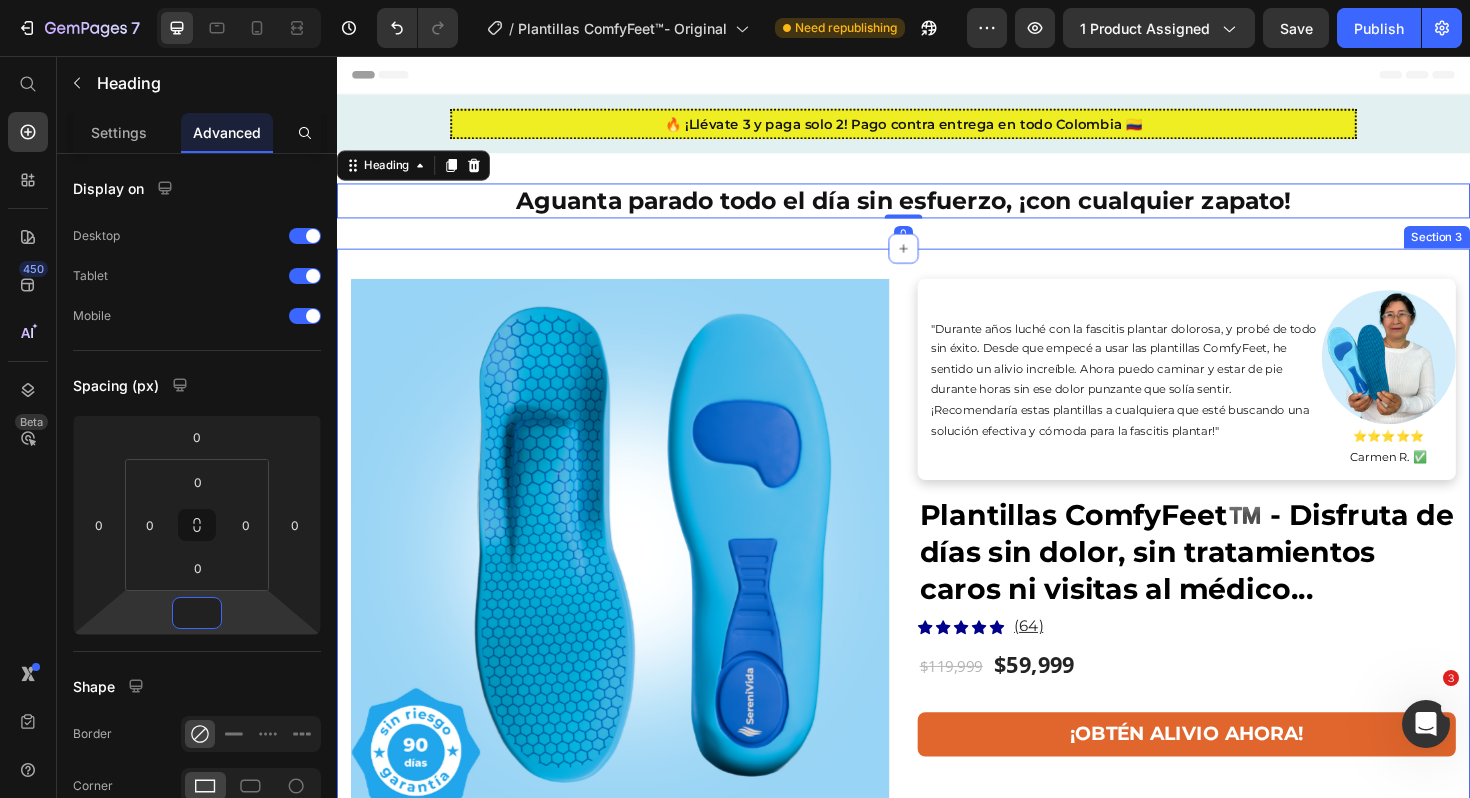 click on "Product Images & Gallery "Durante años luché con la fascitis plantar dolorosa, y probé de todo sin éxito. Desde que empecé a usar las plantillas ComfyFeet, he sentido un alivio increíble. Ahora puedo caminar y estar de pie durante horas sin ese dolor punzante que solía sentir. ¡Recomendaría estas plantillas a cualquiera que esté buscando una solución efectiva y cómoda para la fascitis plantar!" Text block Image ⭐⭐⭐⭐⭐  [LAST NAME] ✅ Text block Row Plantillas ComfyFeet™️ - Disfruta de días sin dolor, sin tratamientos caros ni visitas al médico... (P) Title
Icon
Icon
Icon
Icon
Icon Icon List Hoz (64) Text block Row $59,999 (P) Price $119,999 (P) Price Row ¡OBTÉN ALIVIO AHORA! Button ¿Dolor de pies? Obtén alivio inmediato sin cirugía, medicamentos o inyecciones. Heading Tus pies te amarán con nuestras revolucionarias plantillas para fascitis plantar. Text block Reduce la Hinchazón e Inflamación Row" at bounding box center [937, 1141] 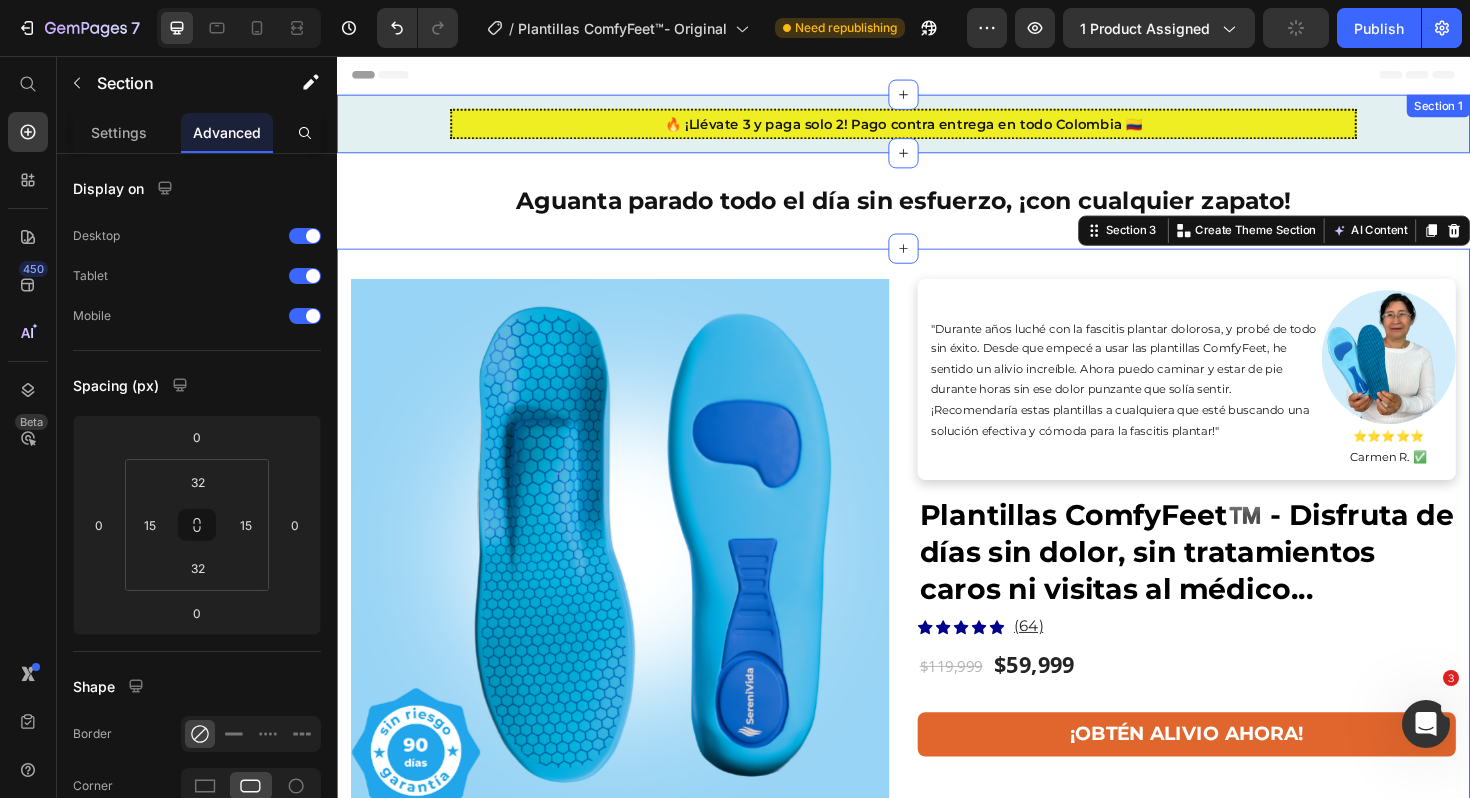 click on "🔥 ¡Llévate 3 y paga solo 2! Pago contra entrega en todo Colombia 🇨🇴 Text block Row Section 1" at bounding box center (937, 128) 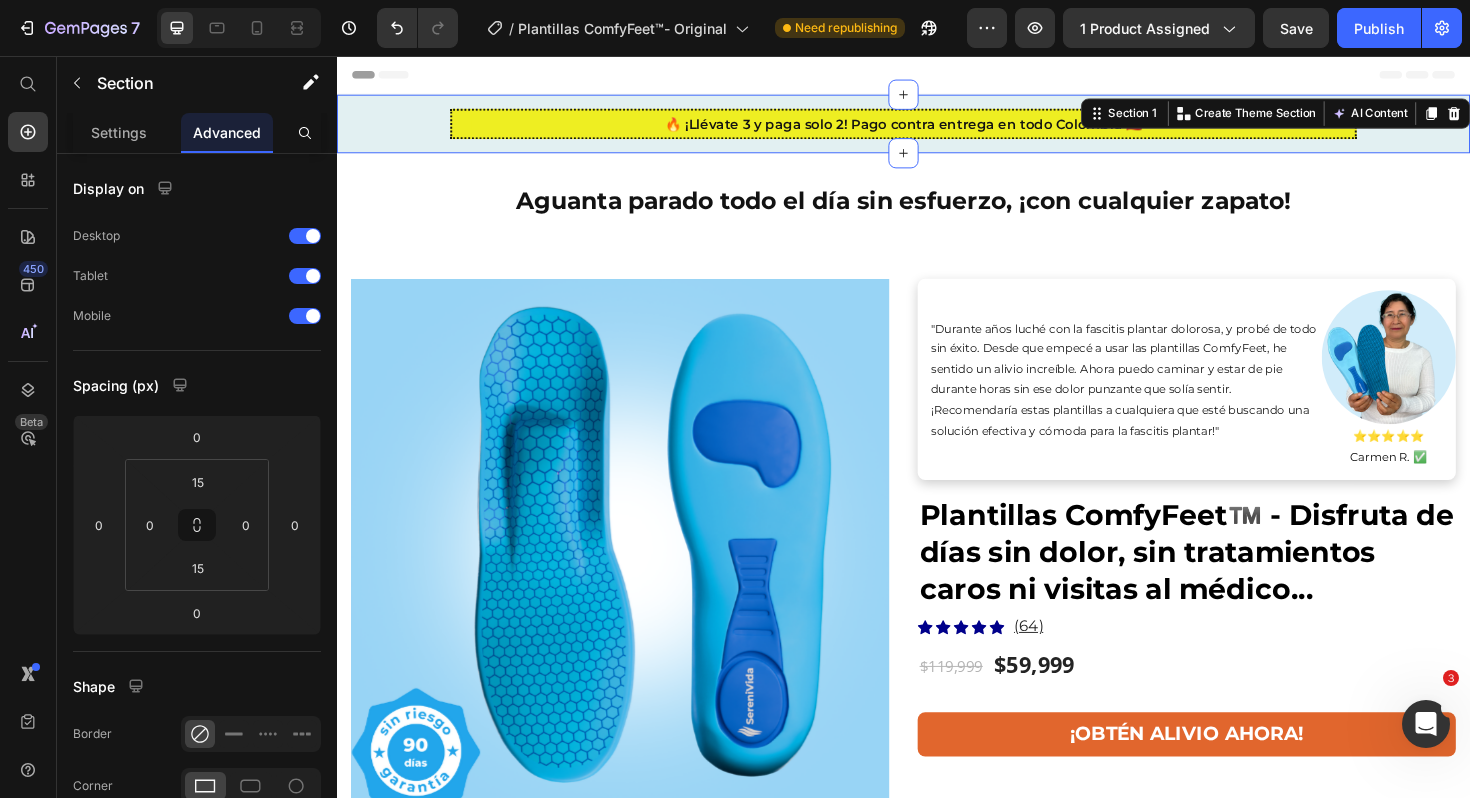 click on "Header" at bounding box center [937, 76] 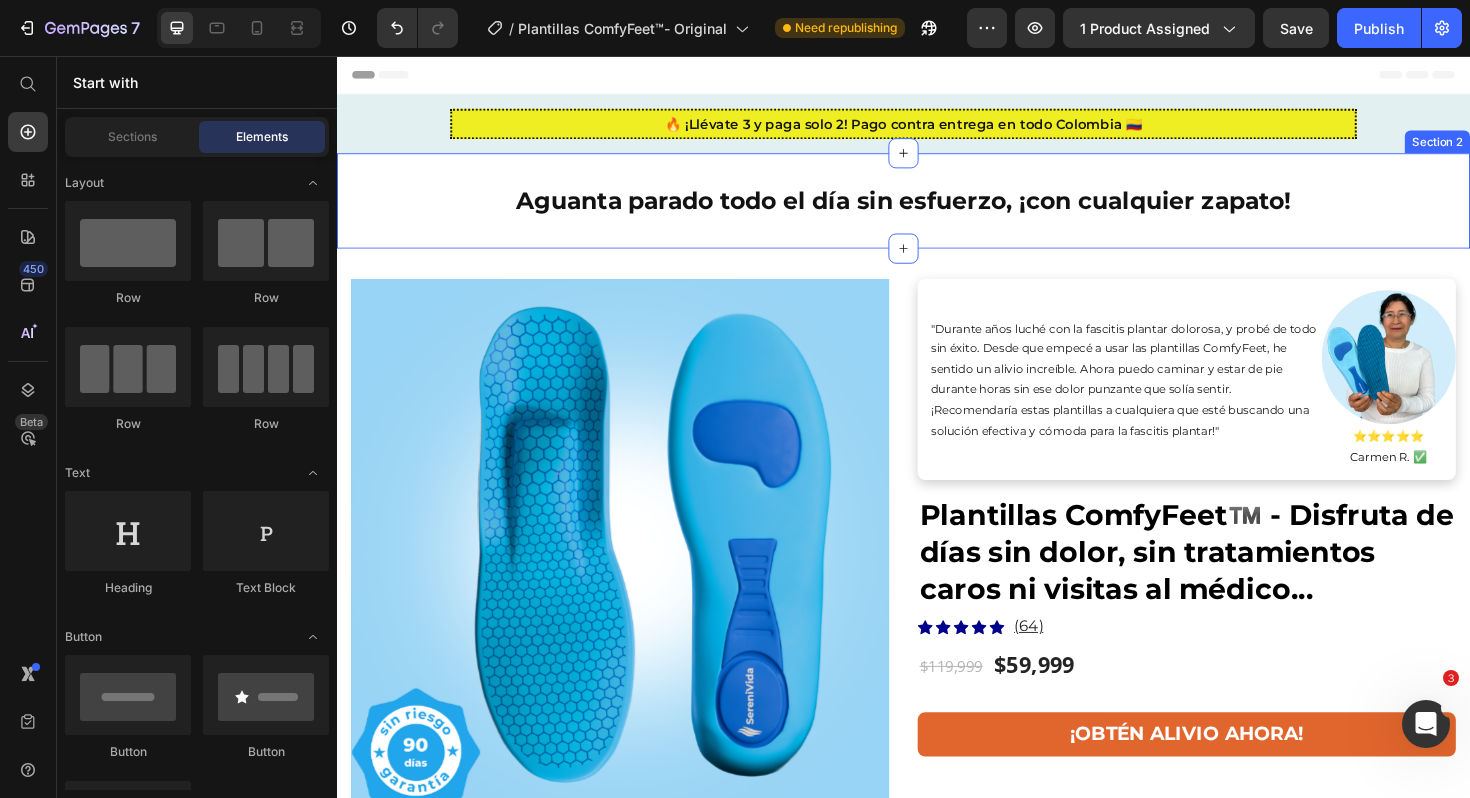 click on "Aguanta parado todo el día sin esfuerzo, ¡con cualquier zapato! Heading Section 2" at bounding box center [937, 209] 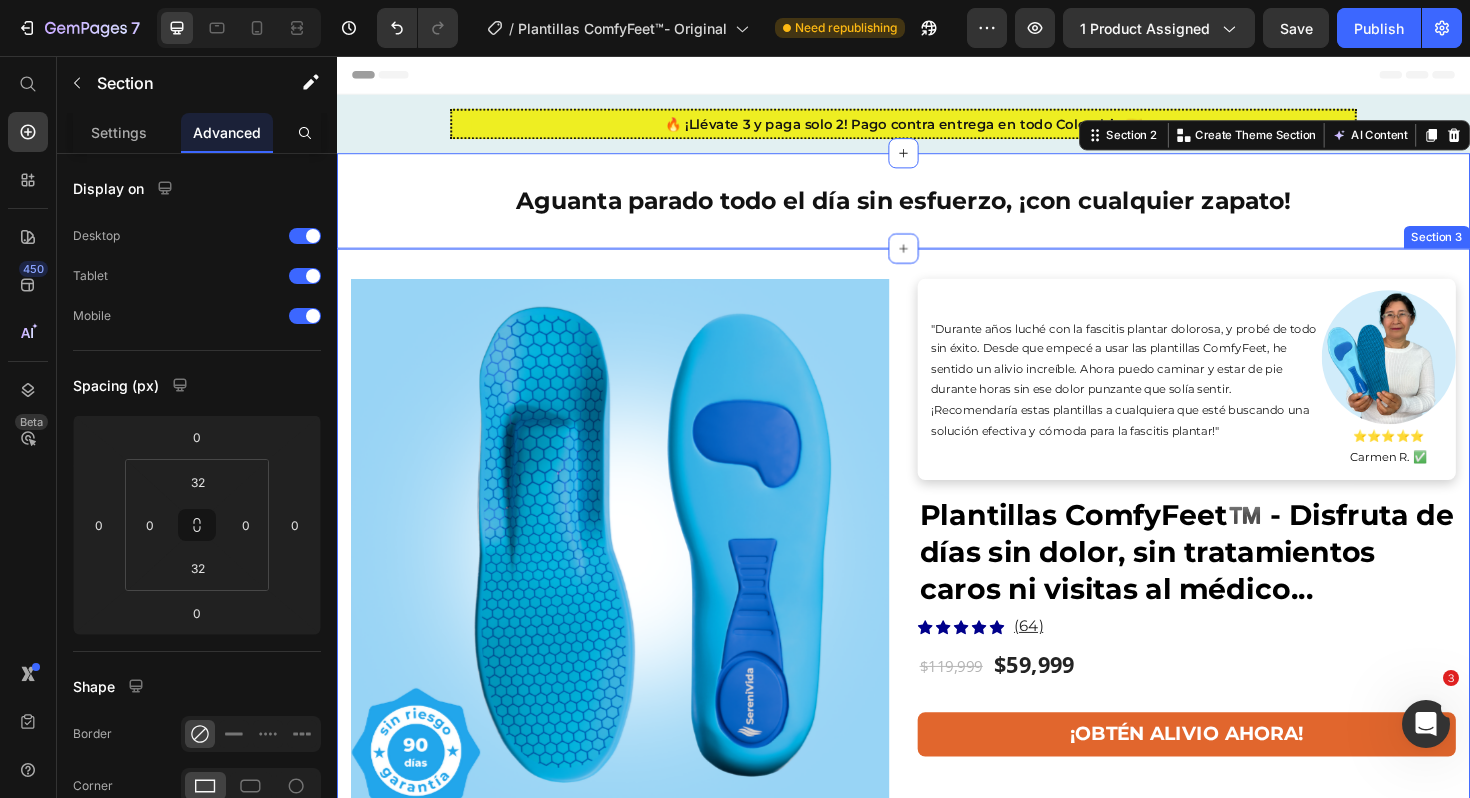 click on "Product Images & Gallery "Durante años luché con la fascitis plantar dolorosa, y probé de todo sin éxito. Desde que empecé a usar las plantillas ComfyFeet, he sentido un alivio increíble. Ahora puedo caminar y estar de pie durante horas sin ese dolor punzante que solía sentir. ¡Recomendaría estas plantillas a cualquiera que esté buscando una solución efectiva y cómoda para la fascitis plantar!" Text block Image ⭐⭐⭐⭐⭐  [LAST NAME] ✅ Text block Row Plantillas ComfyFeet™️ - Disfruta de días sin dolor, sin tratamientos caros ni visitas al médico... (P) Title
Icon
Icon
Icon
Icon
Icon Icon List Hoz (64) Text block Row $59,999 (P) Price $119,999 (P) Price Row ¡OBTÉN ALIVIO AHORA! Button ¿Dolor de pies? Obtén alivio inmediato sin cirugía, medicamentos o inyecciones. Heading Tus pies te amarán con nuestras revolucionarias plantillas para fascitis plantar. Text block Reduce la Hinchazón e Inflamación Row" at bounding box center (937, 1141) 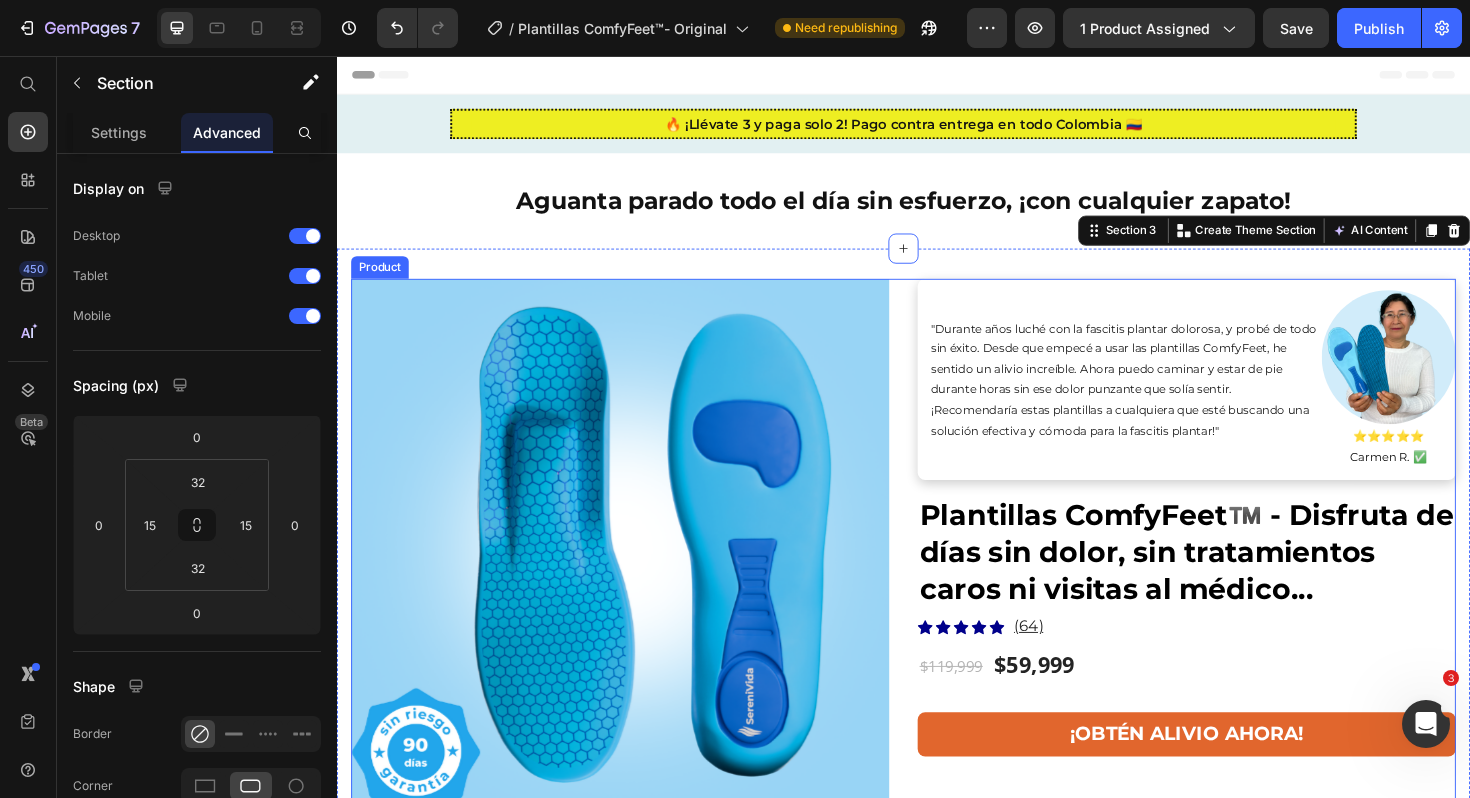 click on "Product Images & Gallery "Durante años luché con la fascitis plantar dolorosa, y probé de todo sin éxito. Desde que empecé a usar las plantillas ComfyFeet, he sentido un alivio increíble. Ahora puedo caminar y estar de pie durante horas sin ese dolor punzante que solía sentir. ¡Recomendaría estas plantillas a cualquiera que esté buscando una solución efectiva y cómoda para la fascitis plantar!" Text block Image ⭐⭐⭐⭐⭐  [LAST NAME] ✅ Text block Row Plantillas ComfyFeet™️ - Disfruta de días sin dolor, sin tratamientos caros ni visitas al médico... (P) Title
Icon
Icon
Icon
Icon
Icon Icon List Hoz (64) Text block Row $59,999 (P) Price $119,999 (P) Price Row ¡OBTÉN ALIVIO AHORA! Button ¿Dolor de pies? Obtén alivio inmediato sin cirugía, medicamentos o inyecciones. Heading Tus pies te amarán con nuestras revolucionarias plantillas para fascitis plantar. Text block Reduce la Hinchazón e Inflamación Row" at bounding box center [937, 1141] 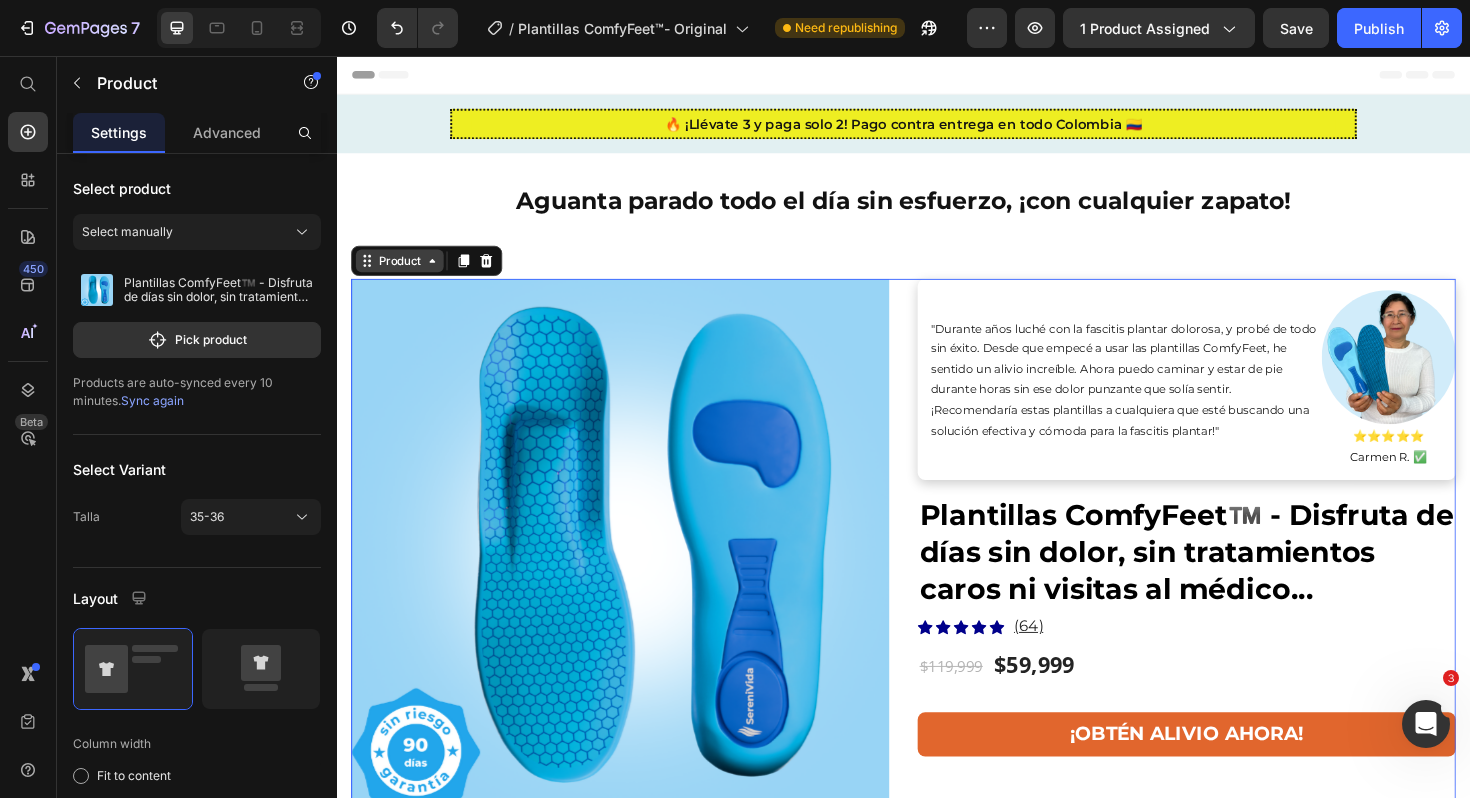 click on "Product" at bounding box center [403, 273] 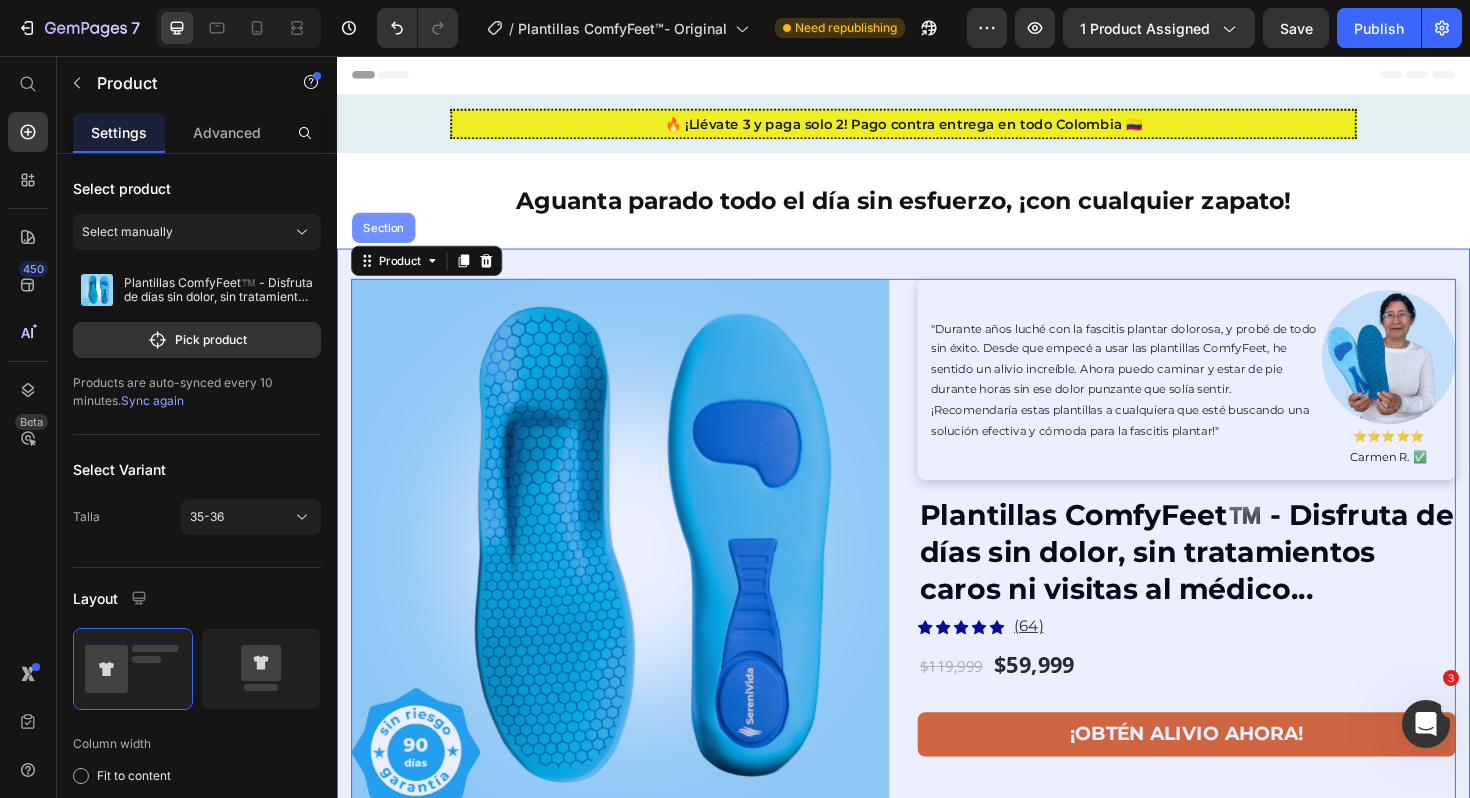 drag, startPoint x: 404, startPoint y: 247, endPoint x: 582, endPoint y: 409, distance: 240.68236 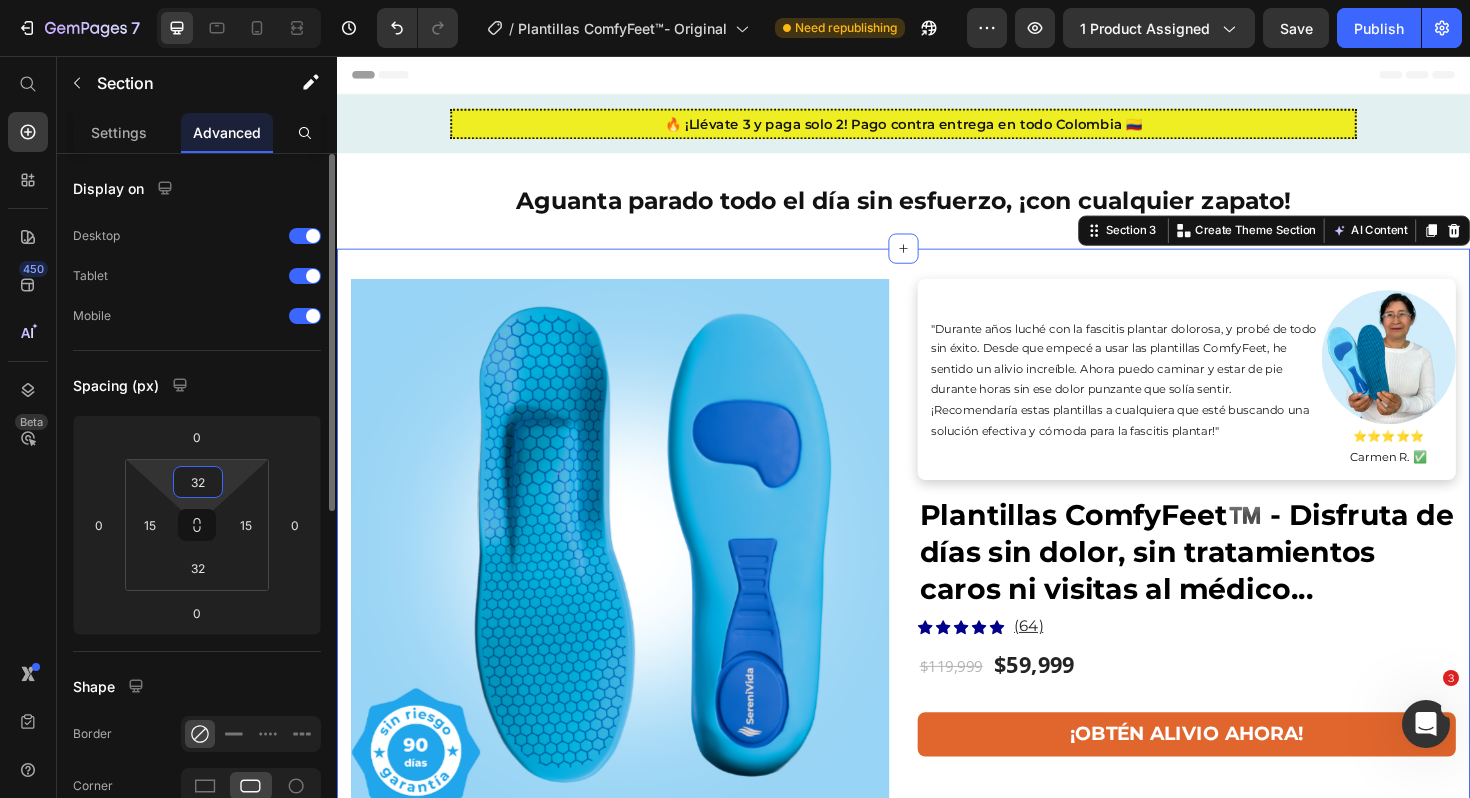 click on "32" at bounding box center (198, 482) 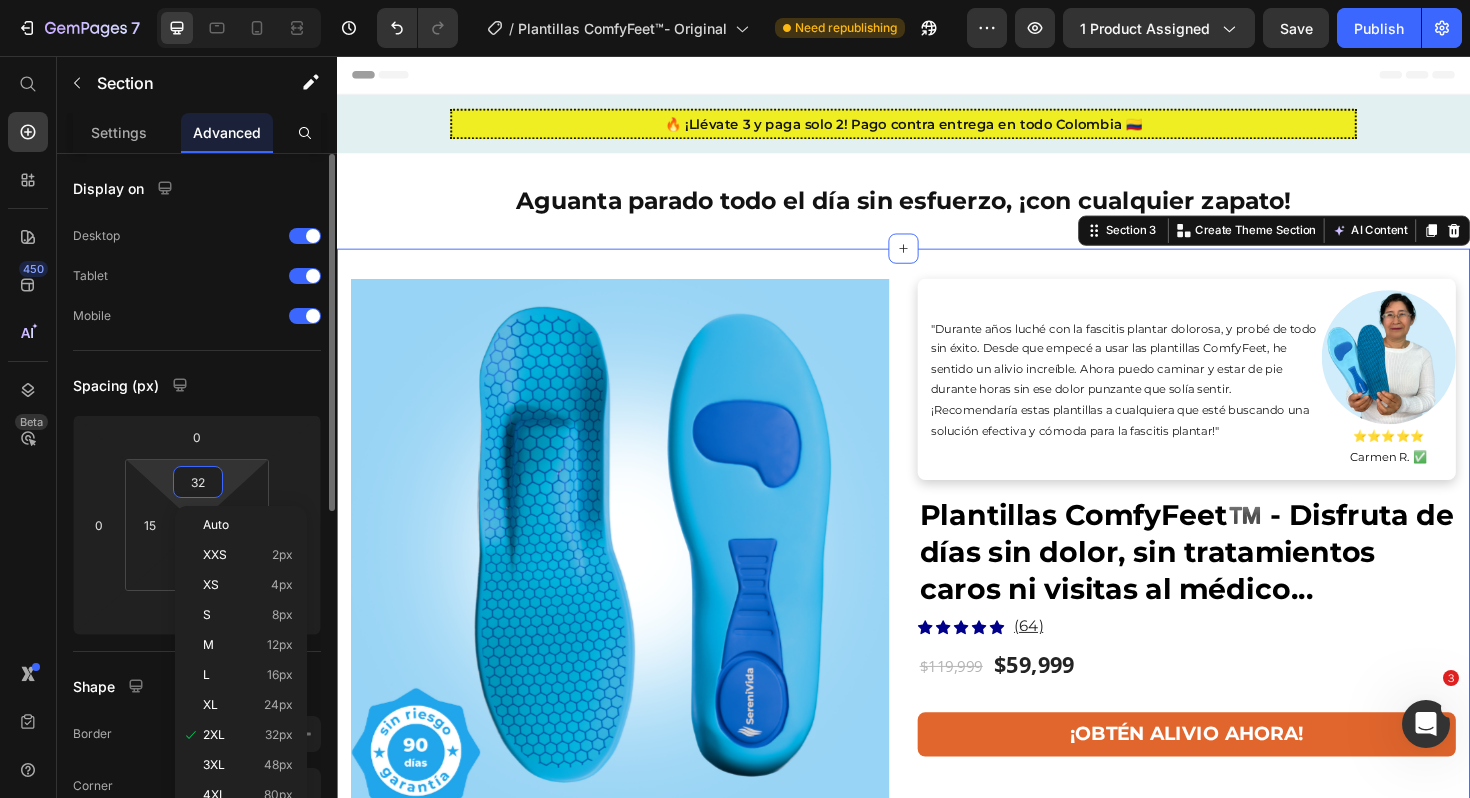 type 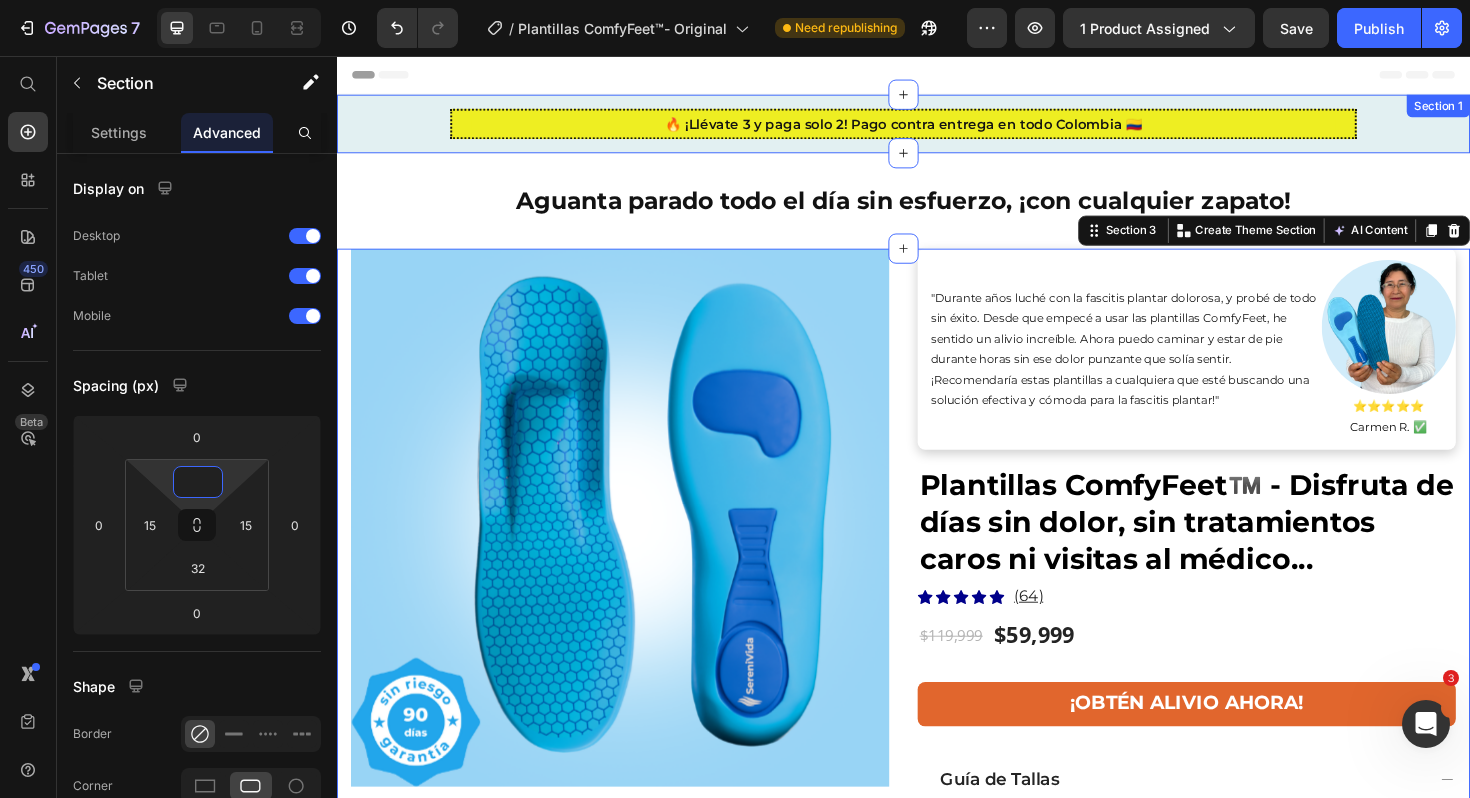click on "🔥 ¡Llévate 3 y paga solo 2! Pago contra entrega en todo Colombia 🇨🇴 Text block Row Section 1" at bounding box center [937, 128] 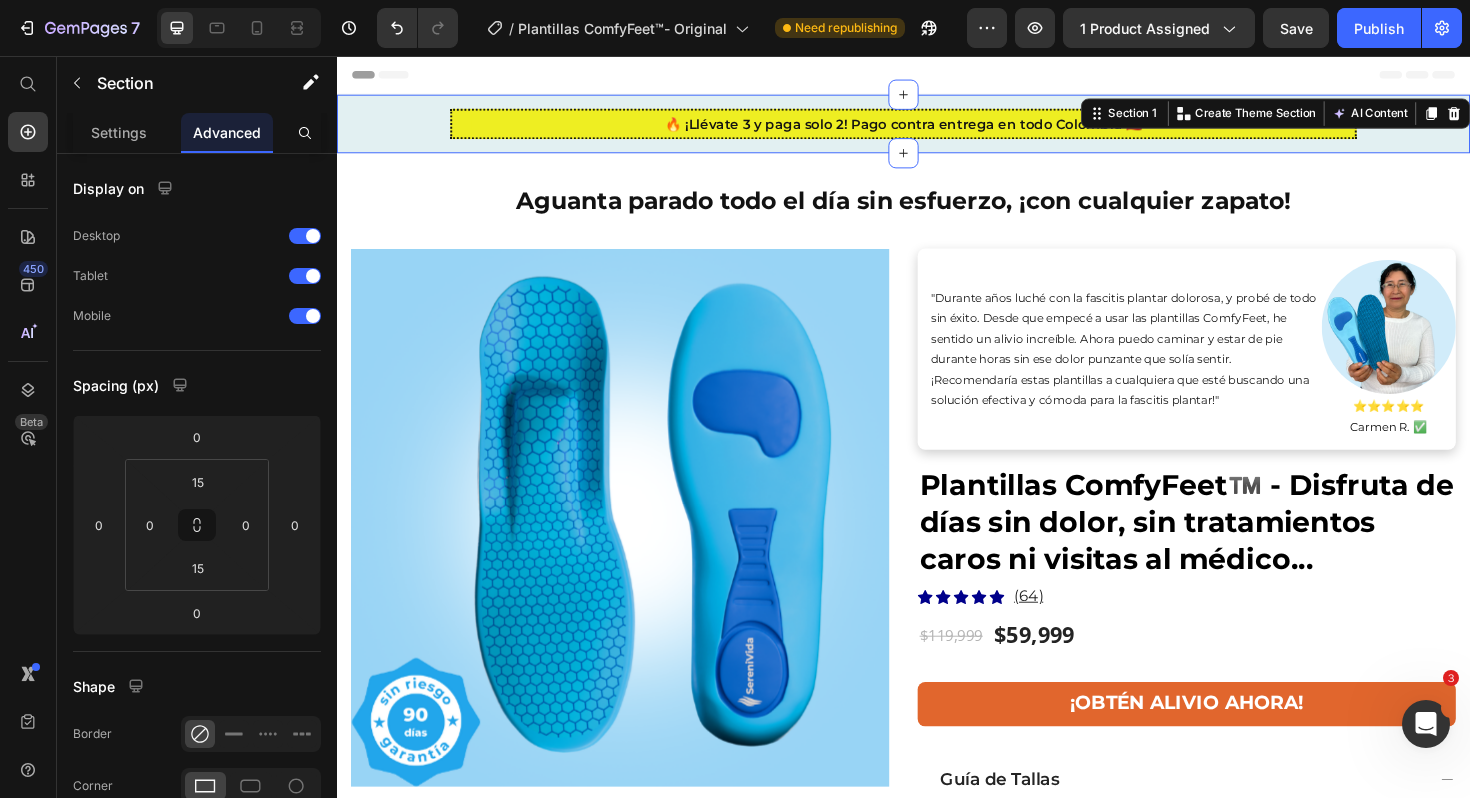 click on "Header" at bounding box center (937, 76) 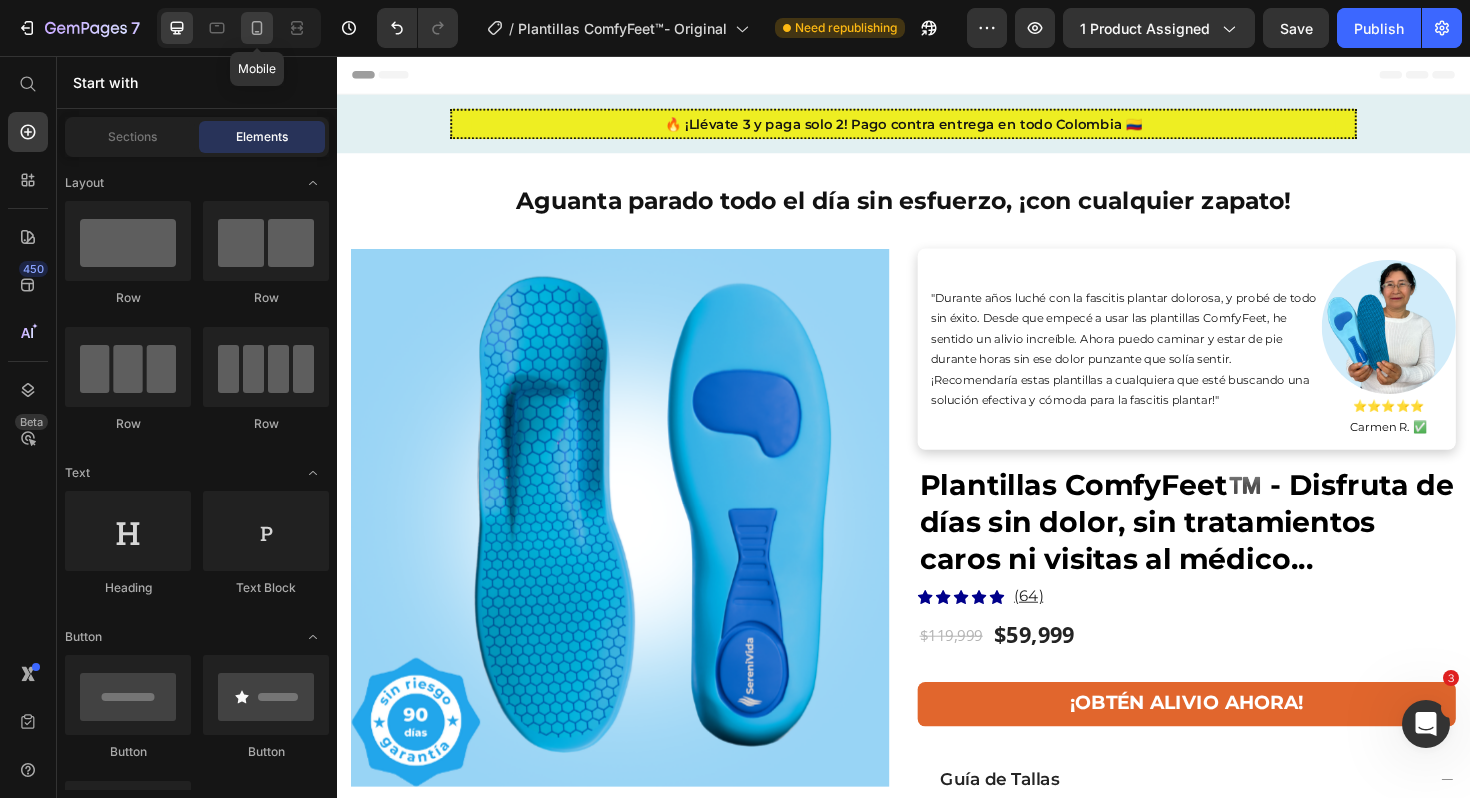 click 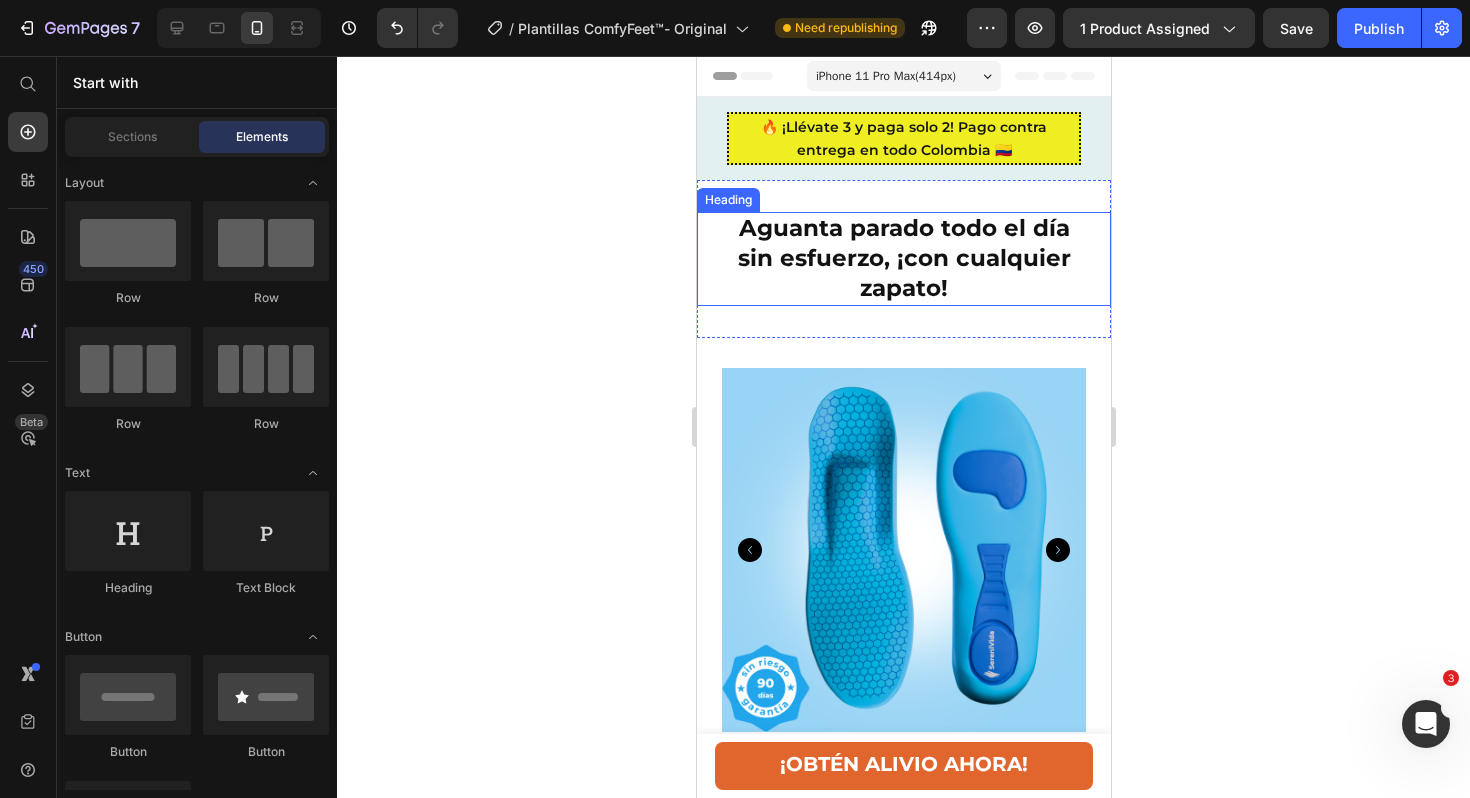 click on "Aguanta parado todo el día sin esfuerzo, ¡con cualquier zapato!" at bounding box center [903, 259] 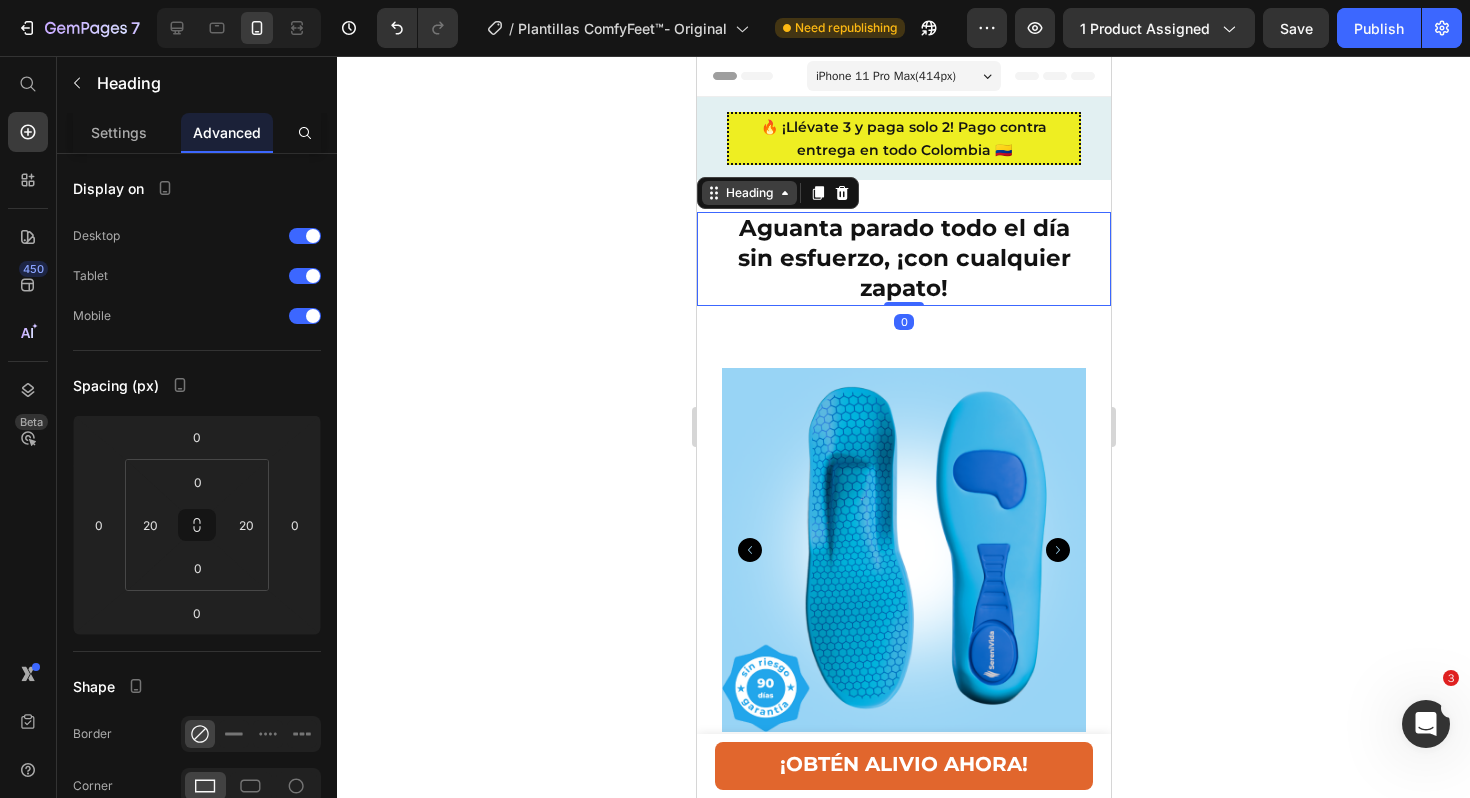 click on "Heading" at bounding box center (748, 193) 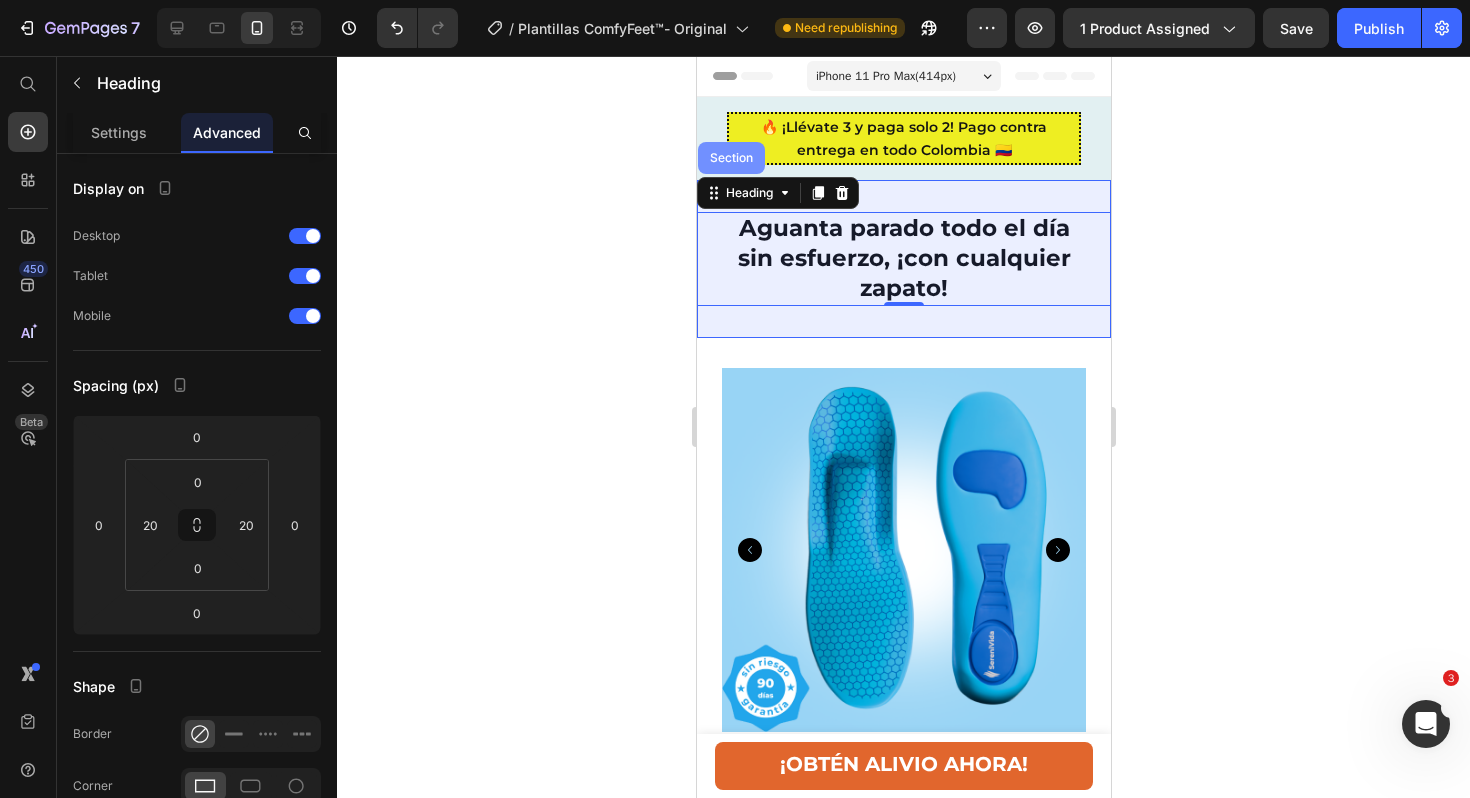 click on "Section" at bounding box center [730, 158] 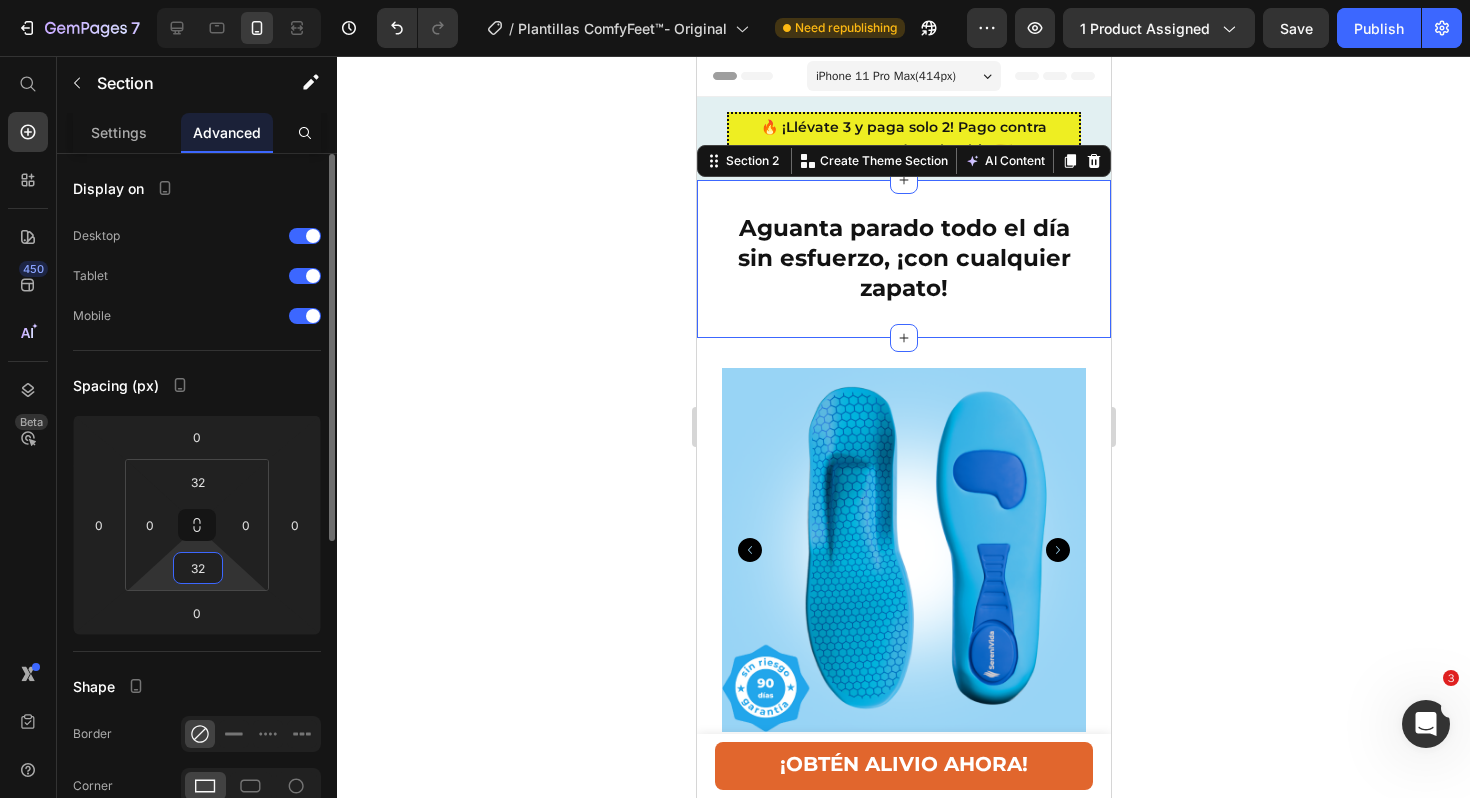 click on "32" at bounding box center [198, 568] 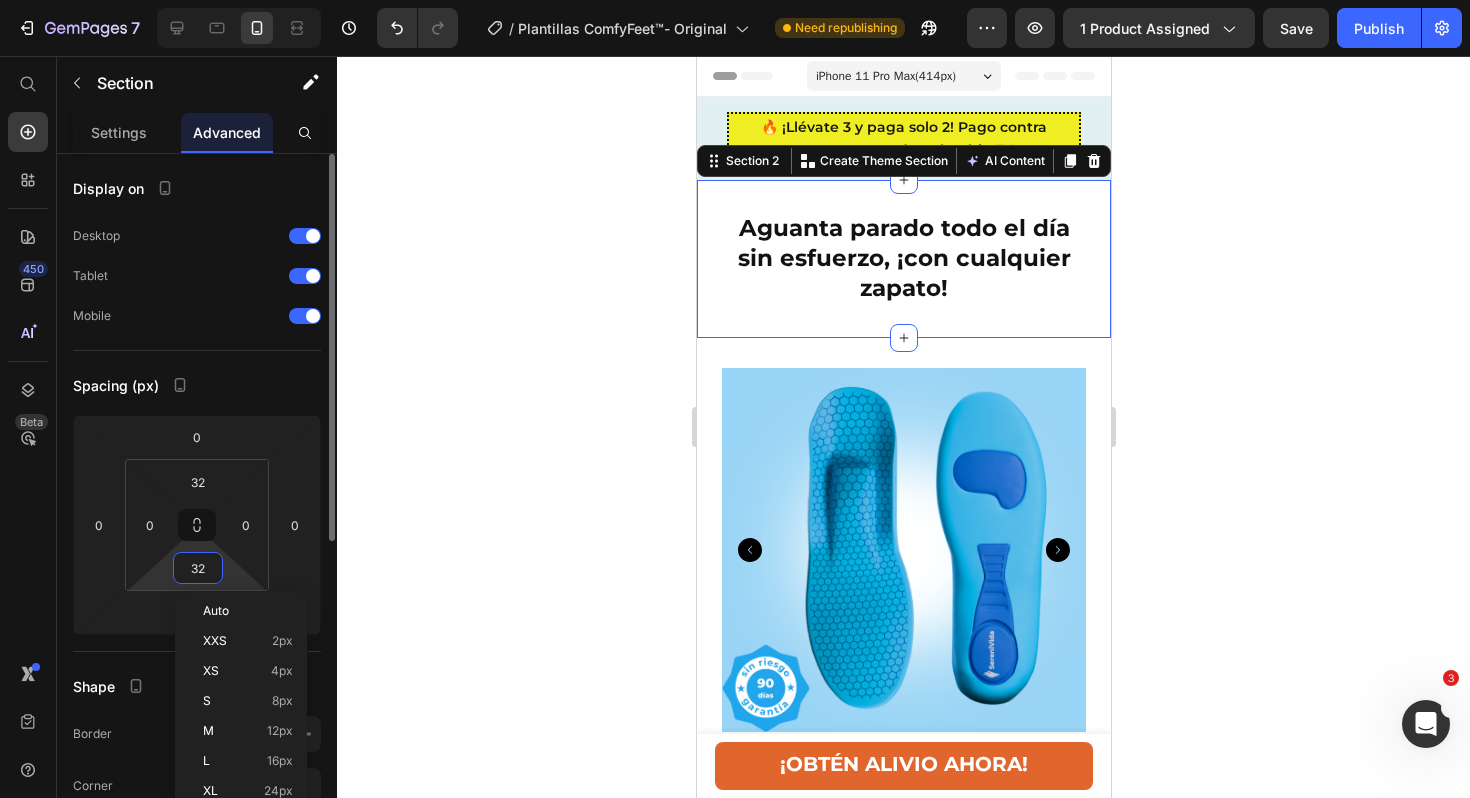 type 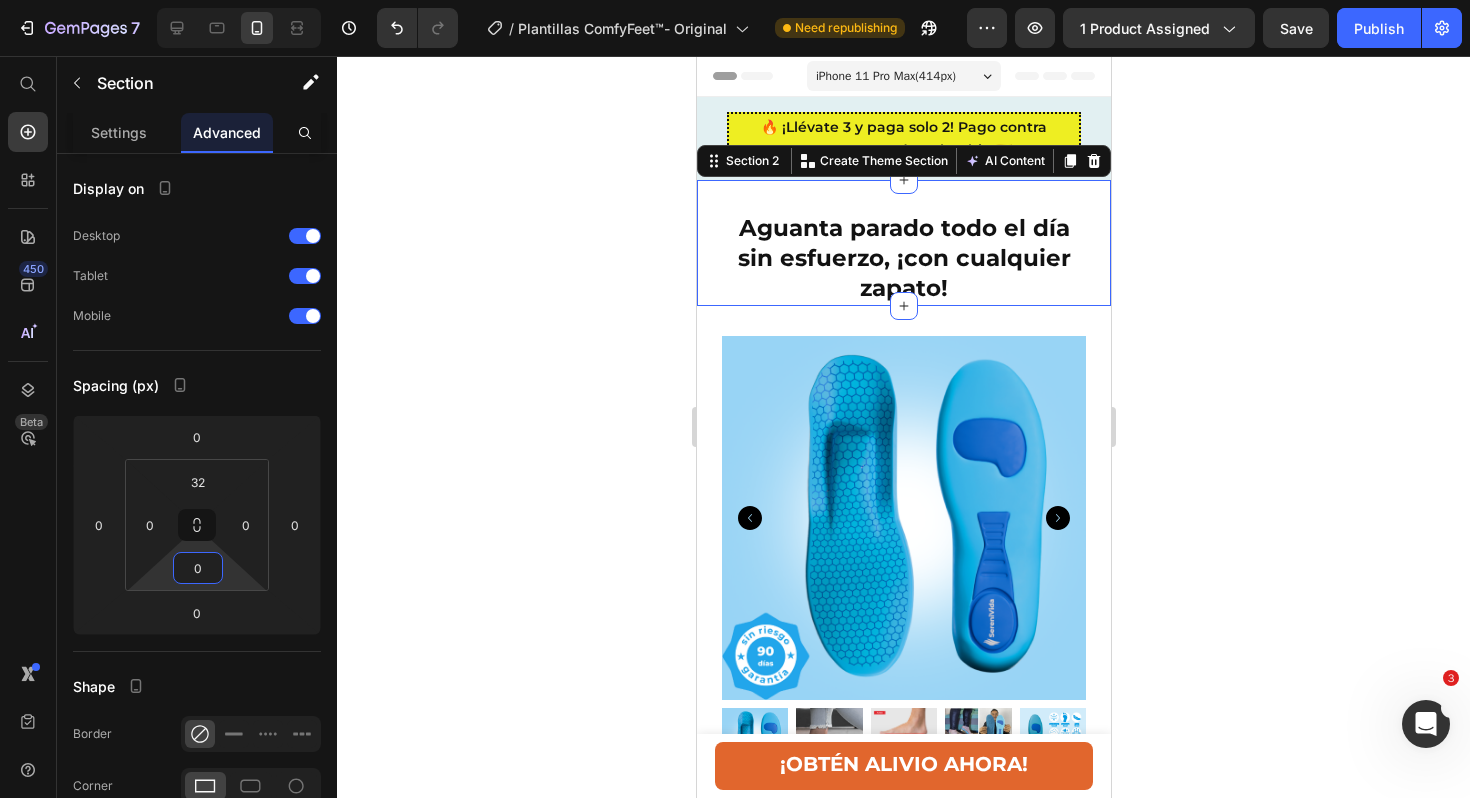 click 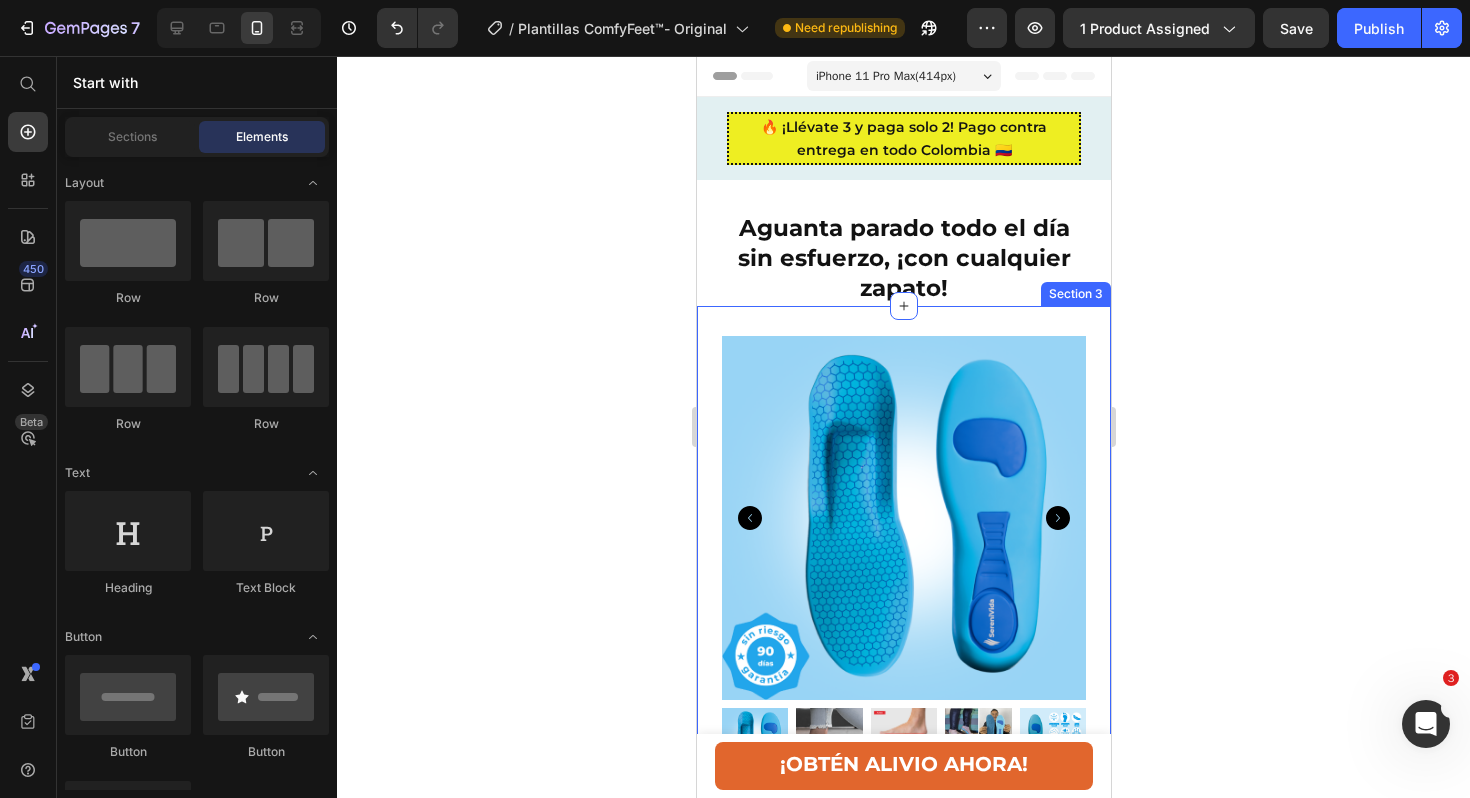 click on "Product Images & Gallery "Durante años luché con la fascitis plantar dolorosa, y probé de todo sin éxito. Desde que empecé a usar las plantillas ComfyFeet, he sentido un alivio increíble. Ahora puedo caminar y estar de pie durante horas sin ese dolor punzante que solía sentir. ¡Recomendaría estas plantillas a cualquiera que esté buscando una solución efectiva y cómoda para la fascitis plantar!" Text block Image ⭐⭐⭐⭐⭐  [LAST NAME] ✅ Text block Row Plantillas ComfyFeet™️ - Disfruta de días sin dolor, sin tratamientos caros ni visitas al médico... (P) Title
Icon
Icon
Icon
Icon
Icon Icon List Hoz (64) Text block Row $59,999 (P) Price $119,999 (P) Price Row ¡OBTÉN ALIVIO AHORA! Button ¿Dolor de pies? Obtén alivio inmediato sin cirugía, medicamentos o inyecciones. Heading Tus pies te amarán con nuestras revolucionarias plantillas para fascitis plantar. Text block Item list Row" at bounding box center (903, 1252) 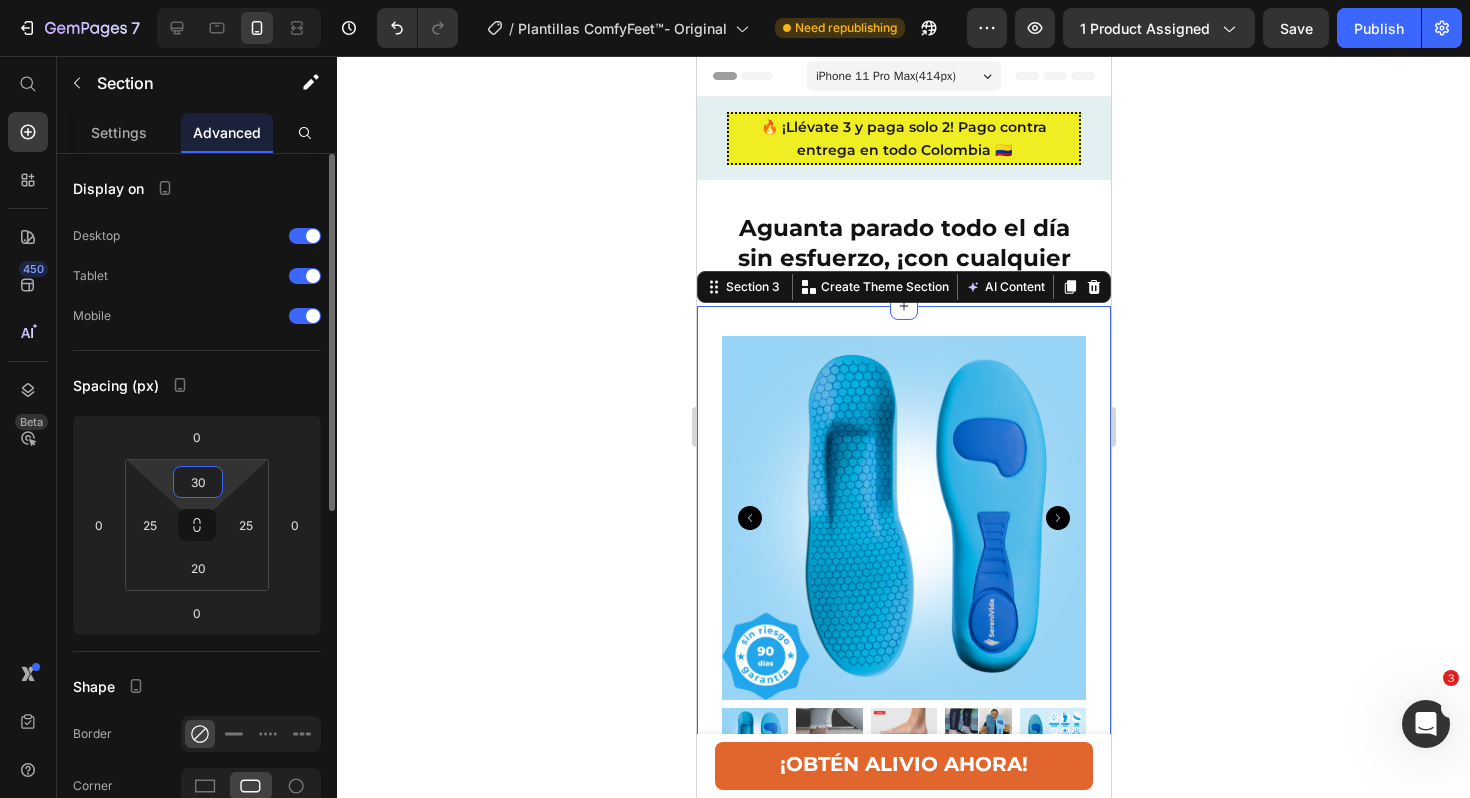 click on "30" at bounding box center [198, 482] 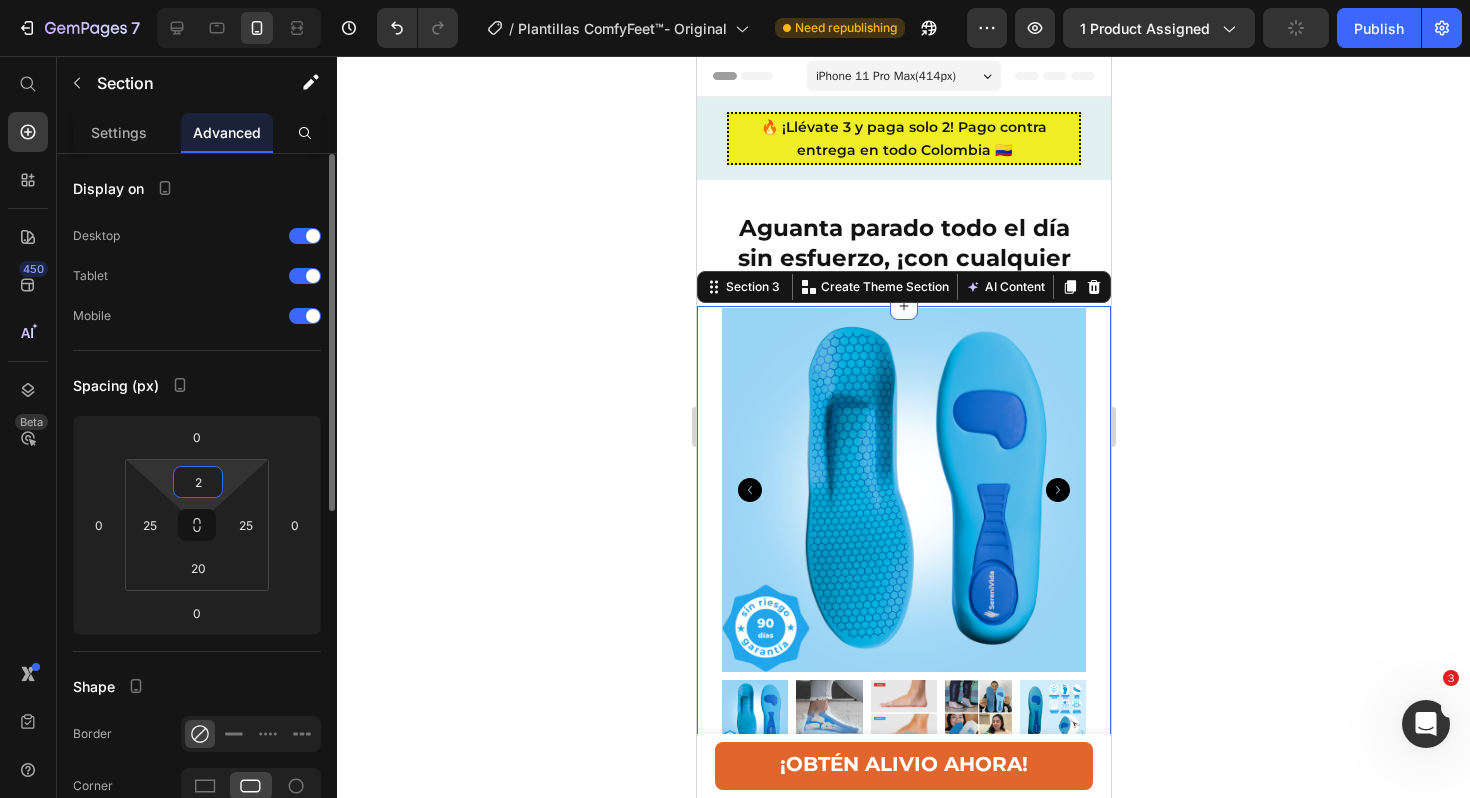 type on "20" 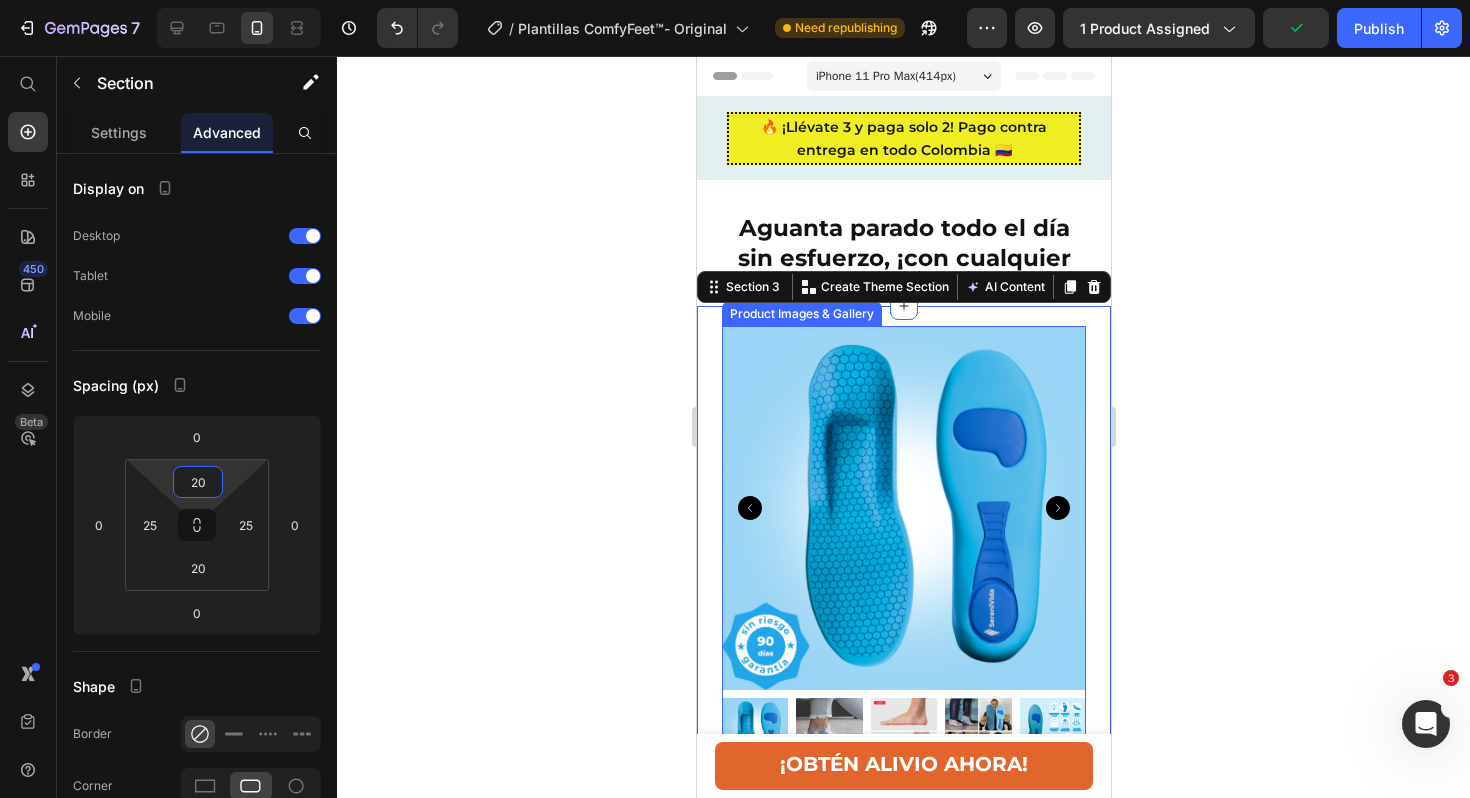 click 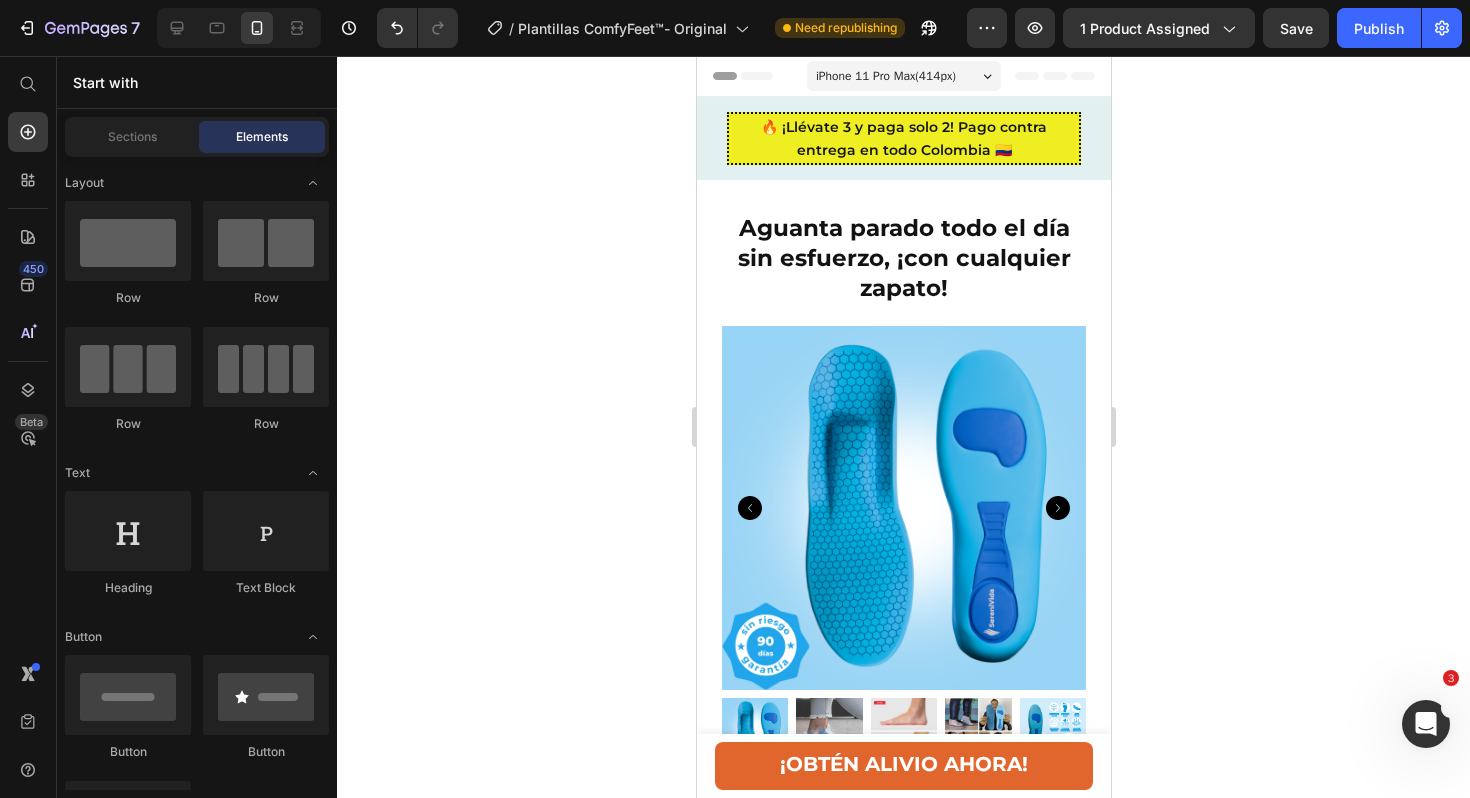 click 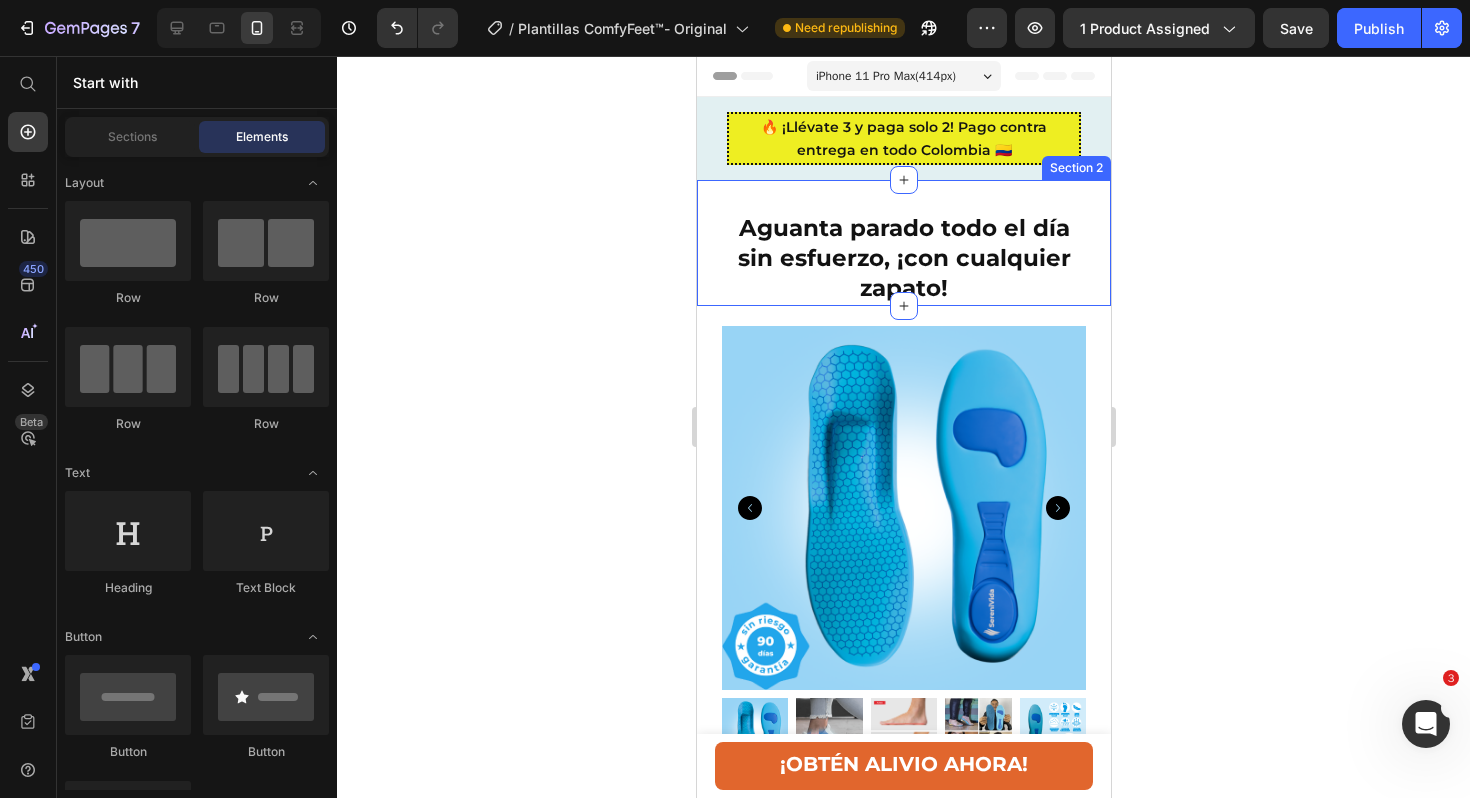 click on "Aguanta parado todo el día sin esfuerzo, ¡con cualquier zapato! Heading Section 2" at bounding box center (903, 243) 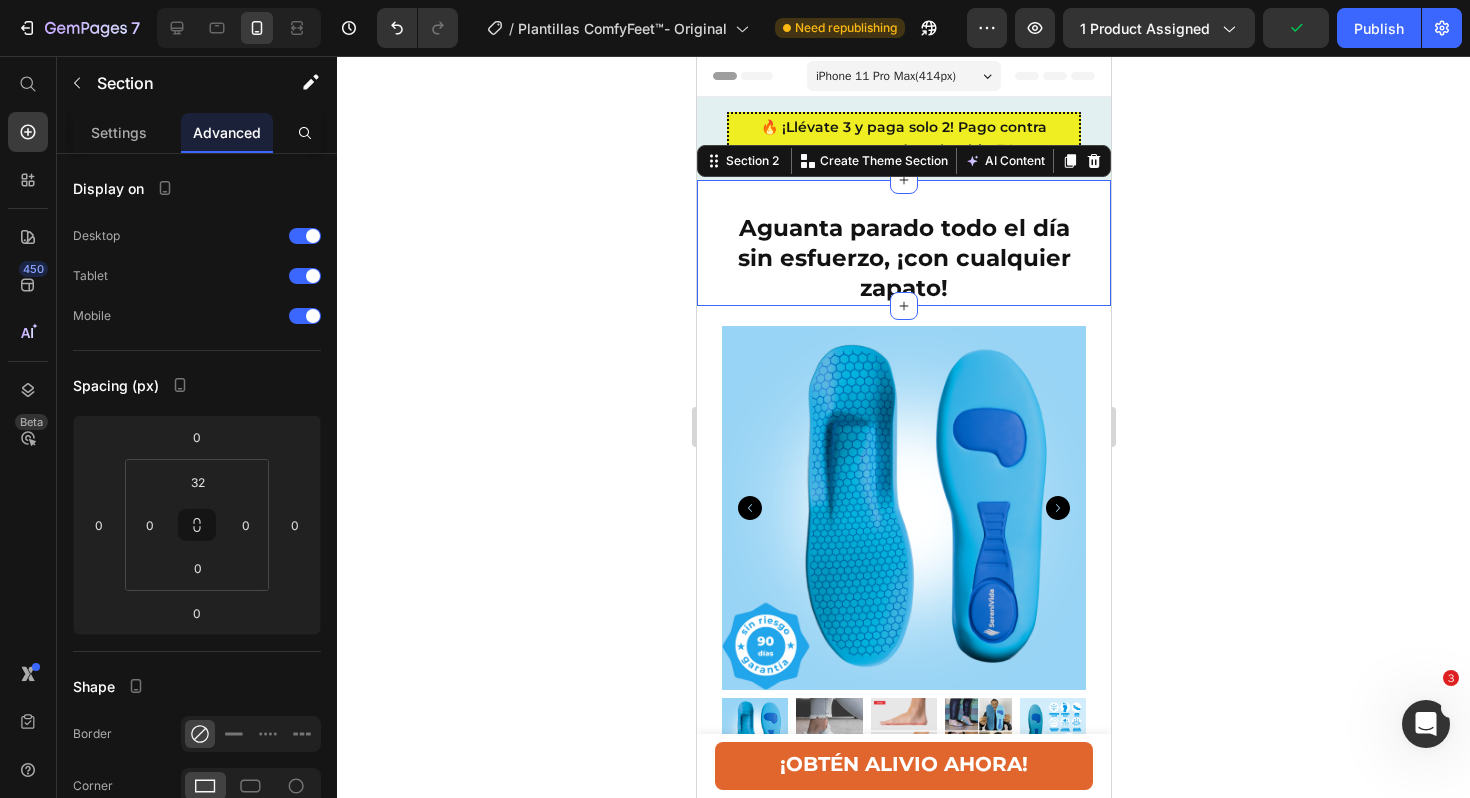click on "Aguanta parado todo el día sin esfuerzo, ¡con cualquier zapato!" at bounding box center [903, 259] 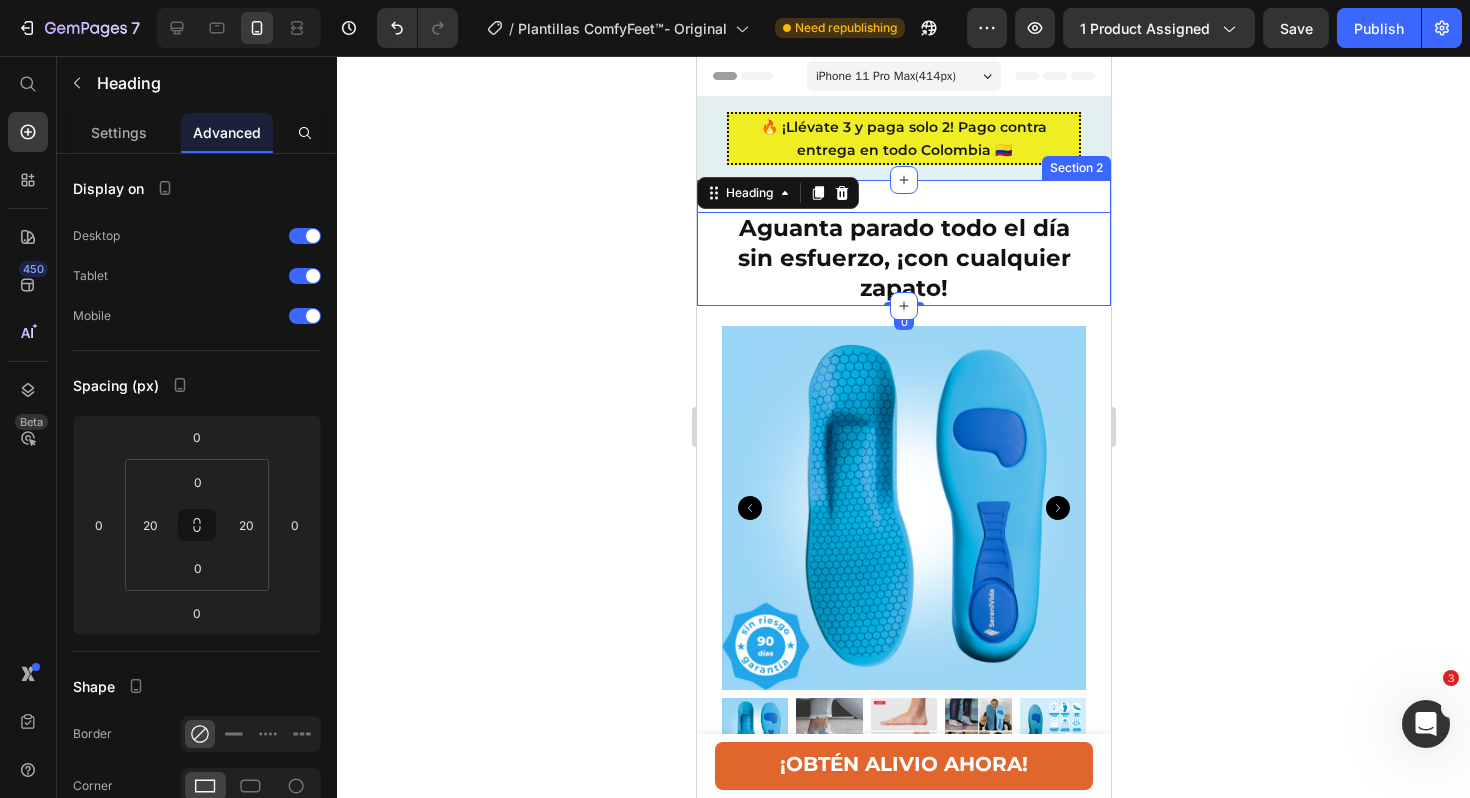 click on "Aguanta parado todo el día sin esfuerzo, ¡con cualquier zapato! Heading   0 Section 2" at bounding box center (903, 243) 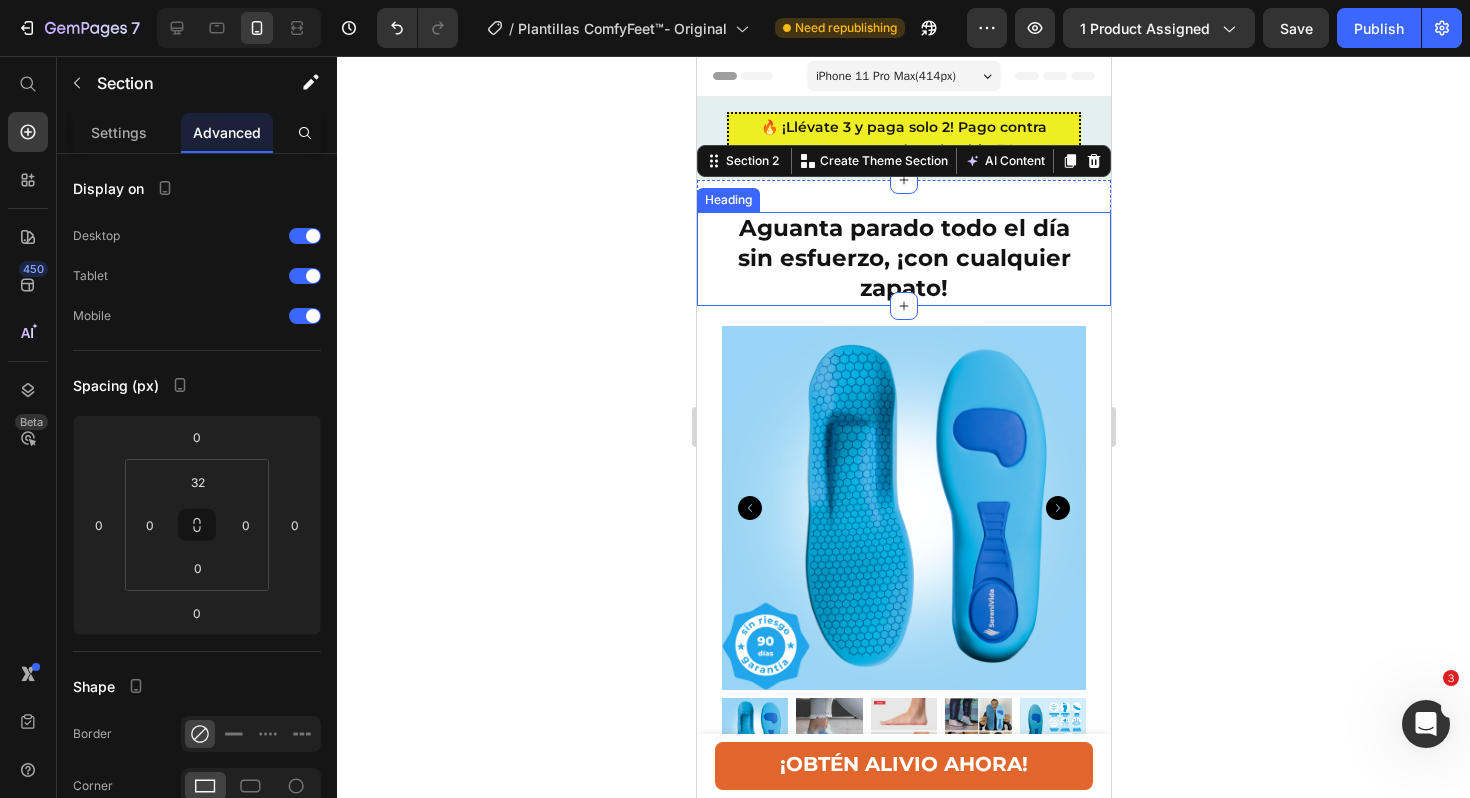 click on "Aguanta parado todo el día sin esfuerzo, ¡con cualquier zapato!" at bounding box center [903, 259] 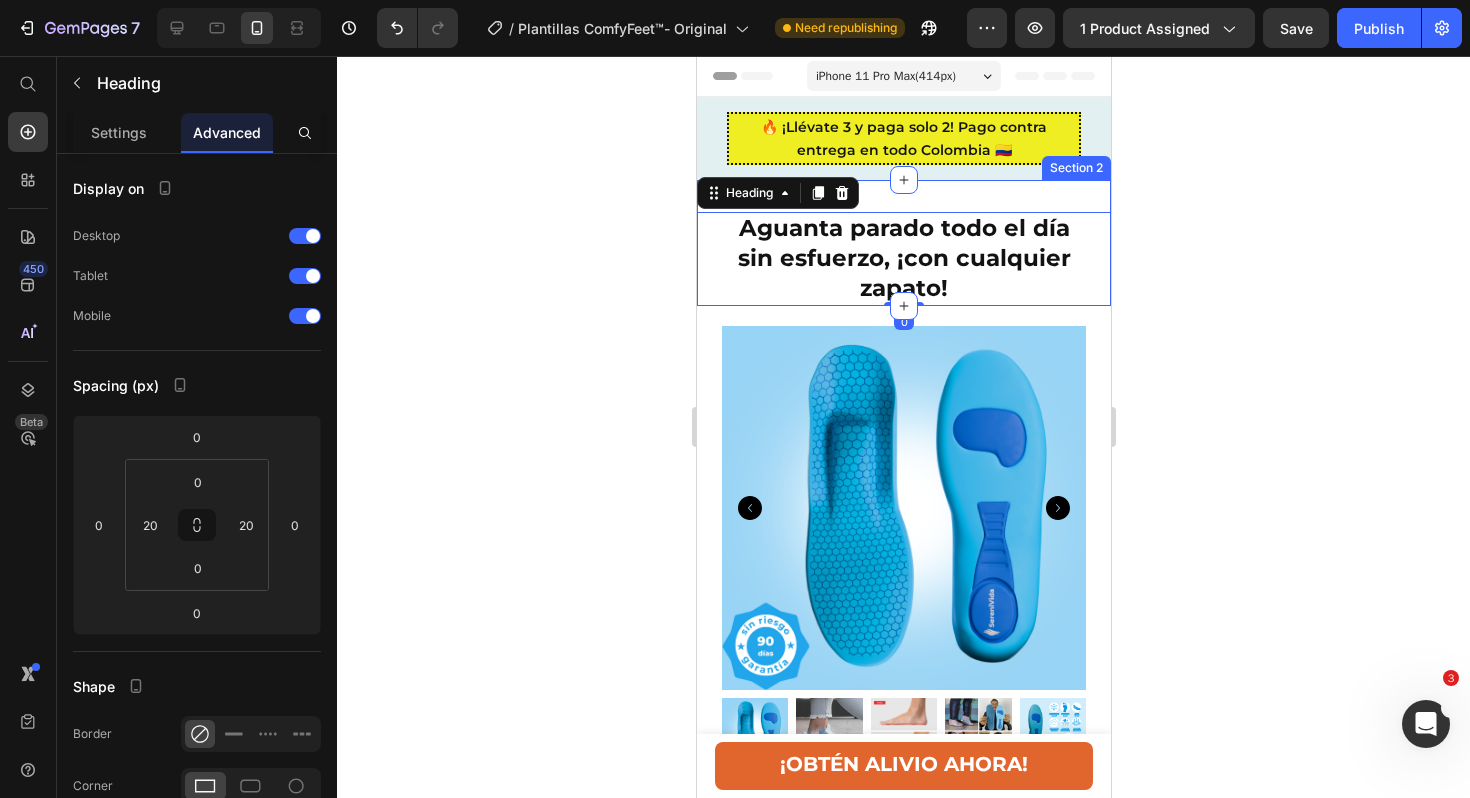 click on "Aguanta parado todo el día sin esfuerzo, ¡con cualquier zapato! Heading   0 Section 2" at bounding box center (903, 243) 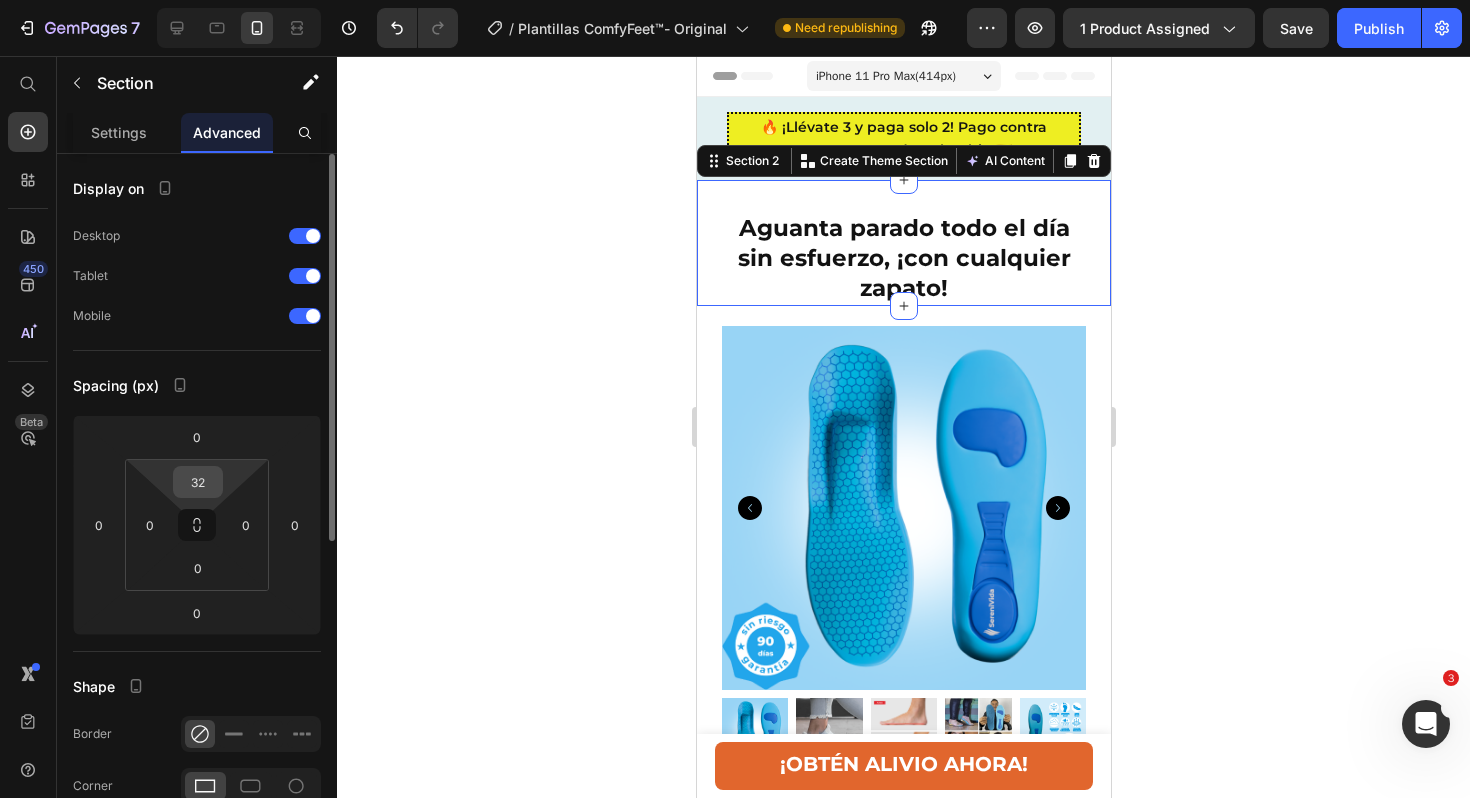 click on "32" at bounding box center (198, 482) 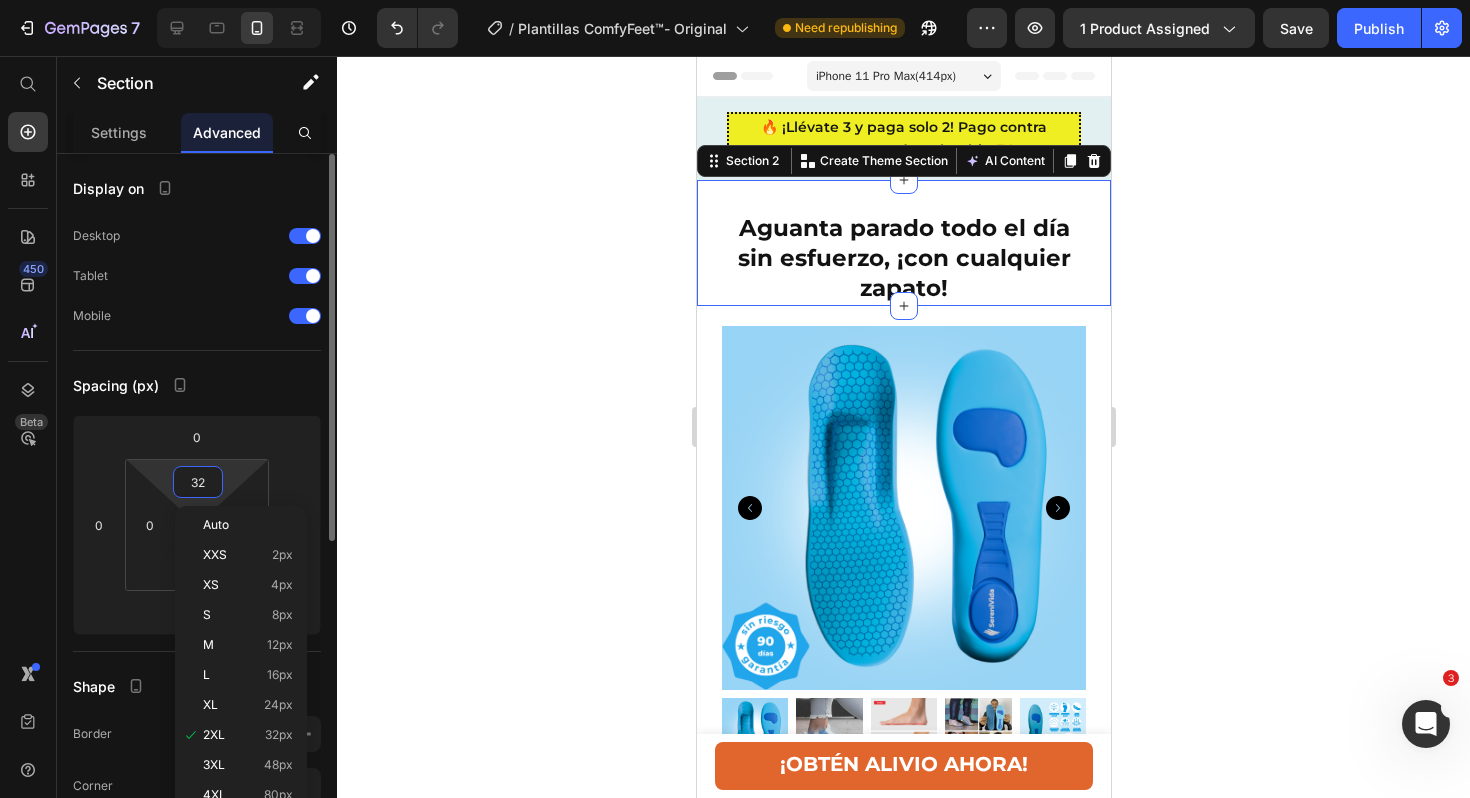 type 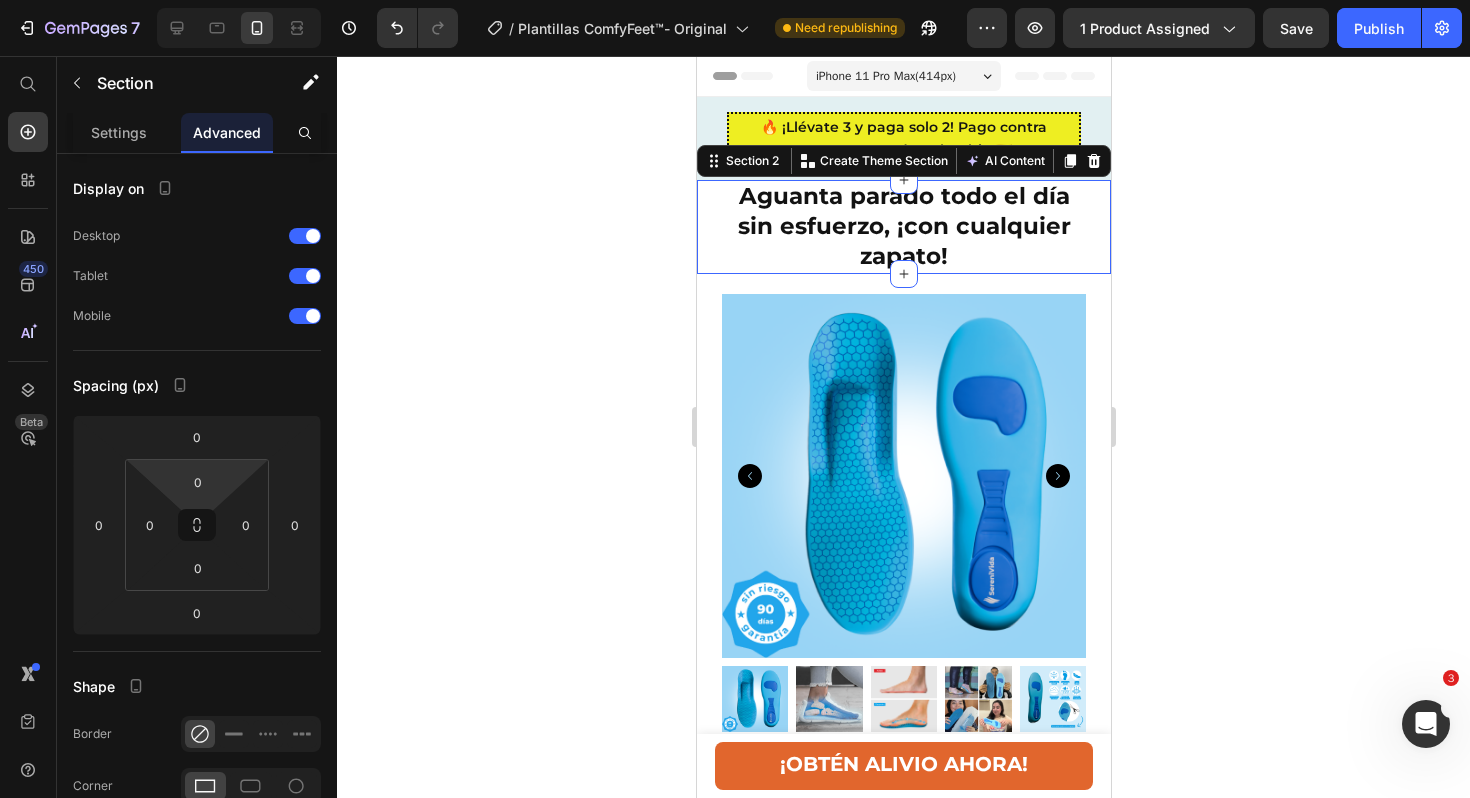 click 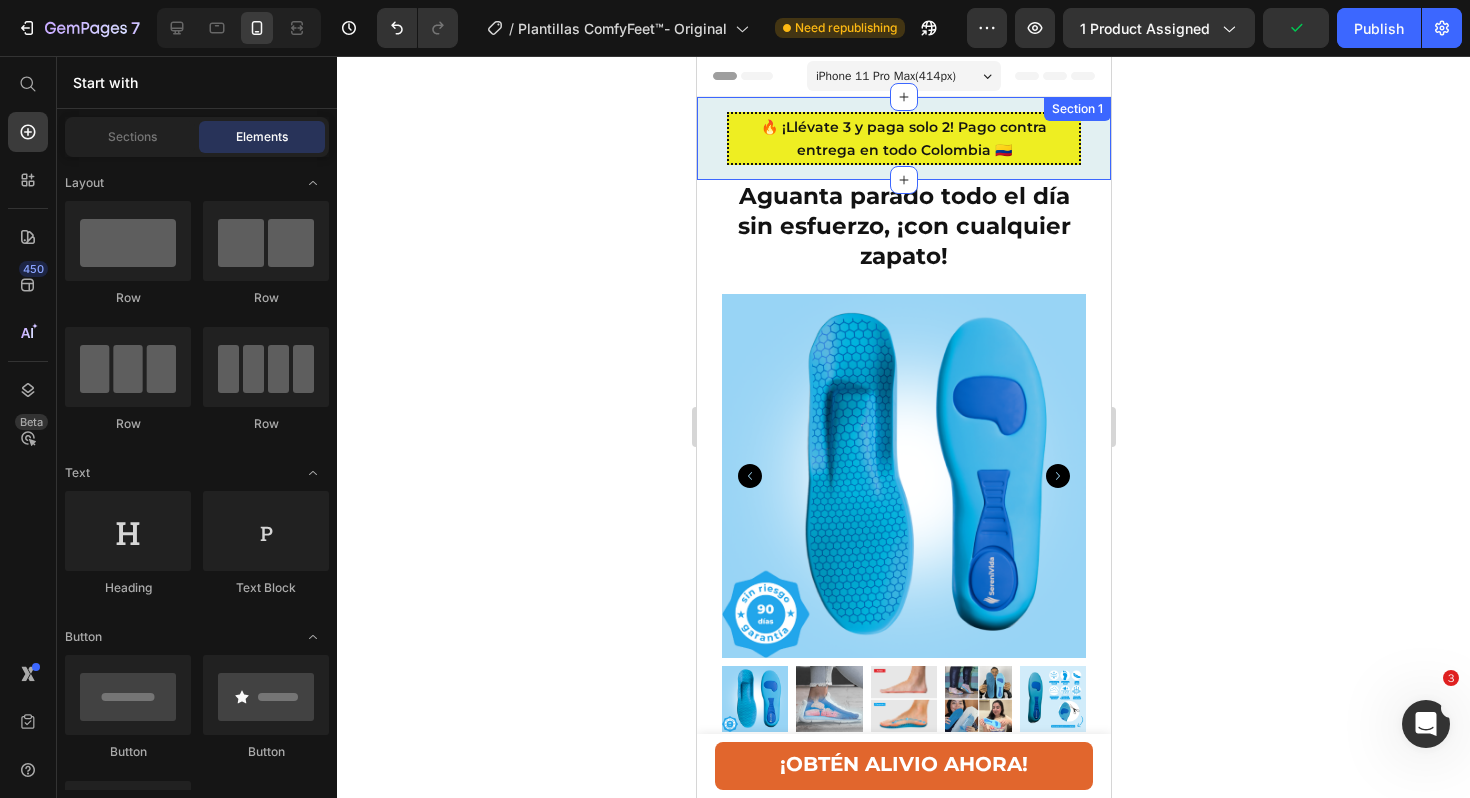 click on "🔥 ¡Llévate 3 y paga solo 2! Pago contra entrega en todo Colombia 🇨🇴 Text block Row Section 1" at bounding box center [903, 138] 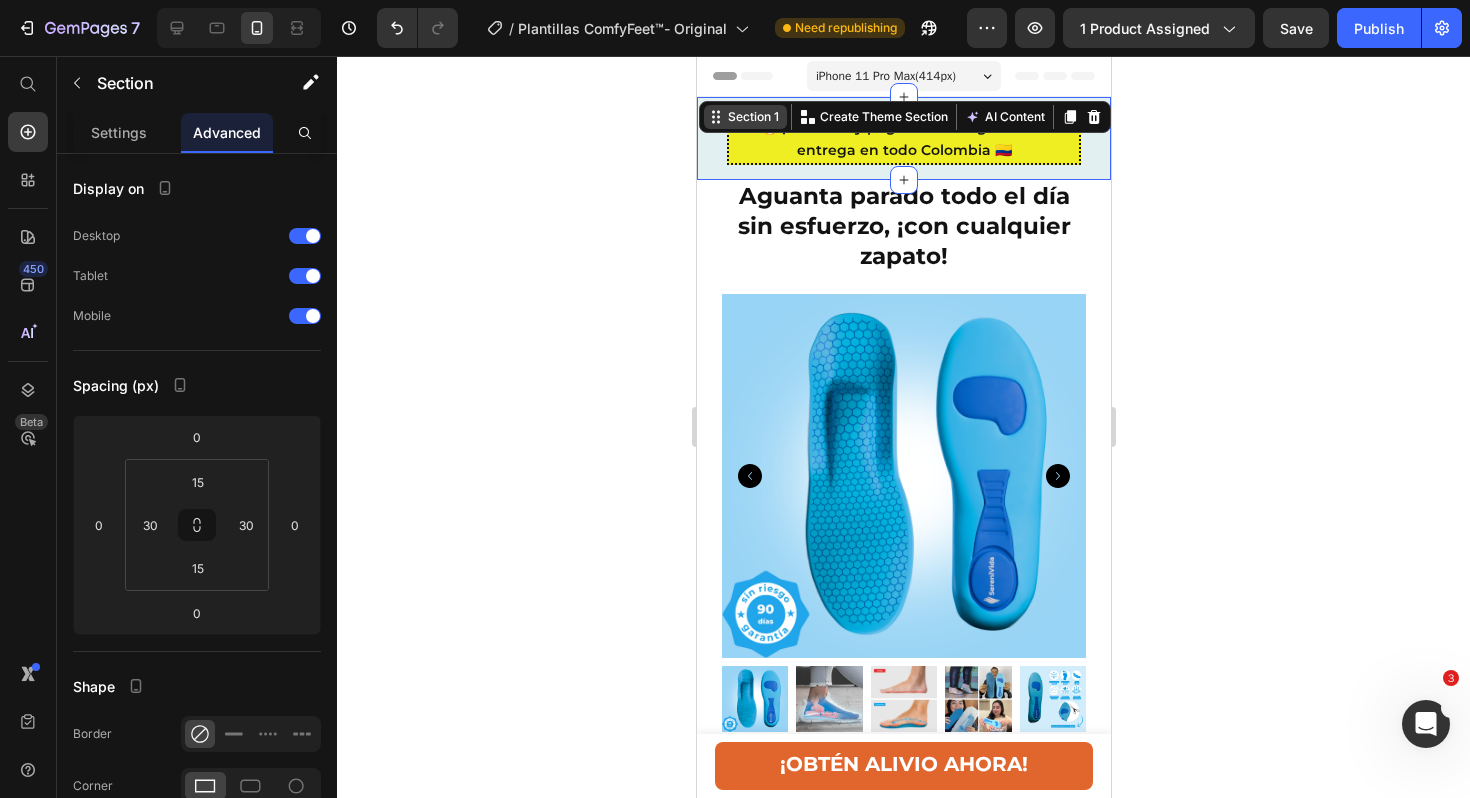 click on "Section 1" at bounding box center [752, 117] 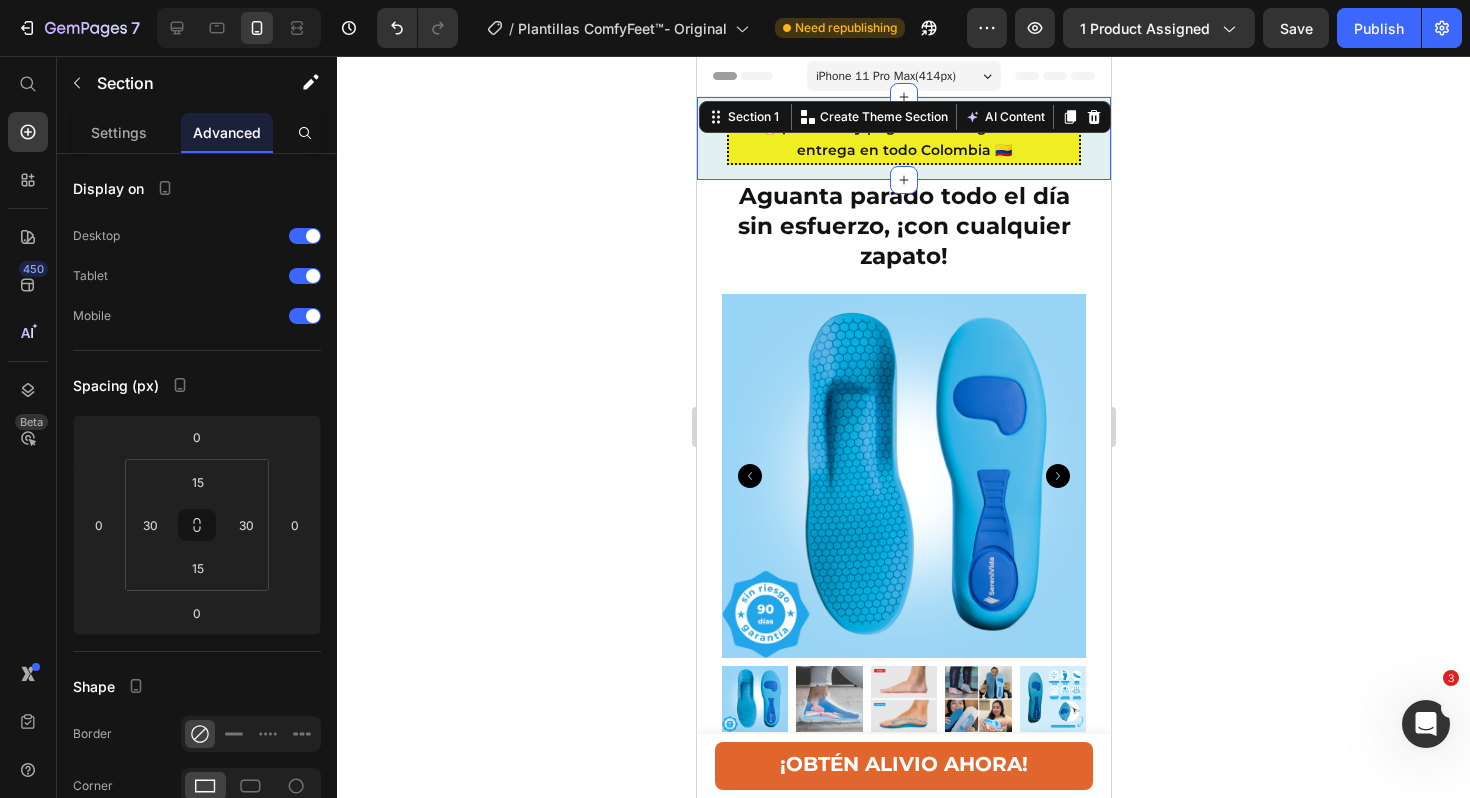 click 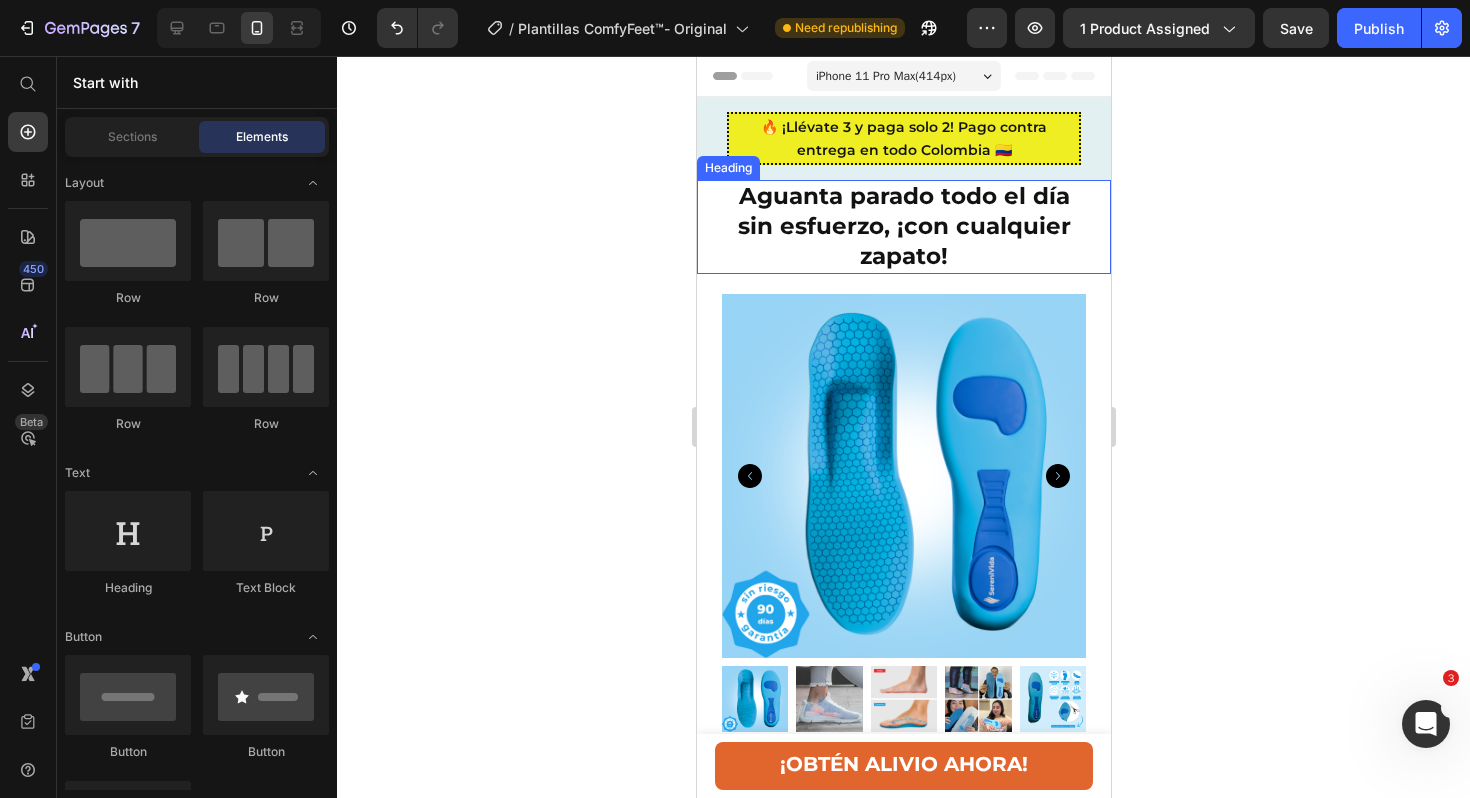 click on "Aguanta parado todo el día sin esfuerzo, ¡con cualquier zapato!" at bounding box center (903, 227) 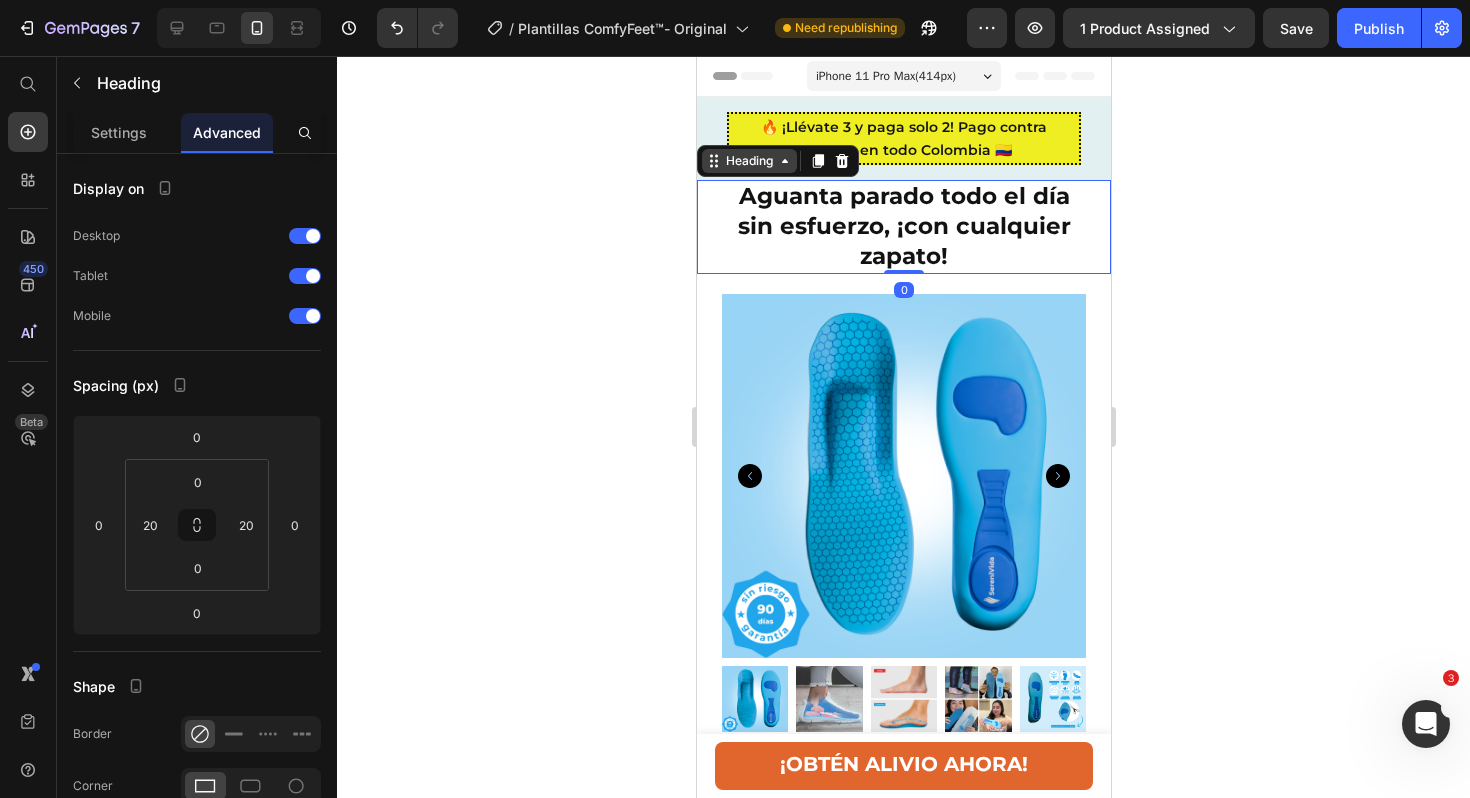 click on "Heading" at bounding box center (748, 161) 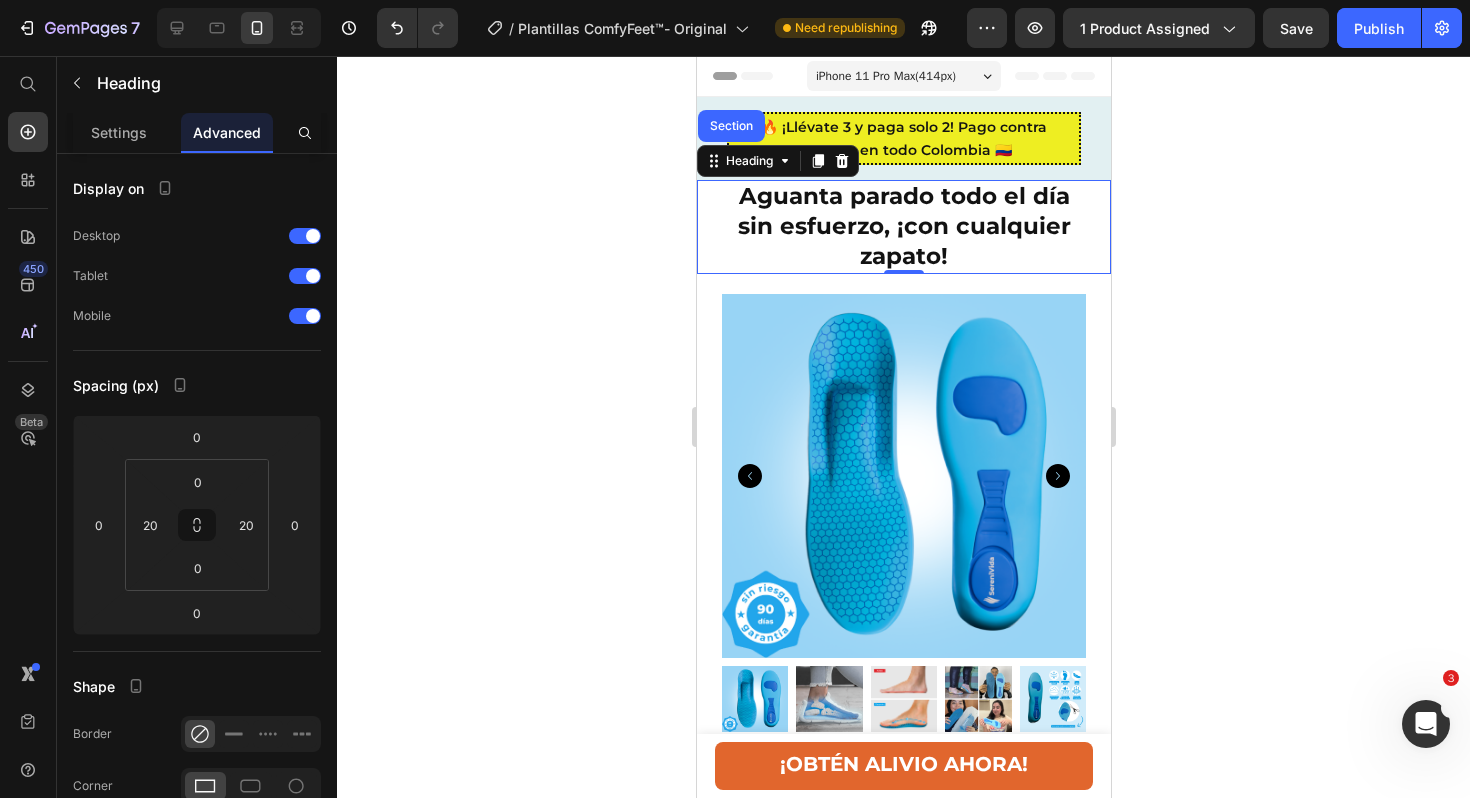 click 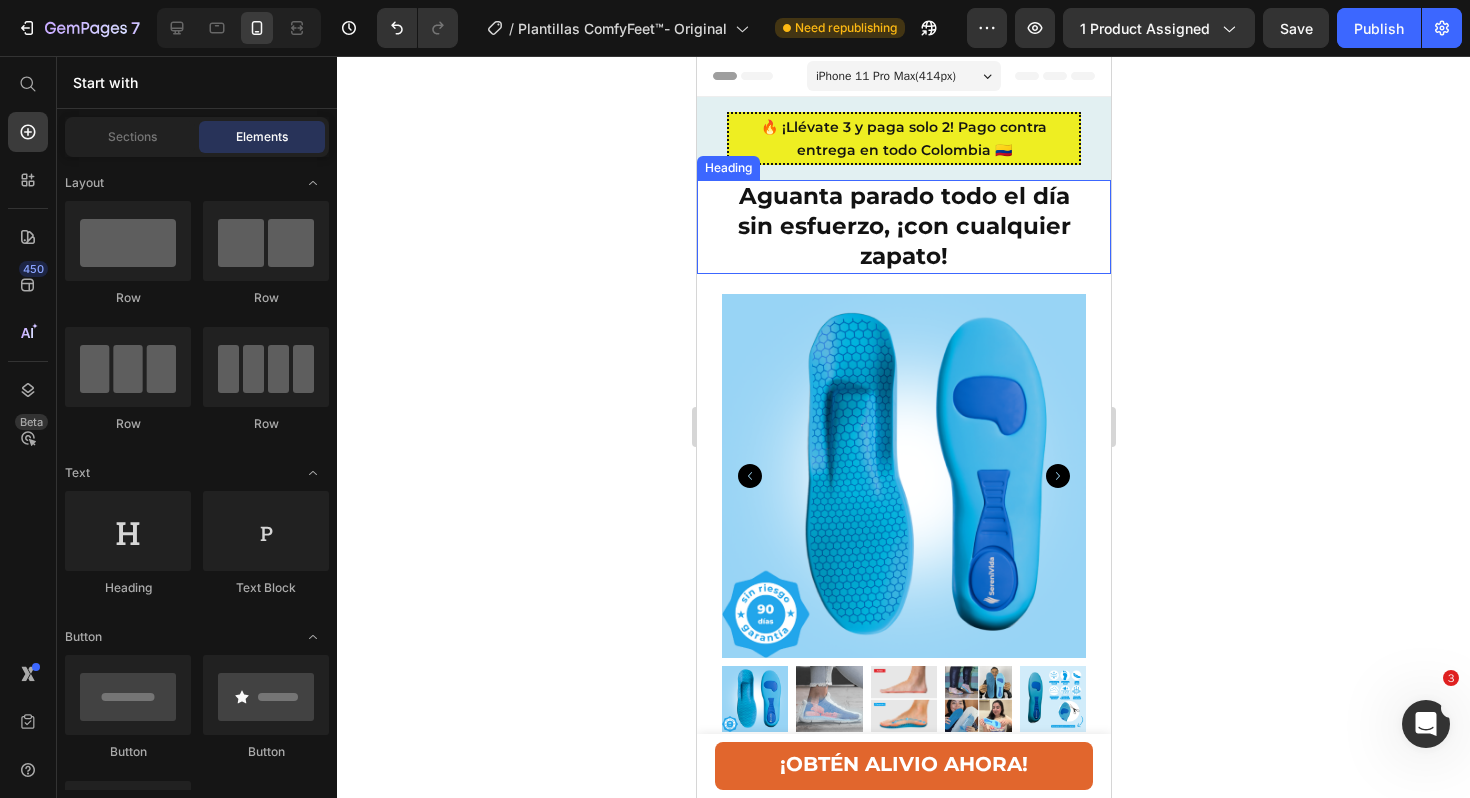 click on "Aguanta parado todo el día sin esfuerzo, ¡con cualquier zapato!" at bounding box center (903, 227) 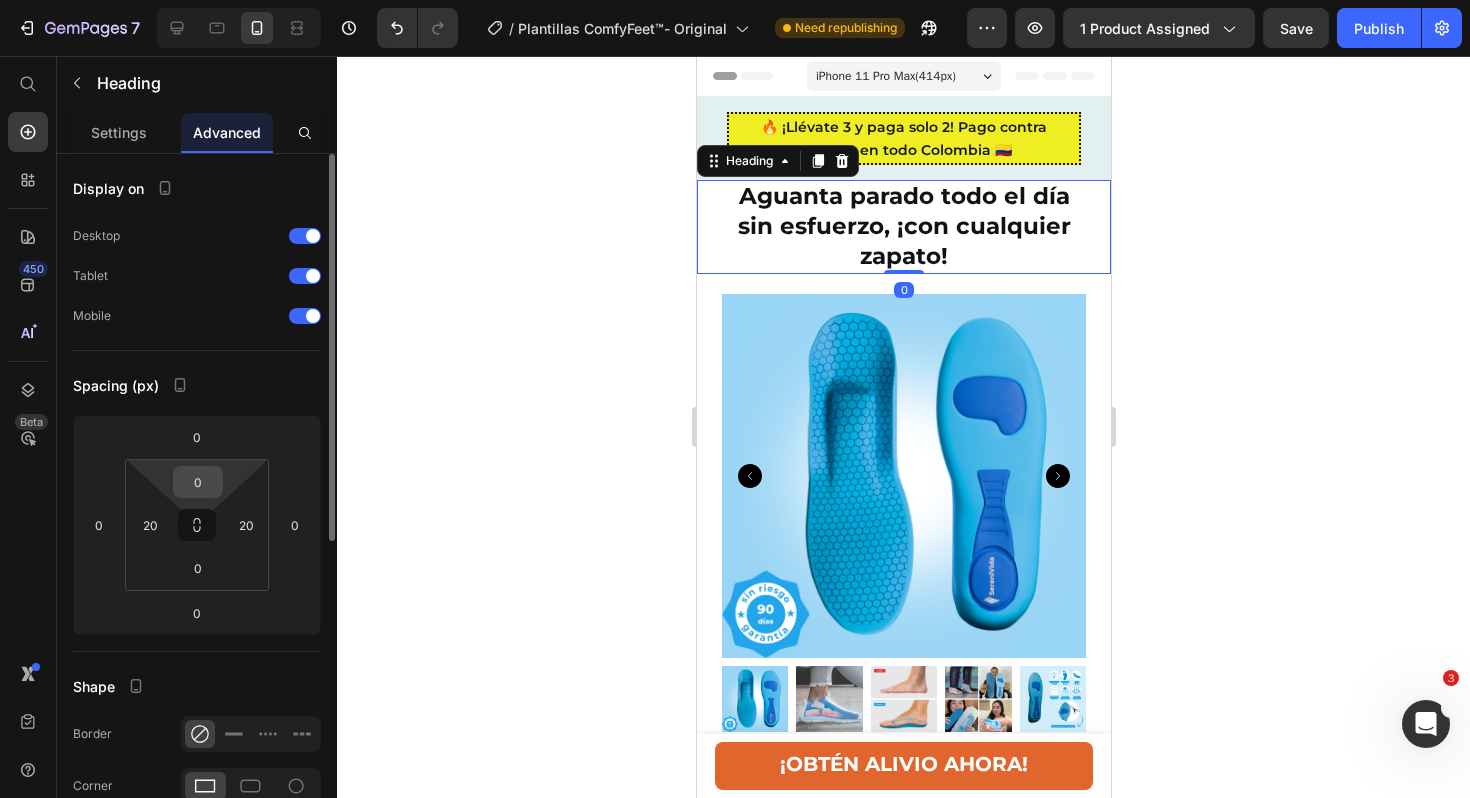 click on "0" at bounding box center [198, 482] 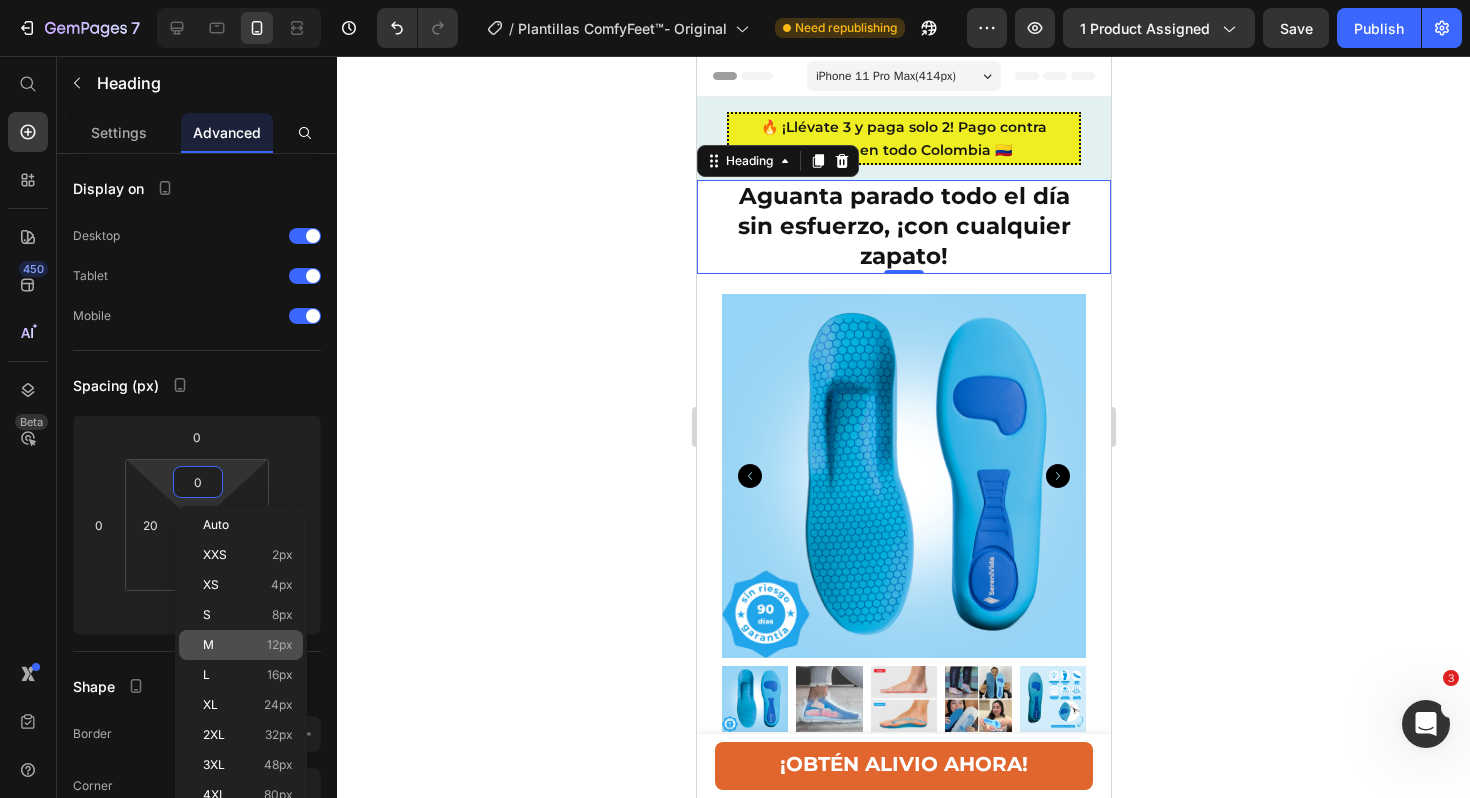 click on "12px" at bounding box center [280, 645] 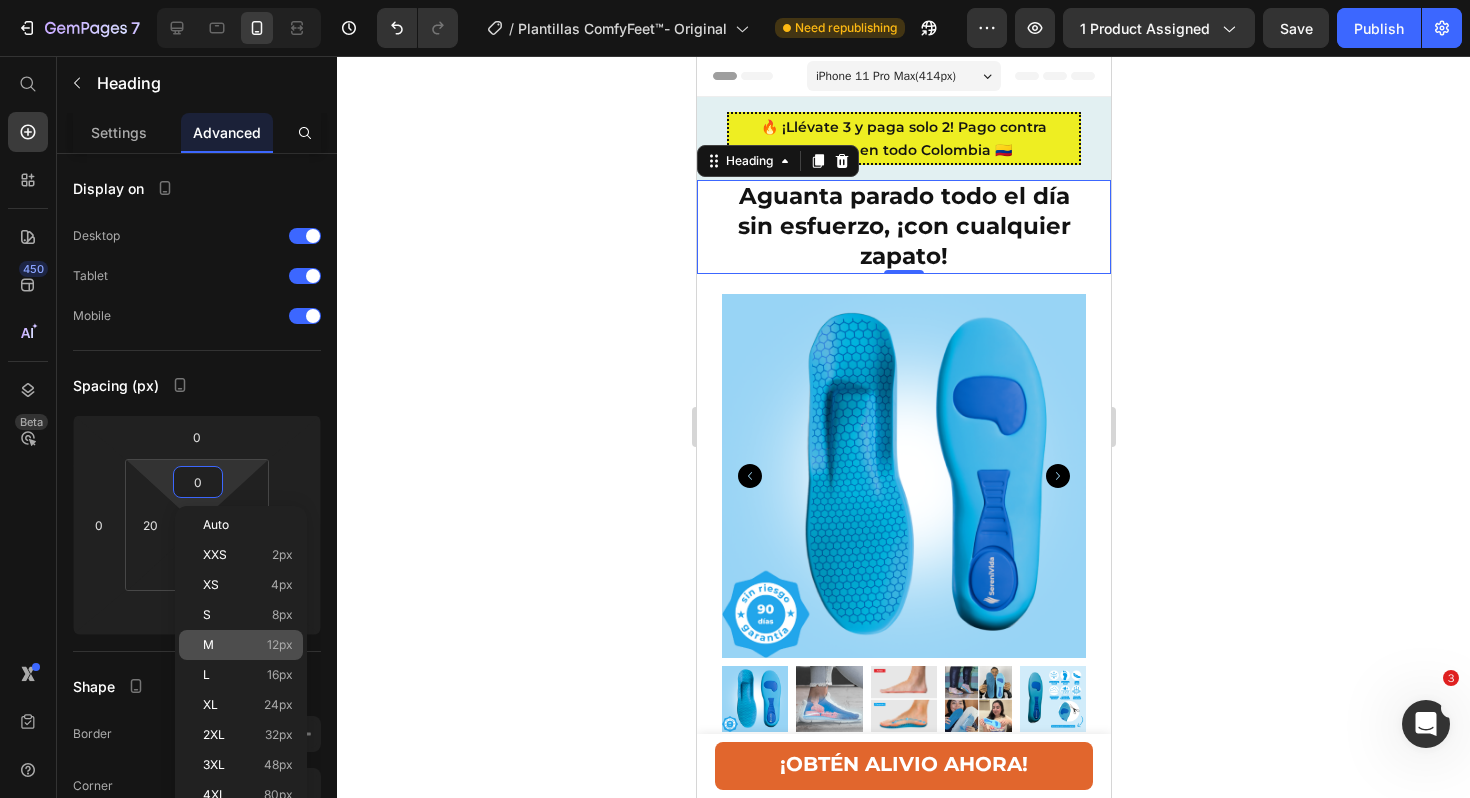 type on "12" 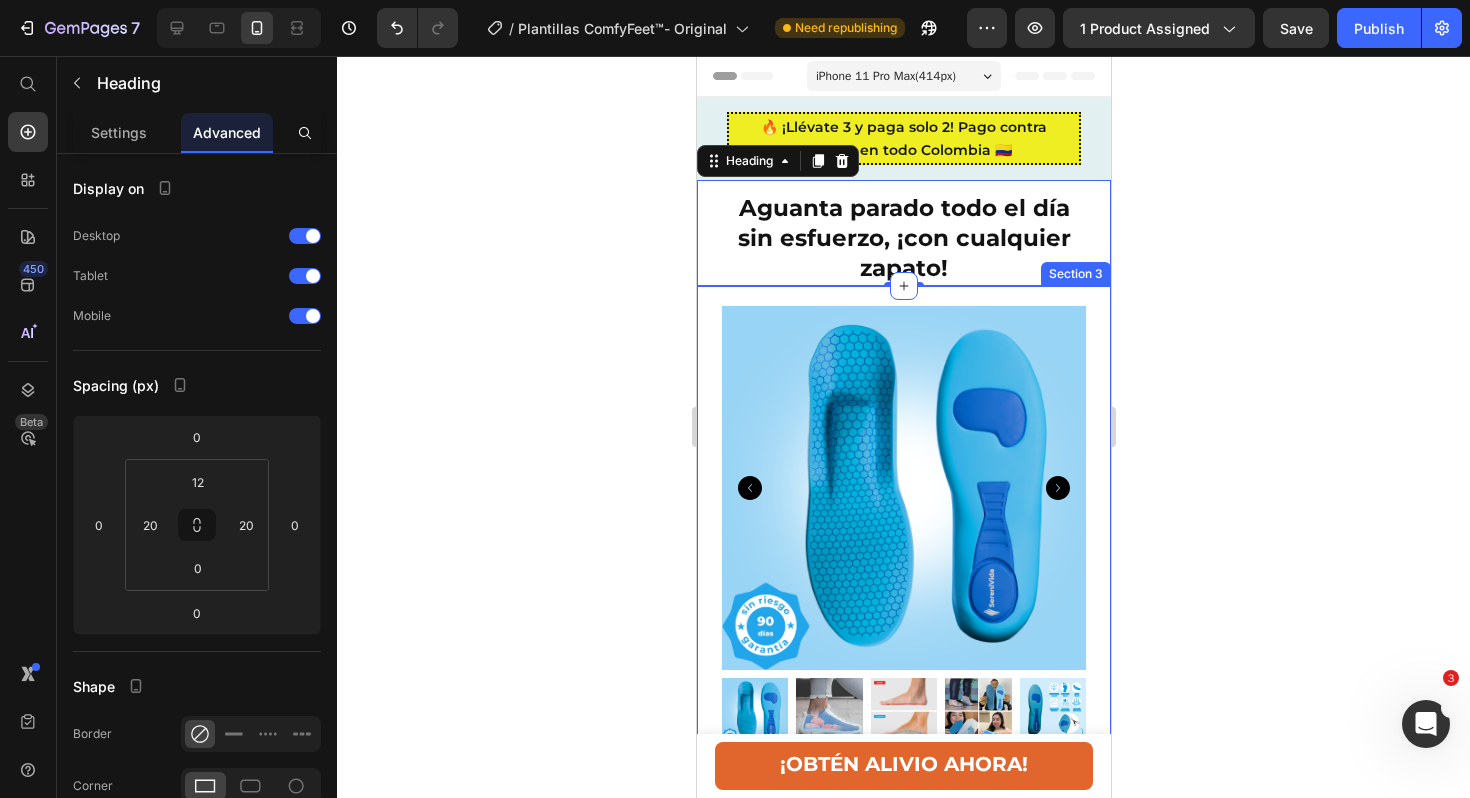 click on "Product Images & Gallery "Durante años luché con la fascitis plantar dolorosa, y probé de todo sin éxito. Desde que empecé a usar las plantillas ComfyFeet, he sentido un alivio increíble. Ahora puedo caminar y estar de pie durante horas sin ese dolor punzante que solía sentir. ¡Recomendaría estas plantillas a cualquiera que esté buscando una solución efectiva y cómoda para la fascitis plantar!" Text block Image ⭐⭐⭐⭐⭐  [LAST NAME] ✅ Text block Row Plantillas ComfyFeet™️ - Disfruta de días sin dolor, sin tratamientos caros ni visitas al médico... (P) Title
Icon
Icon
Icon
Icon
Icon Icon List Hoz (64) Text block Row $59,999 (P) Price $119,999 (P) Price Row ¡OBTÉN ALIVIO AHORA! Button ¿Dolor de pies? Obtén alivio inmediato sin cirugía, medicamentos o inyecciones. Heading Tus pies te amarán con nuestras revolucionarias plantillas para fascitis plantar. Text block Item list Row" at bounding box center (903, 1227) 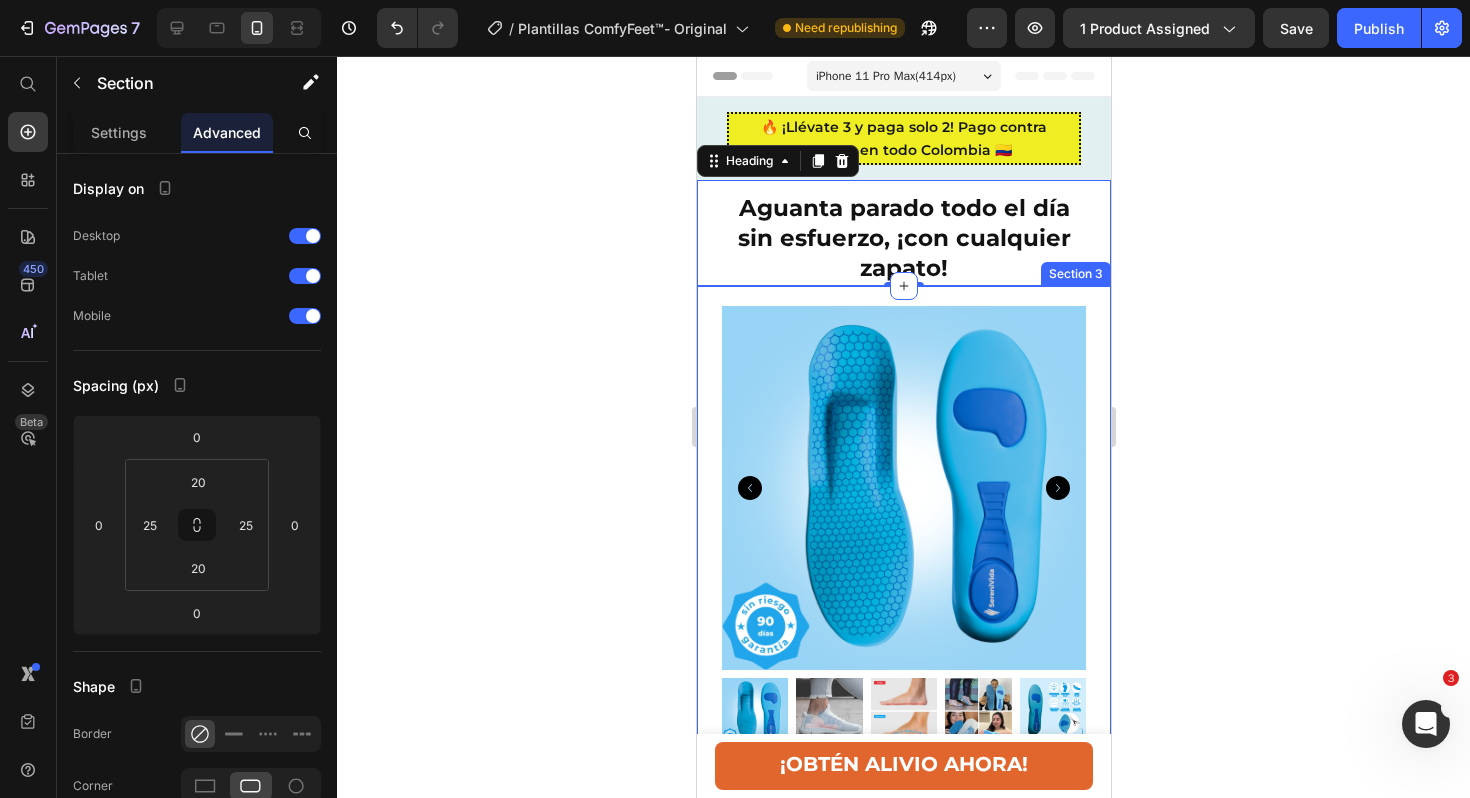 click 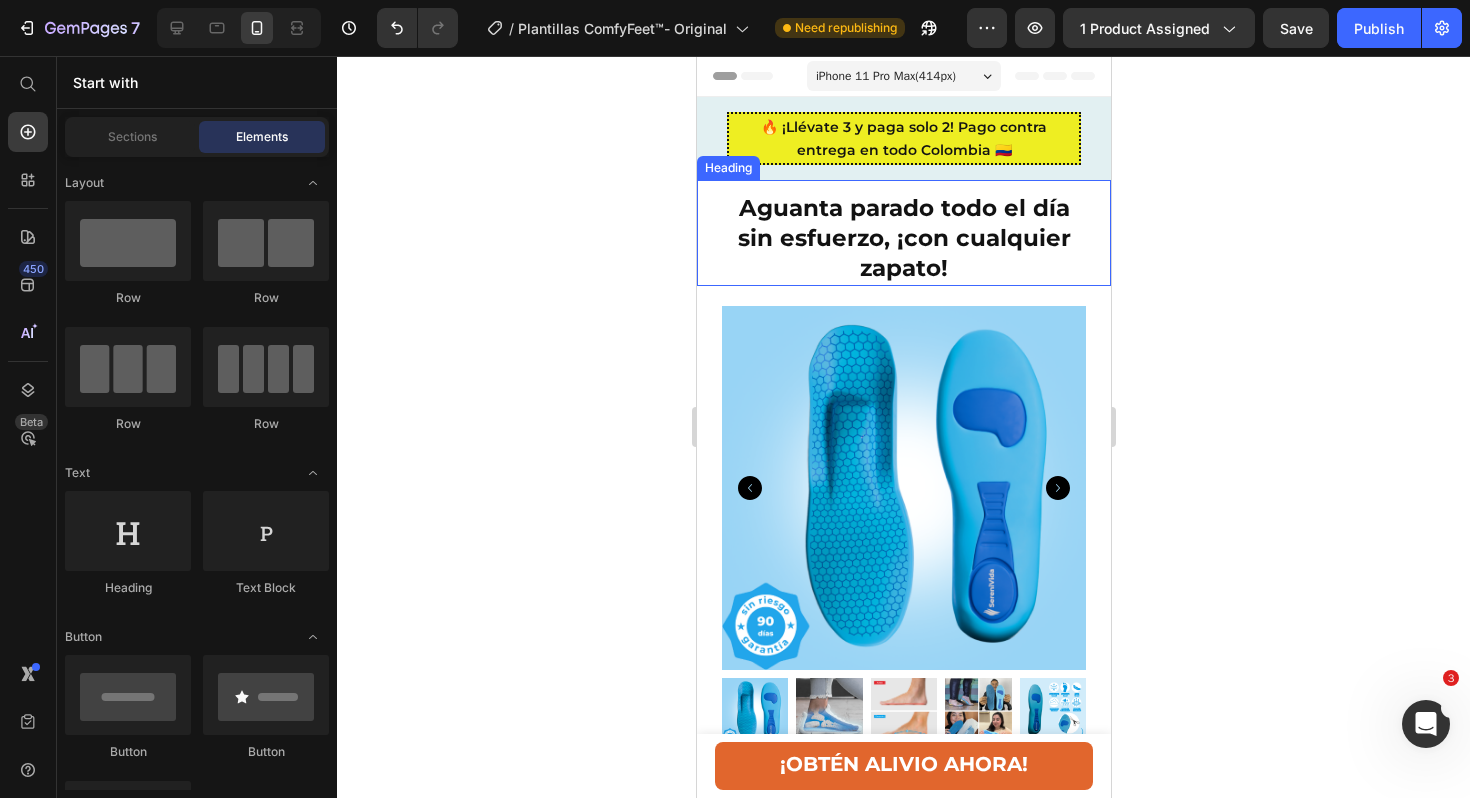 click on "Aguanta parado todo el día sin esfuerzo, ¡con cualquier zapato!" at bounding box center [903, 239] 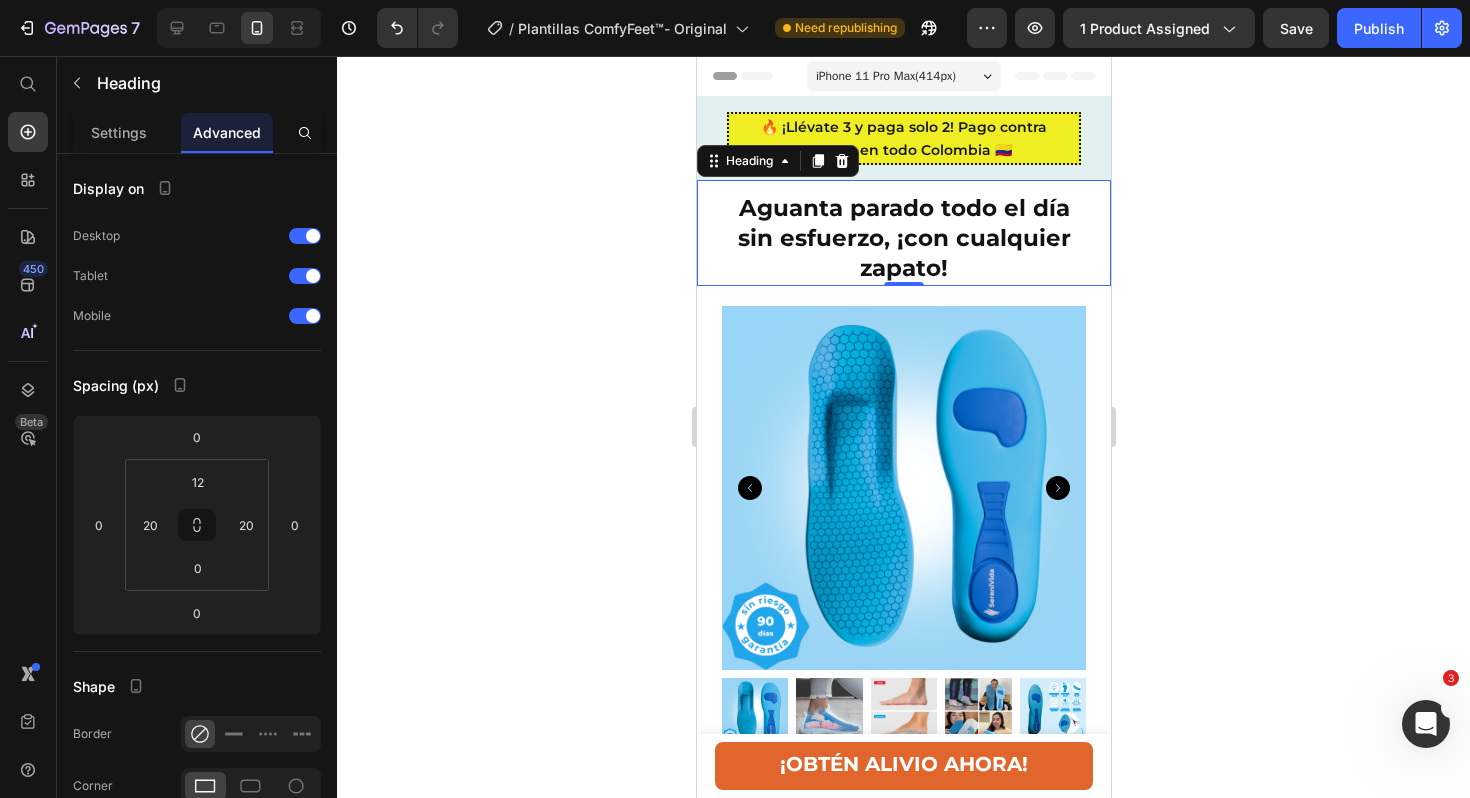 click 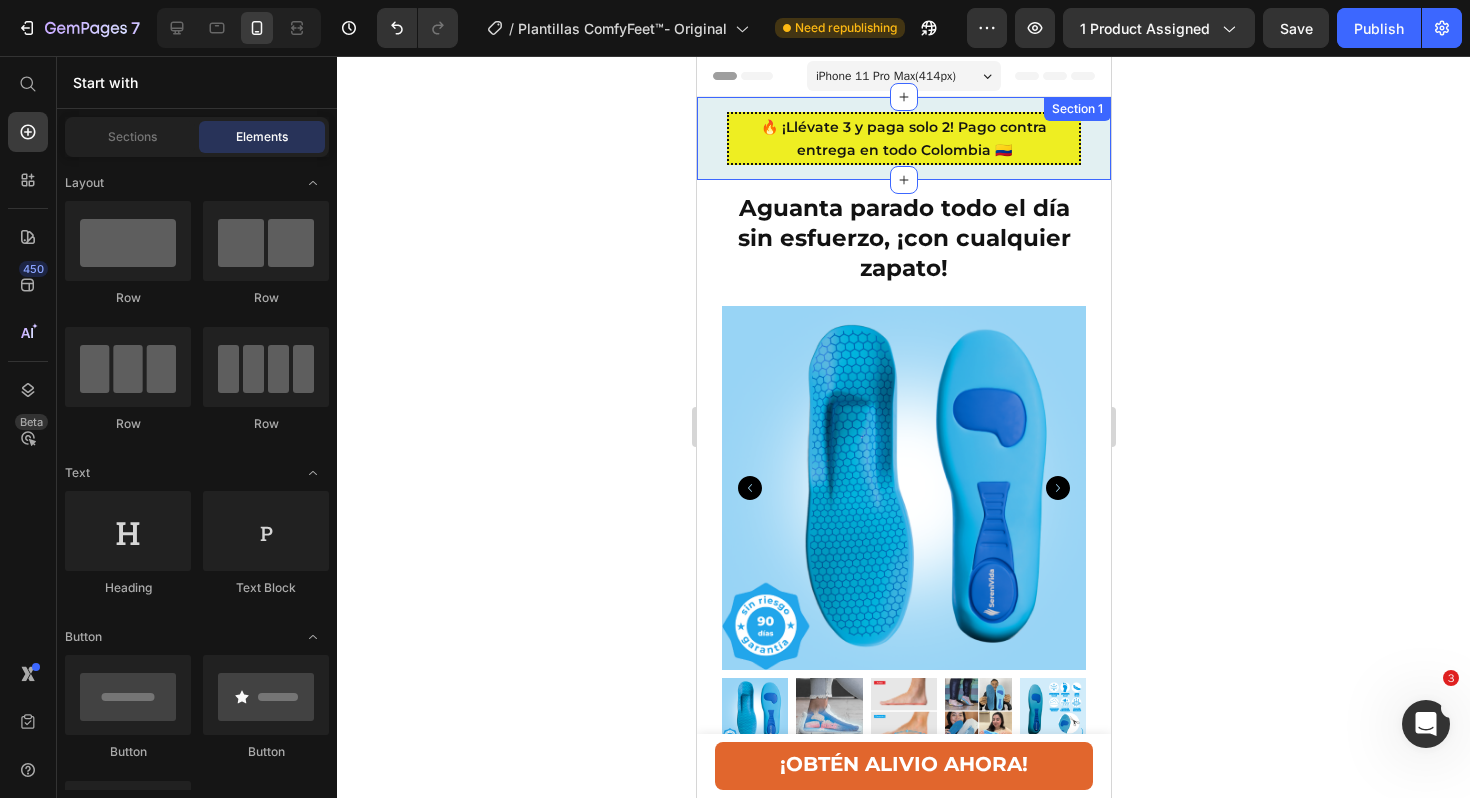 click on "🔥 ¡Llévate 3 y paga solo 2! Pago contra entrega en todo Colombia 🇨🇴 Text block Row Section 1" at bounding box center (903, 138) 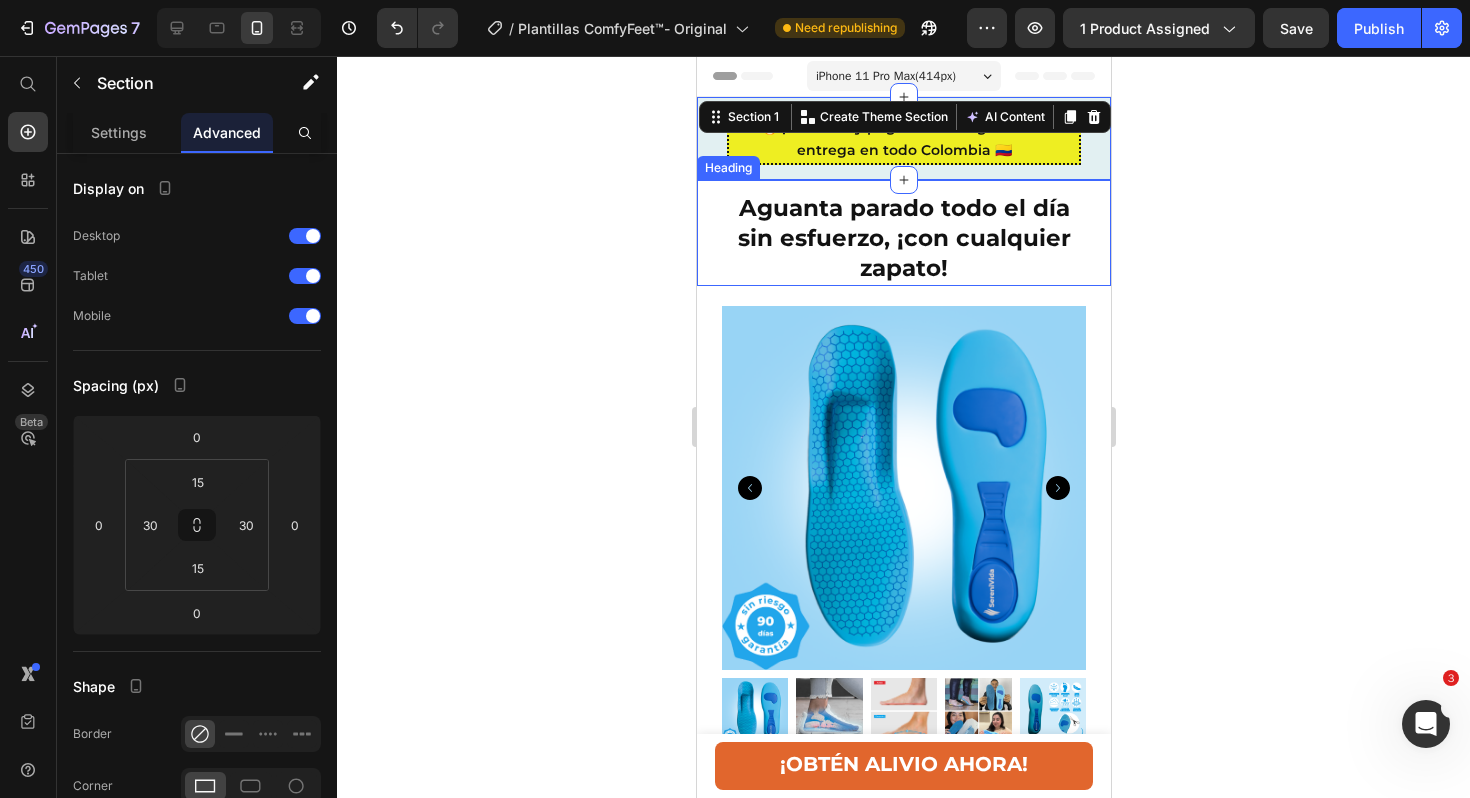 click on "Aguanta parado todo el día sin esfuerzo, ¡con cualquier zapato!" at bounding box center (903, 239) 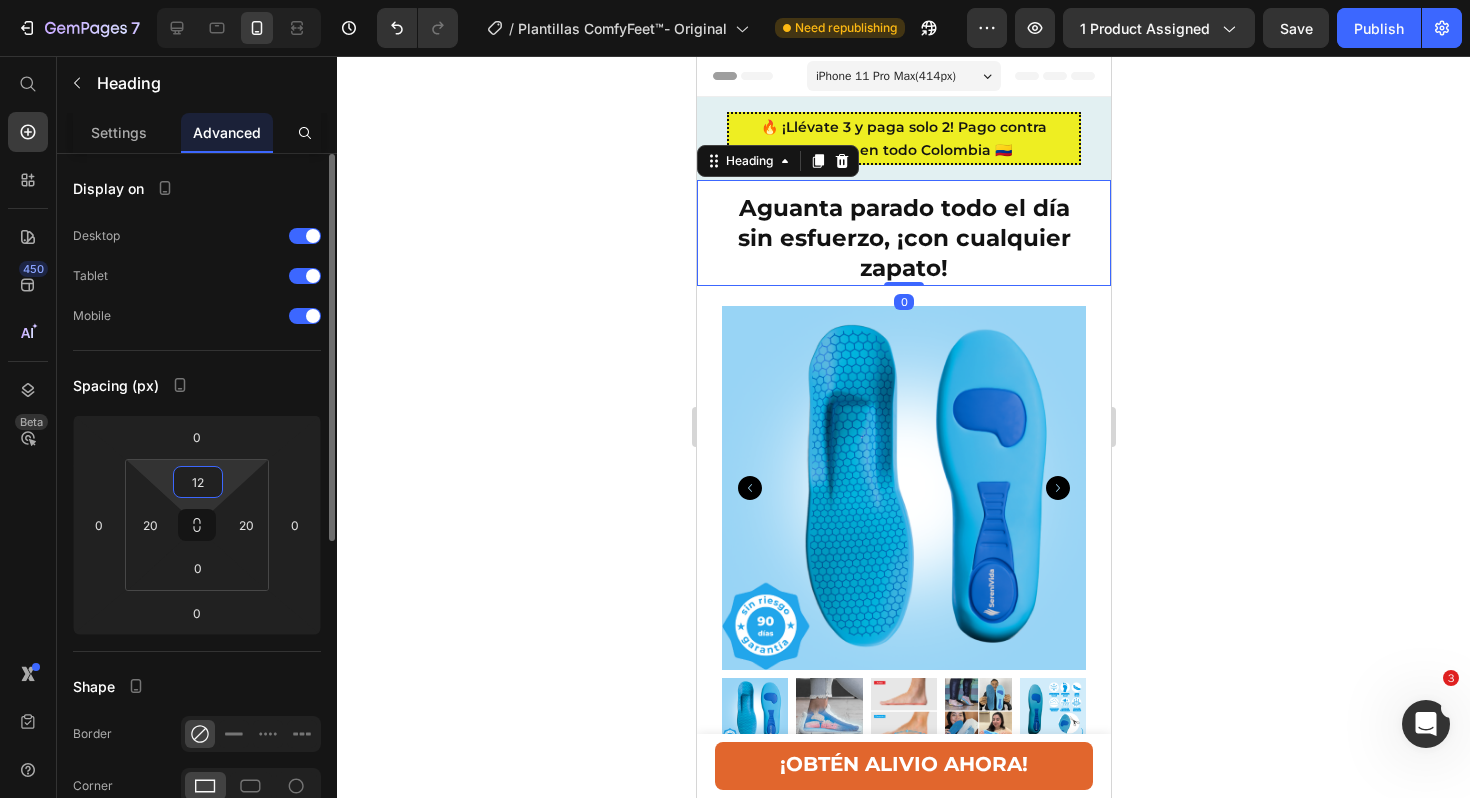 click on "12" at bounding box center (198, 482) 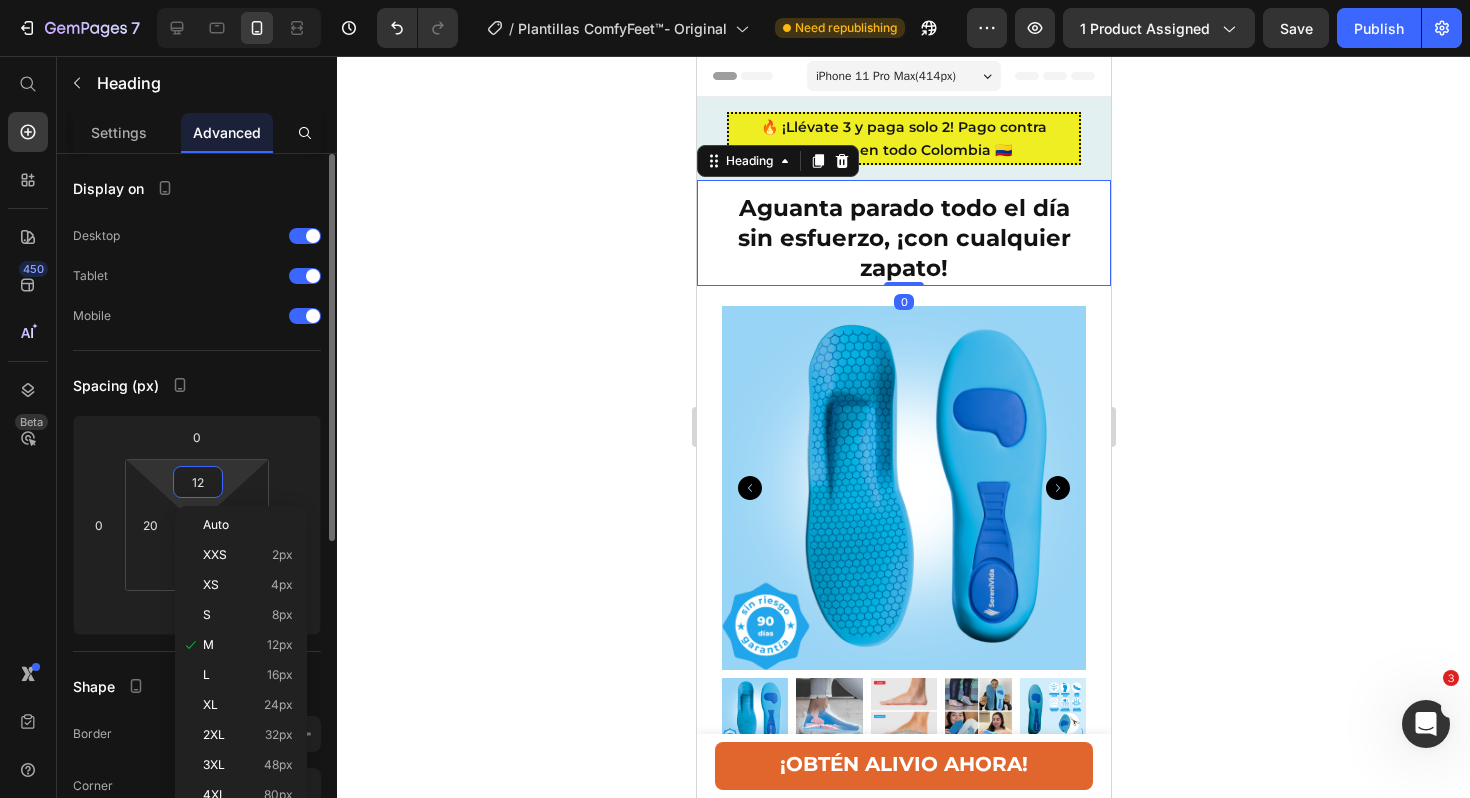 type 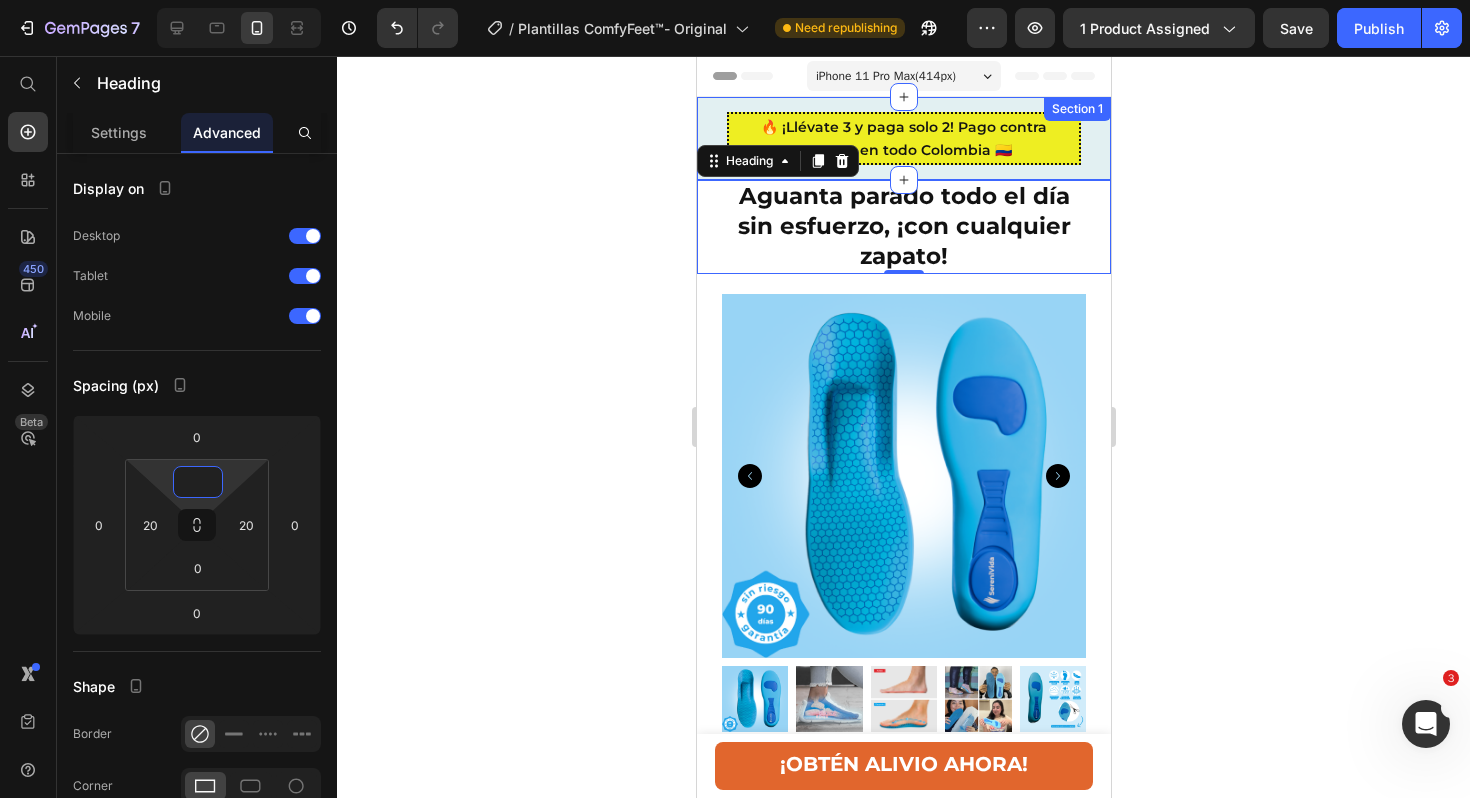 click on "🔥 ¡Llévate 3 y paga solo 2! Pago contra entrega en todo Colombia 🇨🇴 Text block Row Section 1" at bounding box center (903, 138) 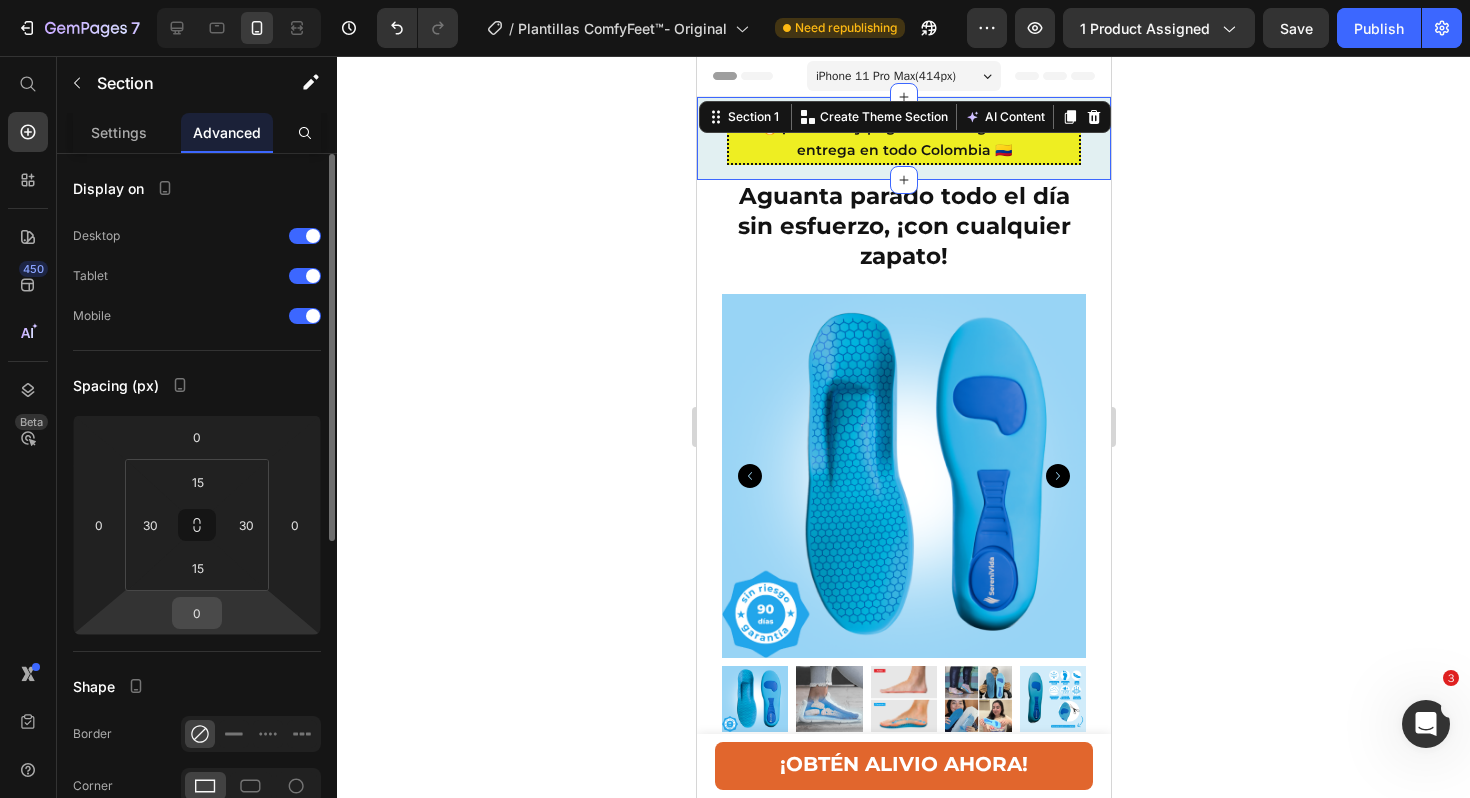 click on "0" at bounding box center (197, 613) 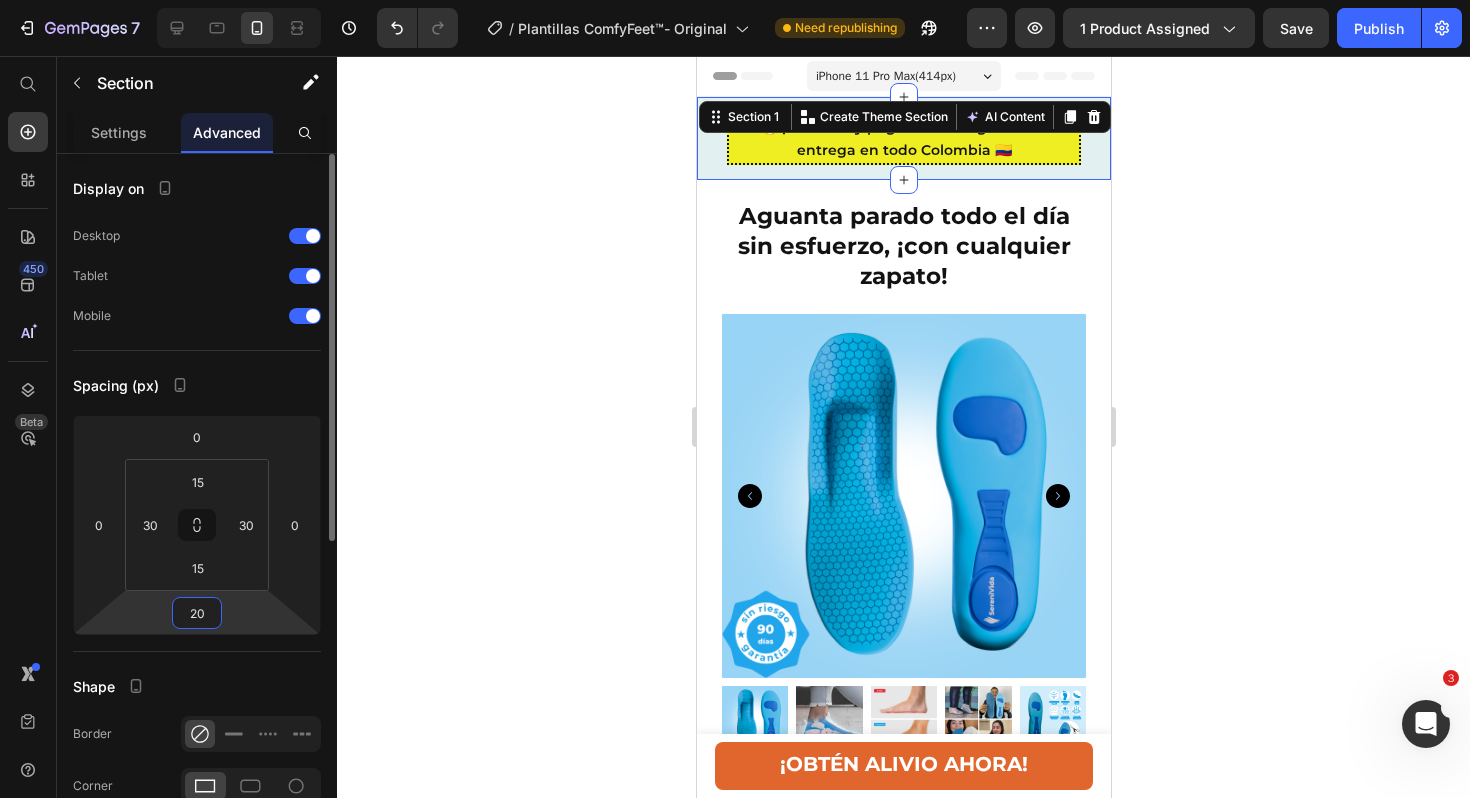 type on "20" 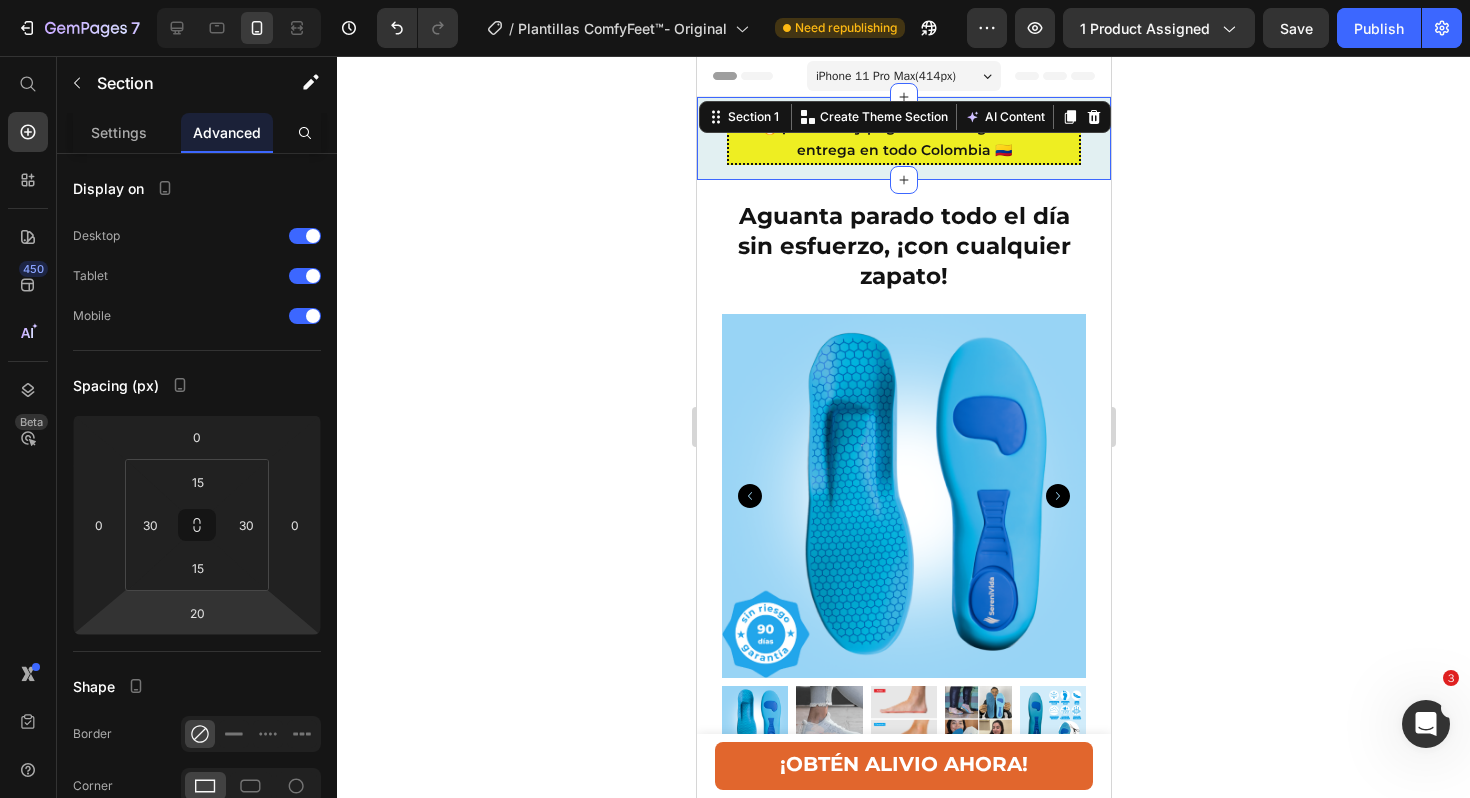 click 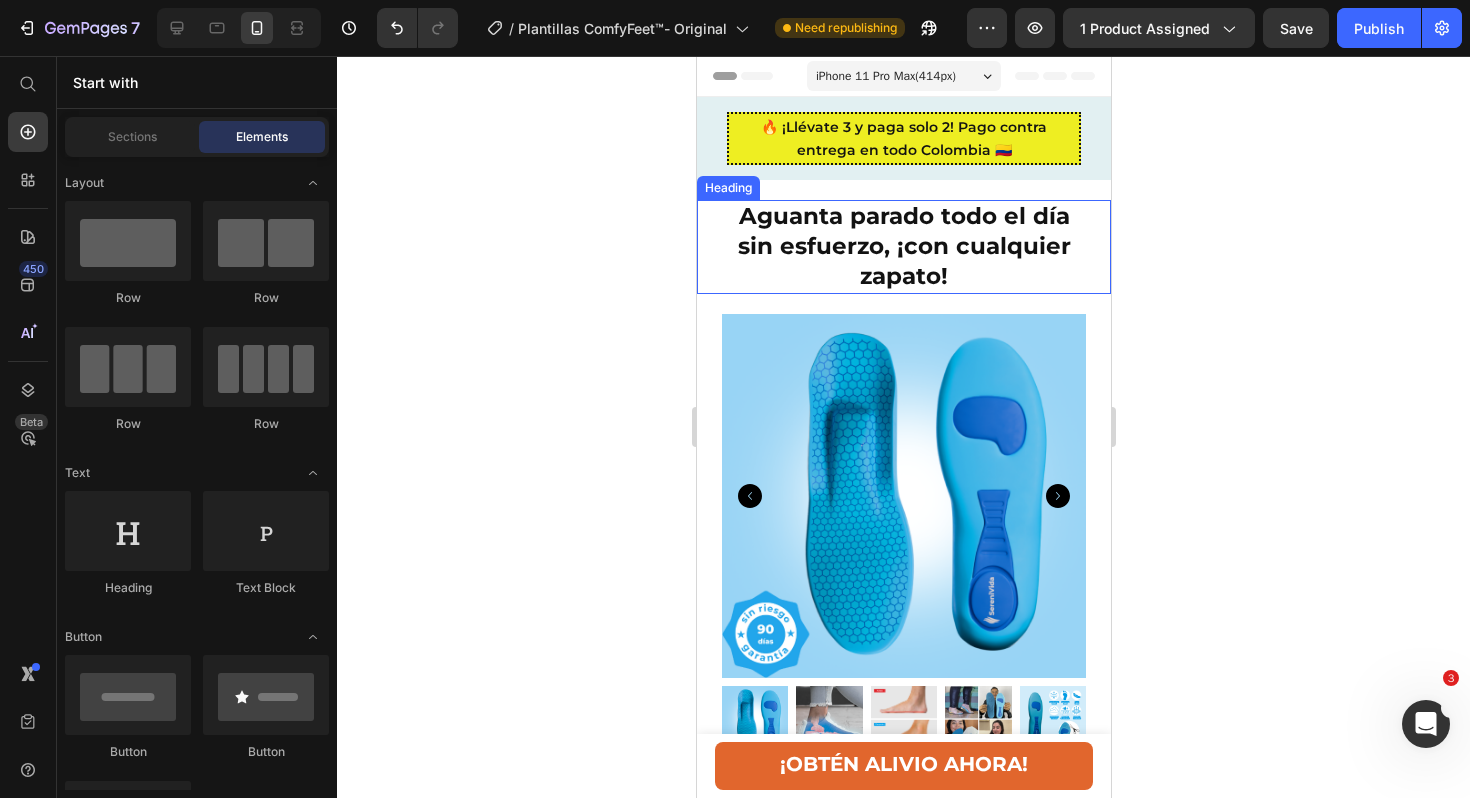 click on "Aguanta parado todo el día sin esfuerzo, ¡con cualquier zapato!" at bounding box center (903, 247) 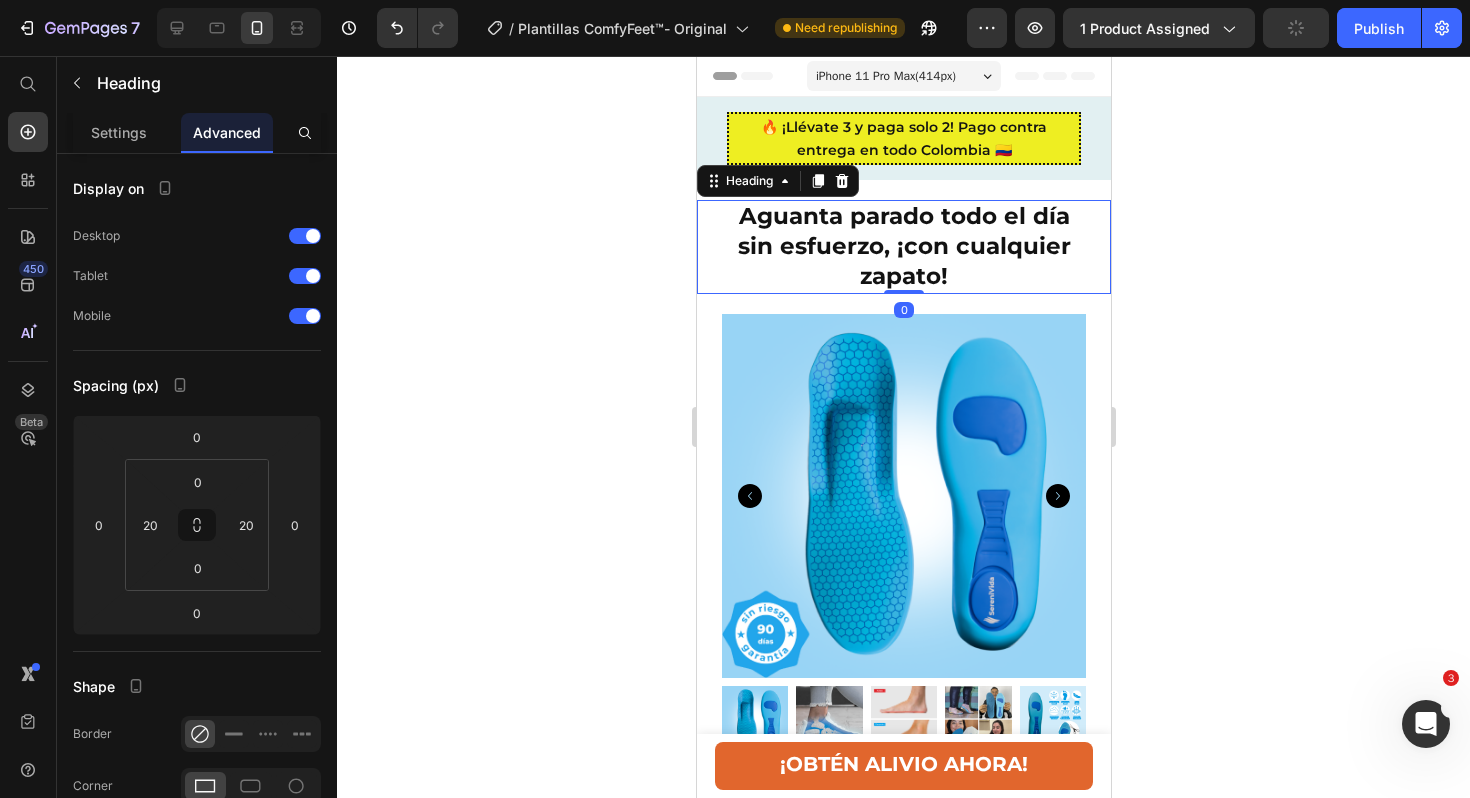 click on "Aguanta parado todo el día sin esfuerzo, ¡con cualquier zapato!" at bounding box center [903, 247] 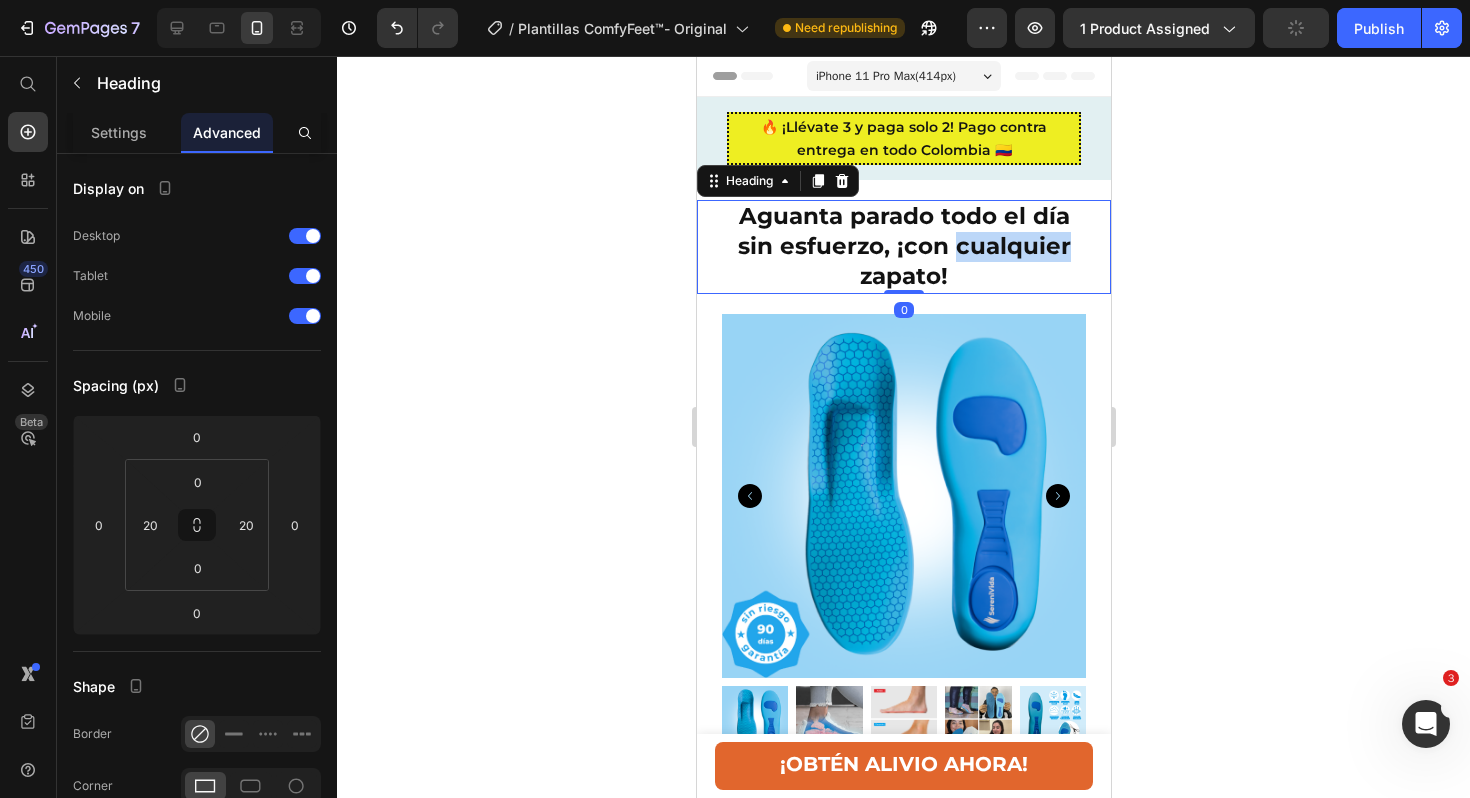 click on "Aguanta parado todo el día sin esfuerzo, ¡con cualquier zapato!" at bounding box center (903, 247) 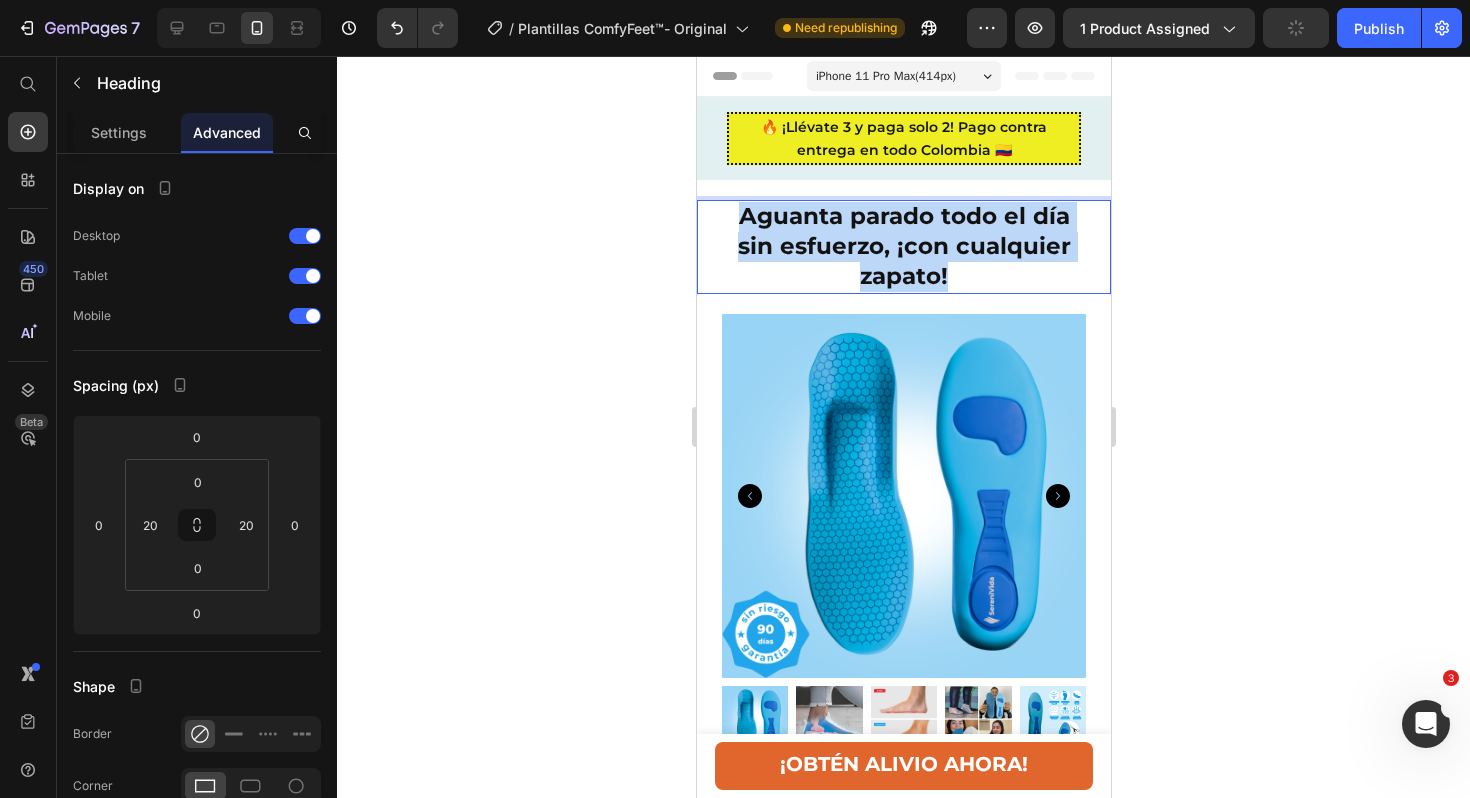 click on "Aguanta parado todo el día sin esfuerzo, ¡con cualquier zapato!" at bounding box center (903, 247) 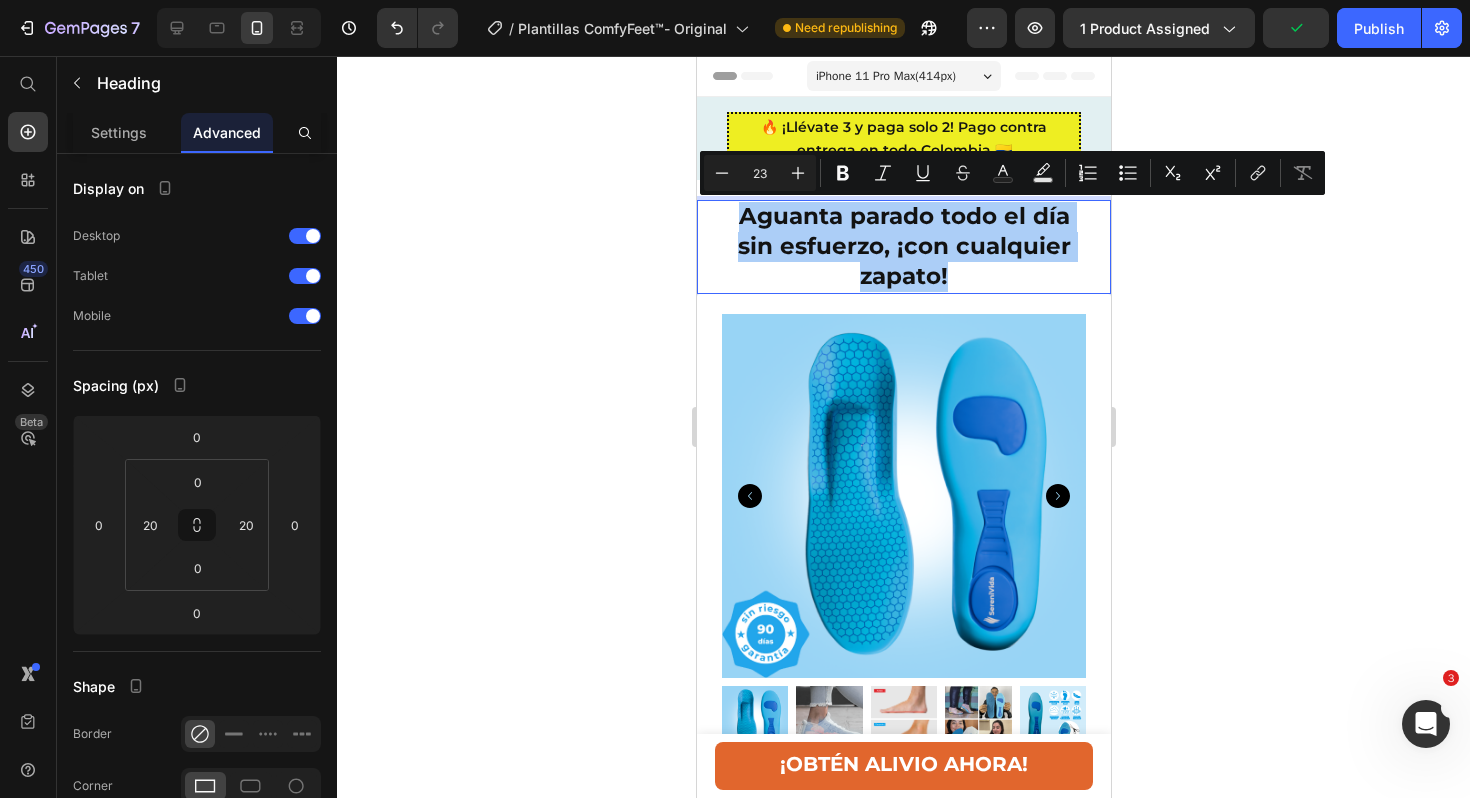 click 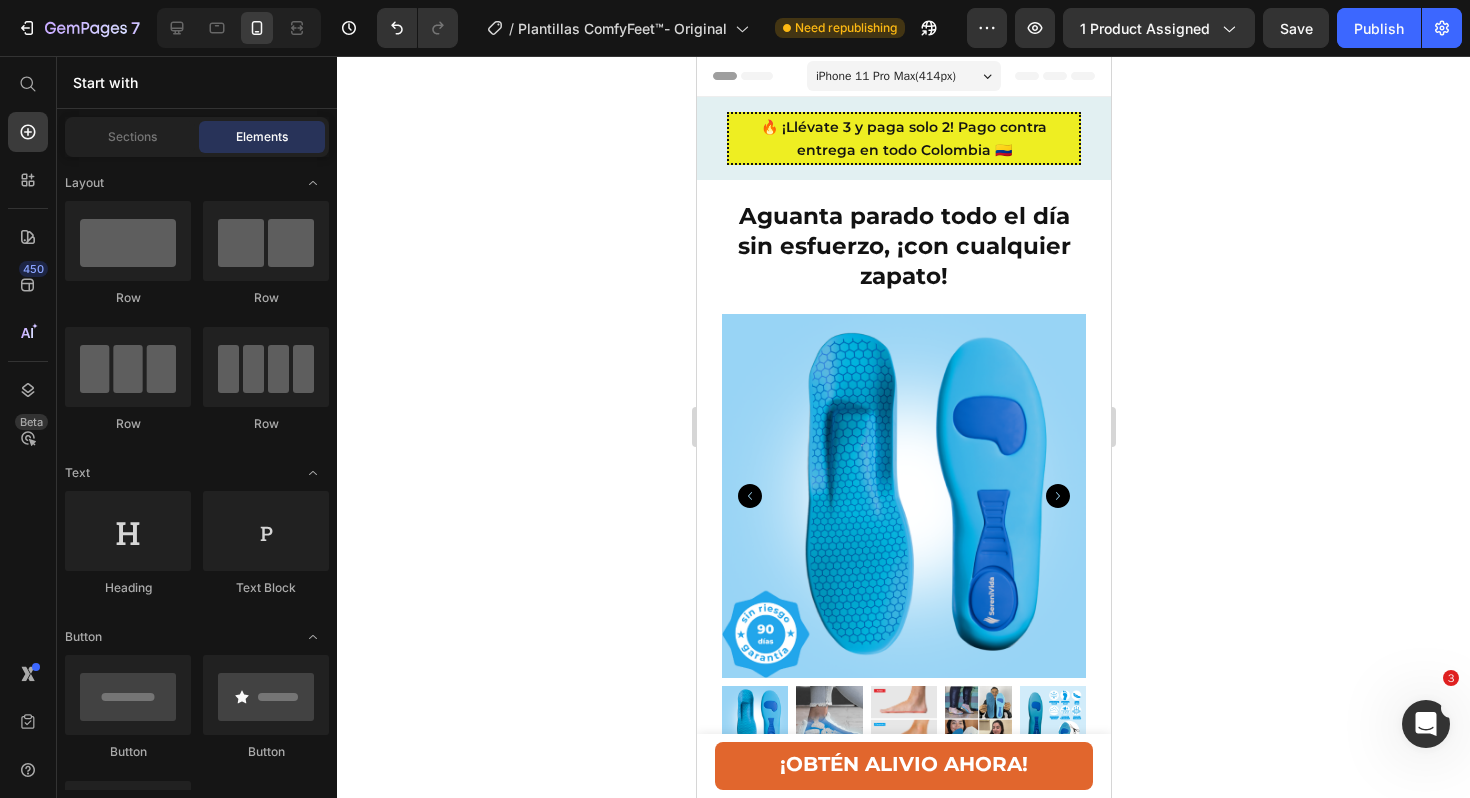 click 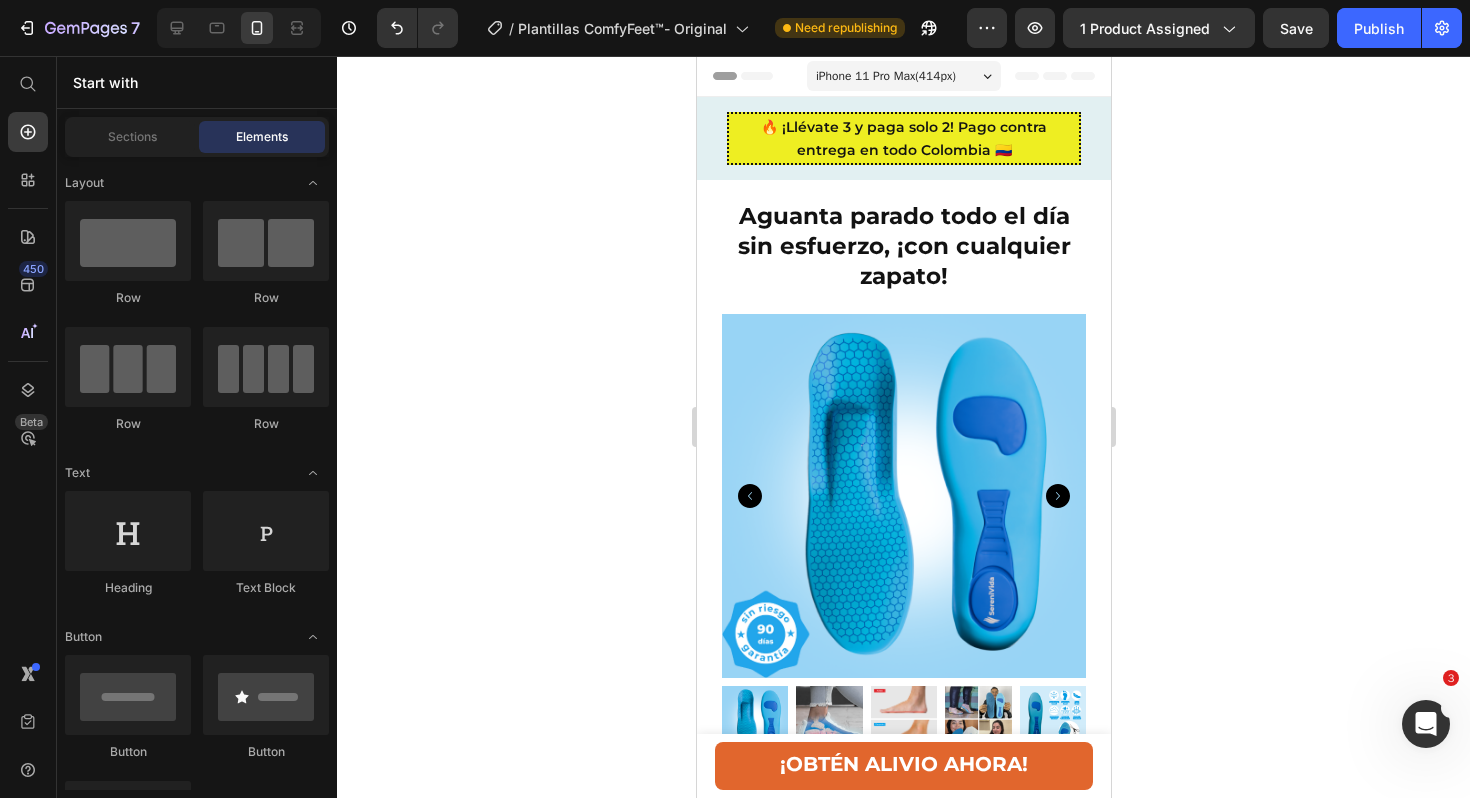 click 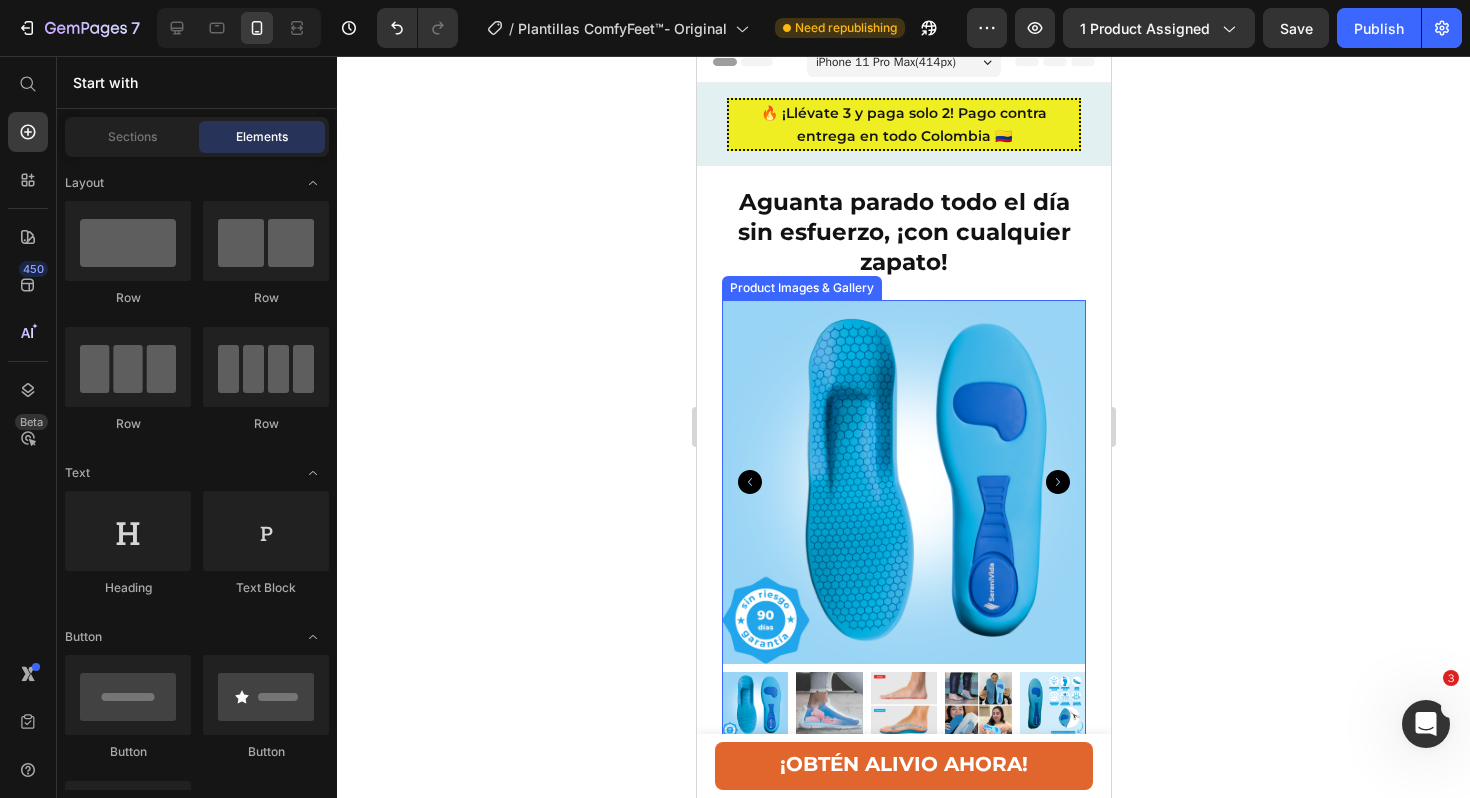 scroll, scrollTop: 0, scrollLeft: 0, axis: both 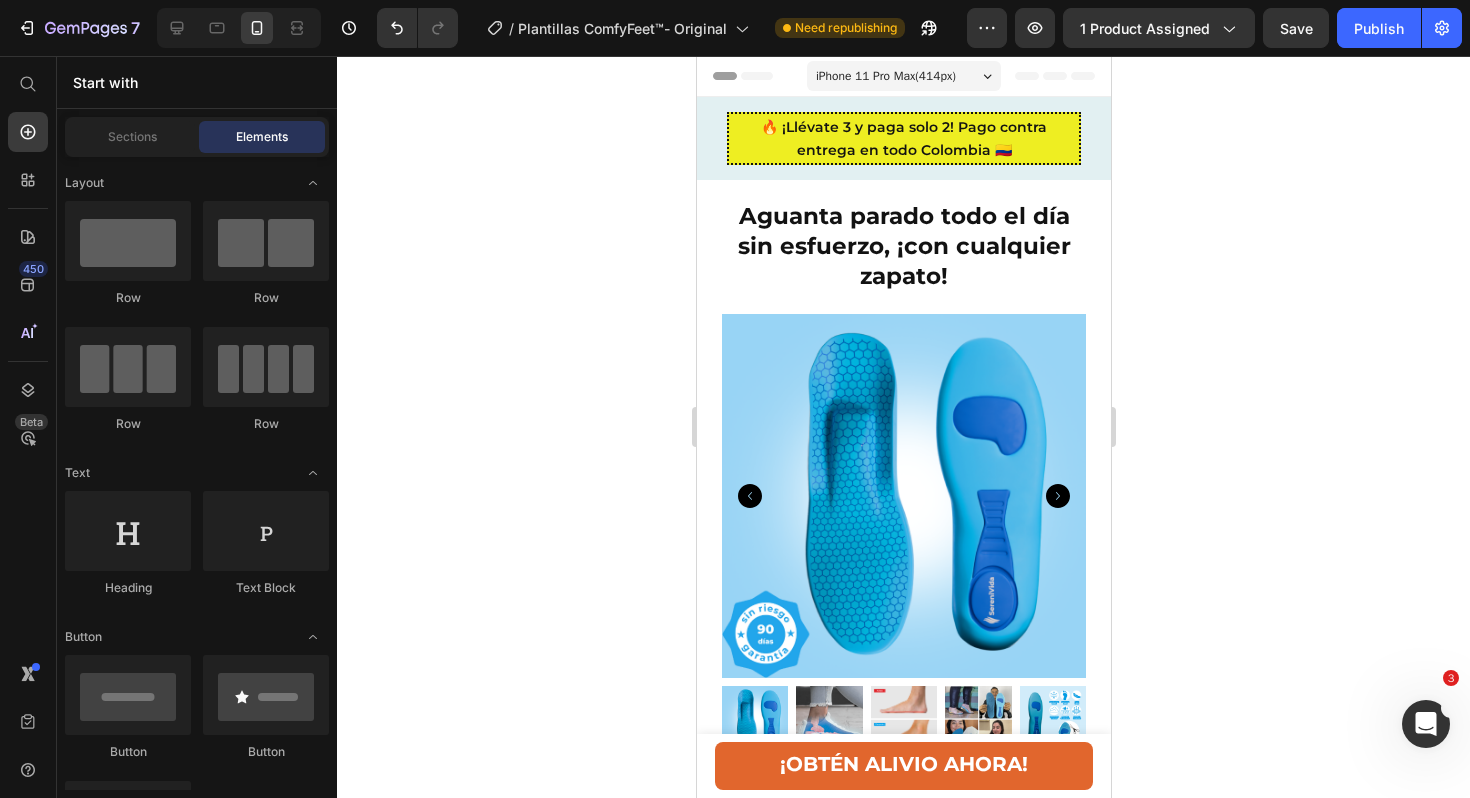 click 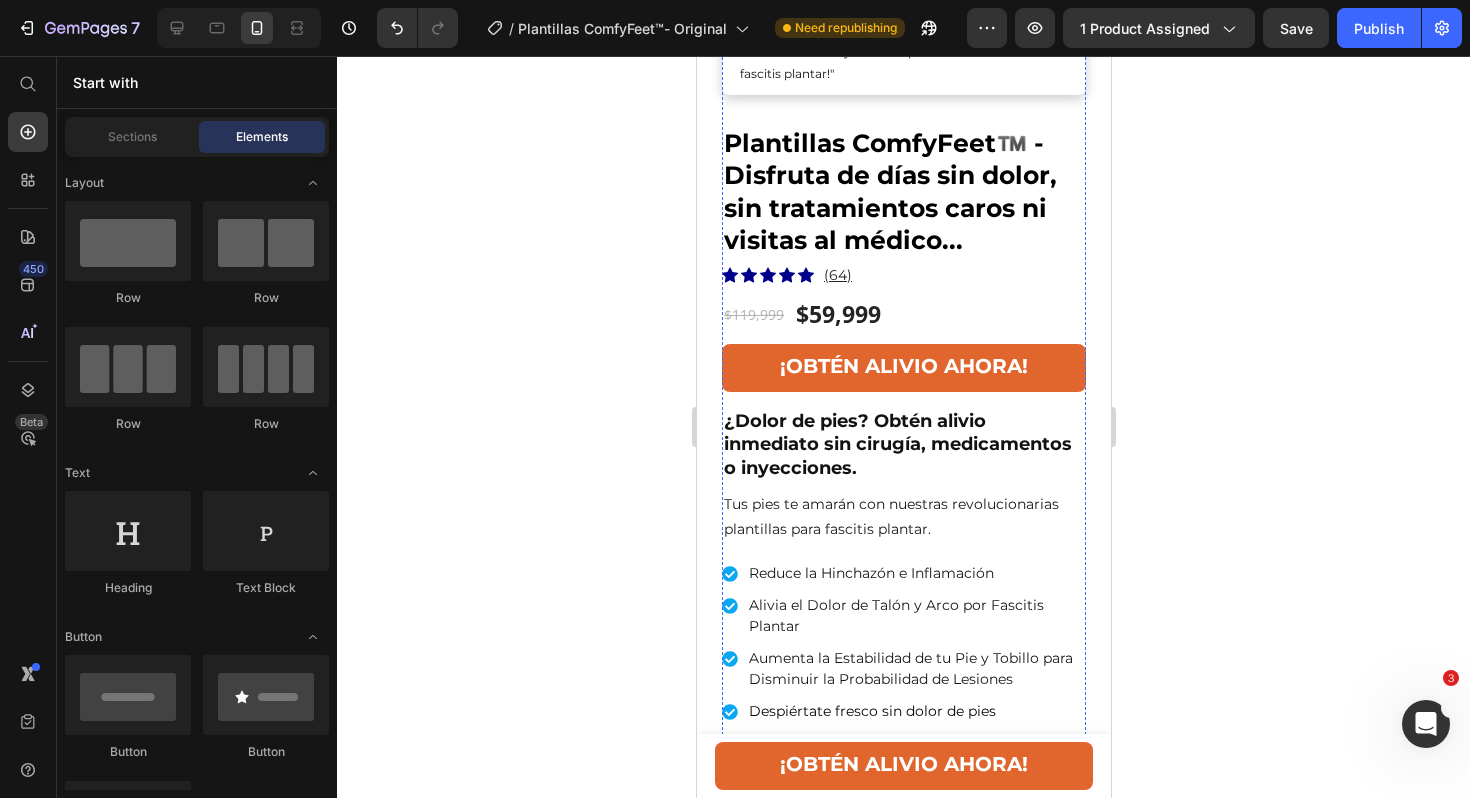 scroll, scrollTop: 0, scrollLeft: 0, axis: both 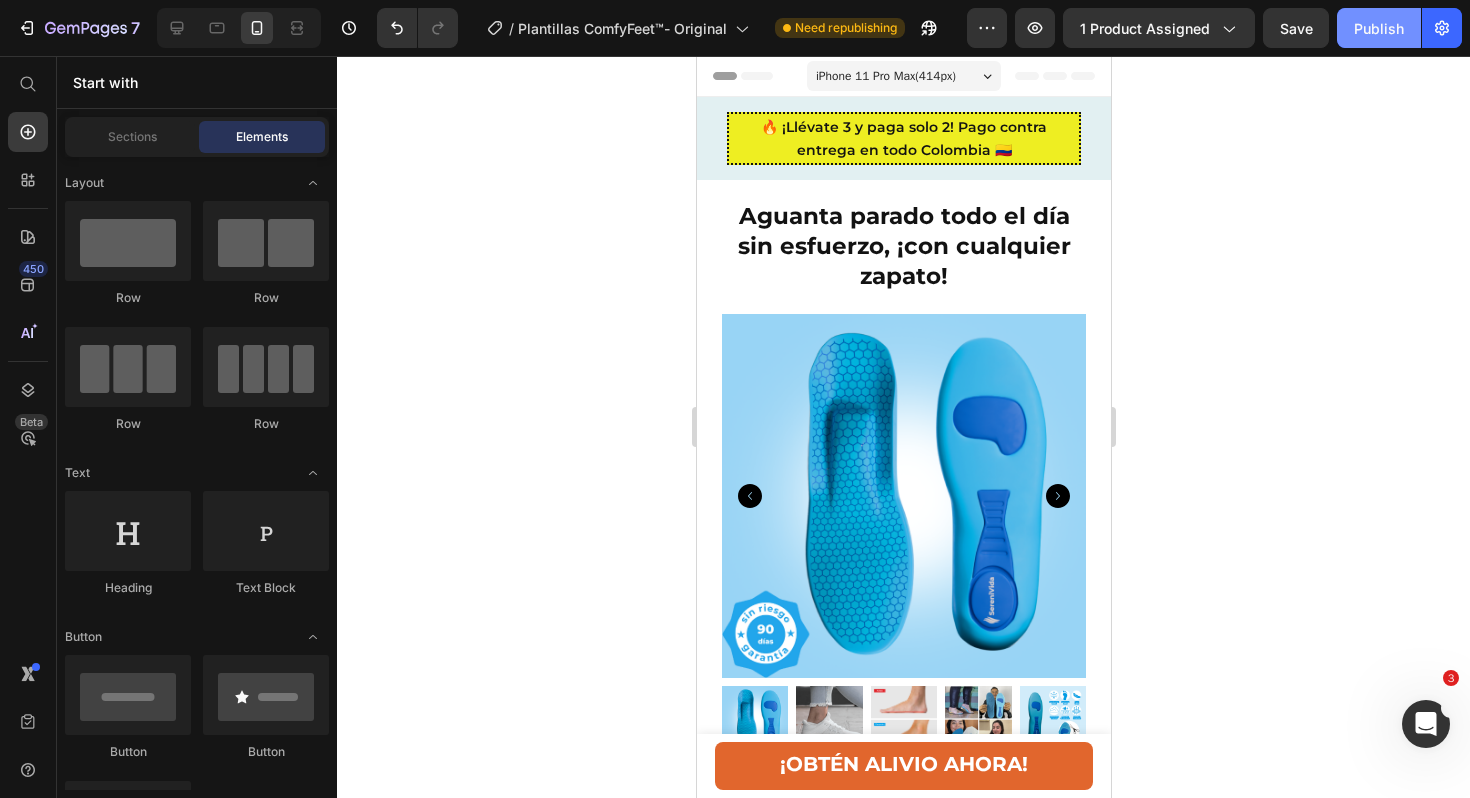click on "Publish" at bounding box center [1379, 28] 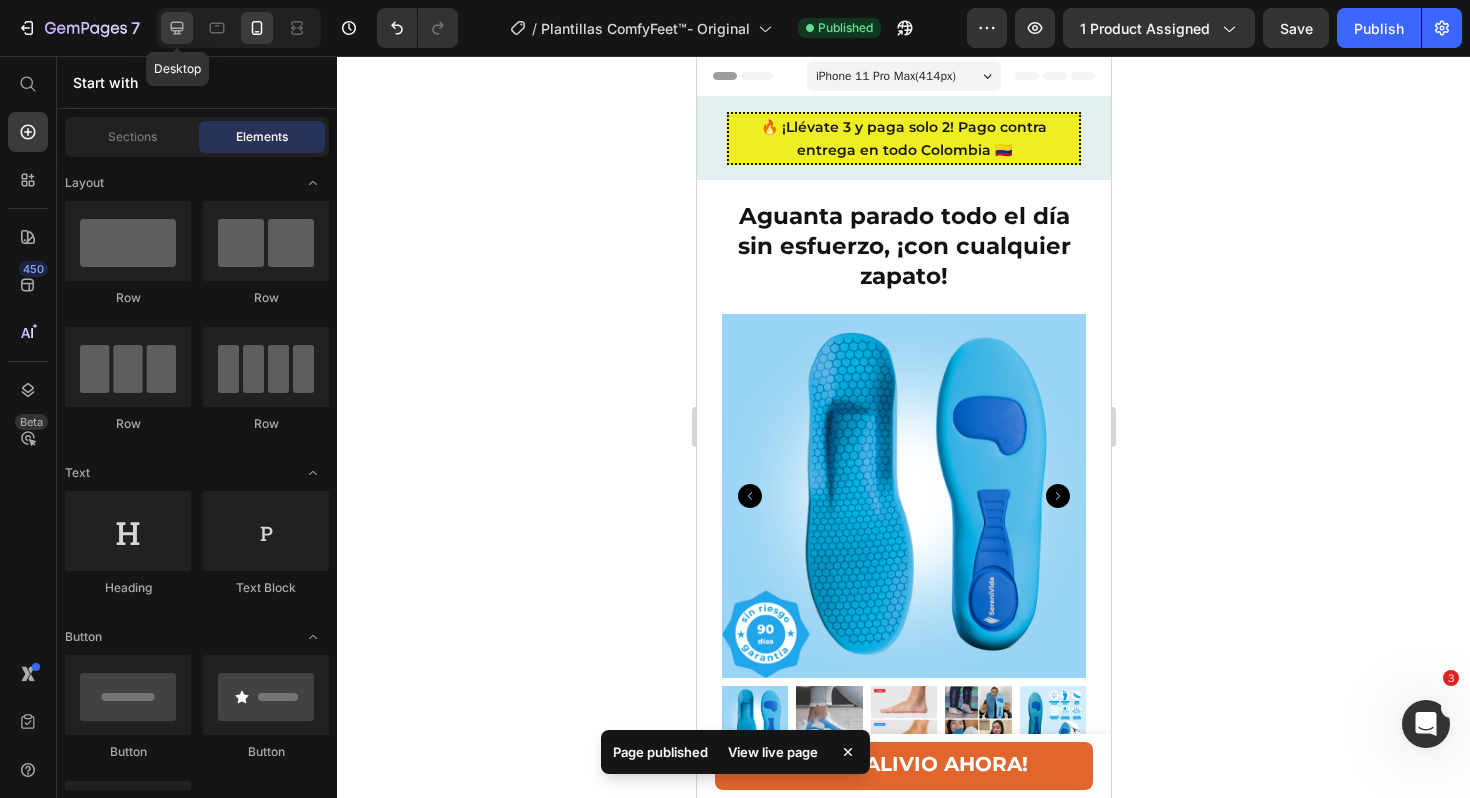 click 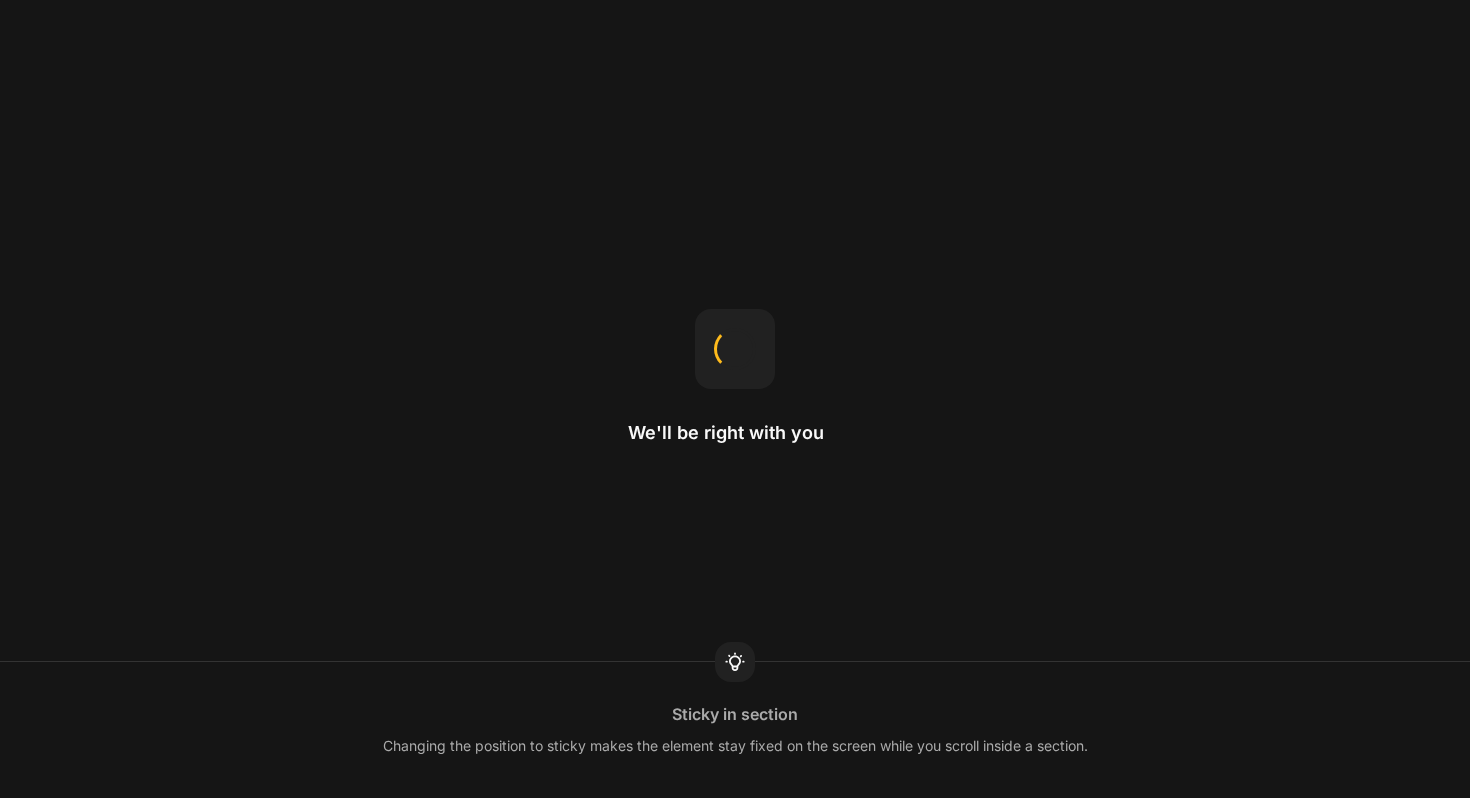 scroll, scrollTop: 0, scrollLeft: 0, axis: both 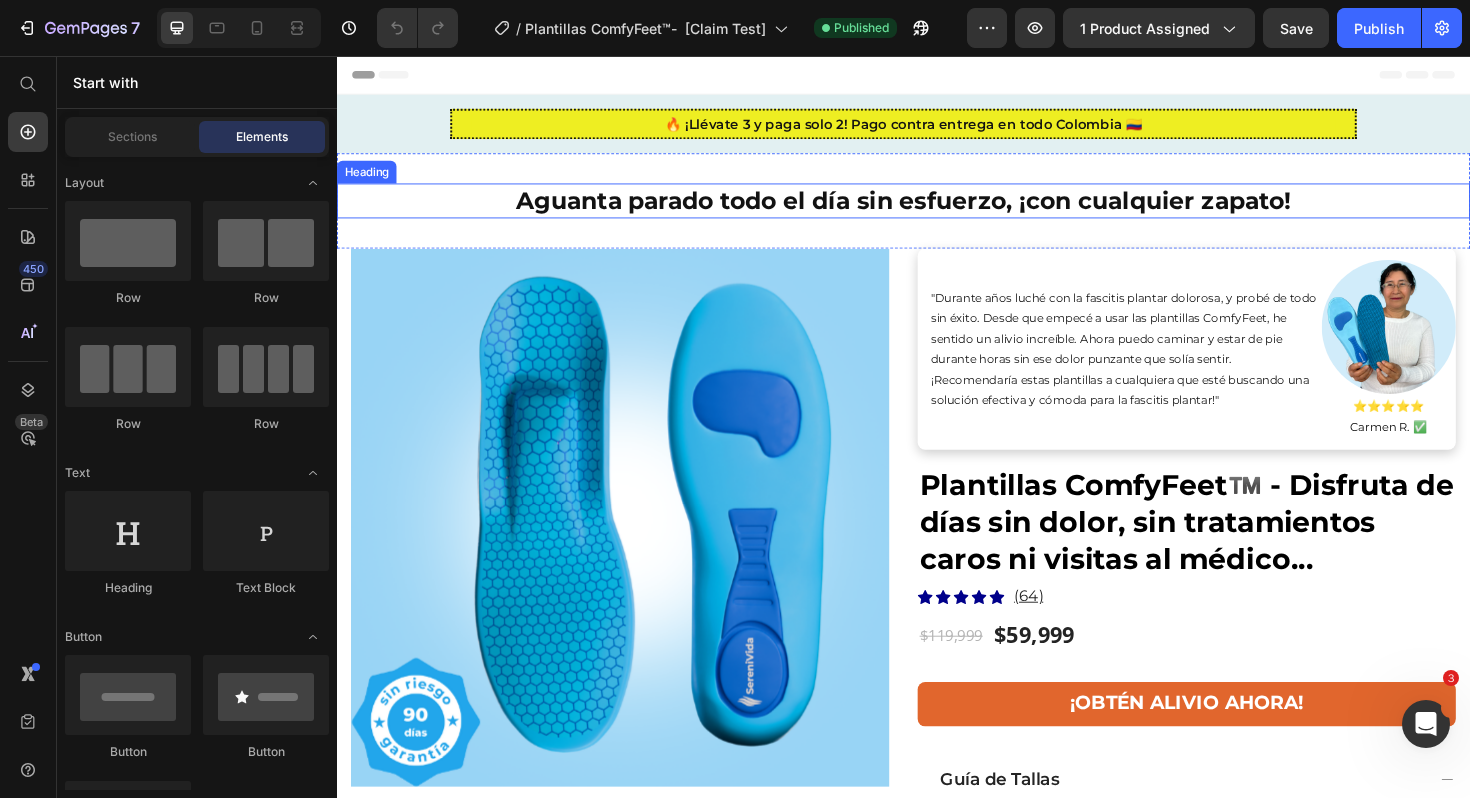 click on "Aguanta parado todo el día sin esfuerzo, ¡con cualquier zapato!" at bounding box center [937, 209] 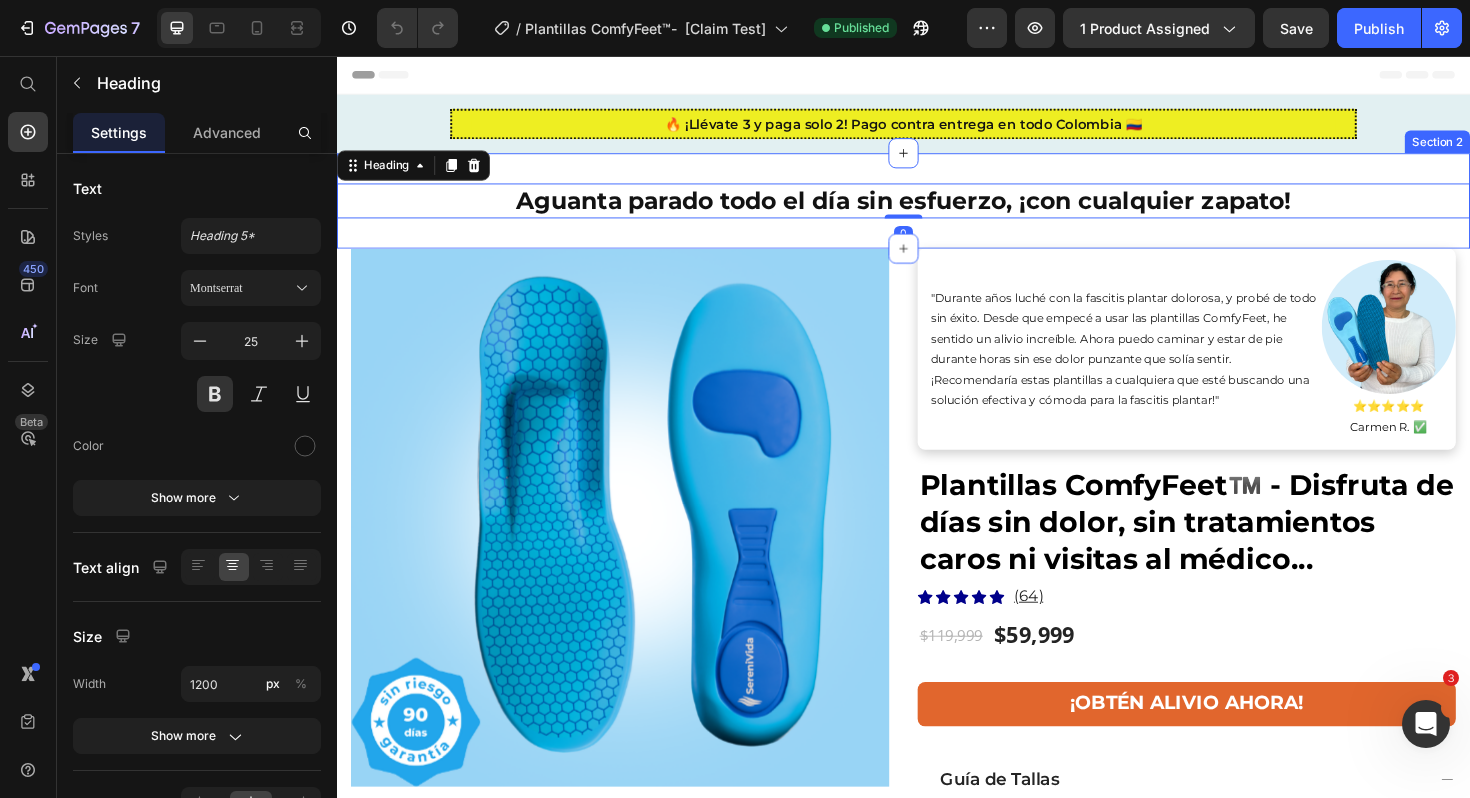 click on "Aguanta parado todo el día sin esfuerzo, ¡con cualquier zapato! Heading   0 Section 2" at bounding box center [937, 209] 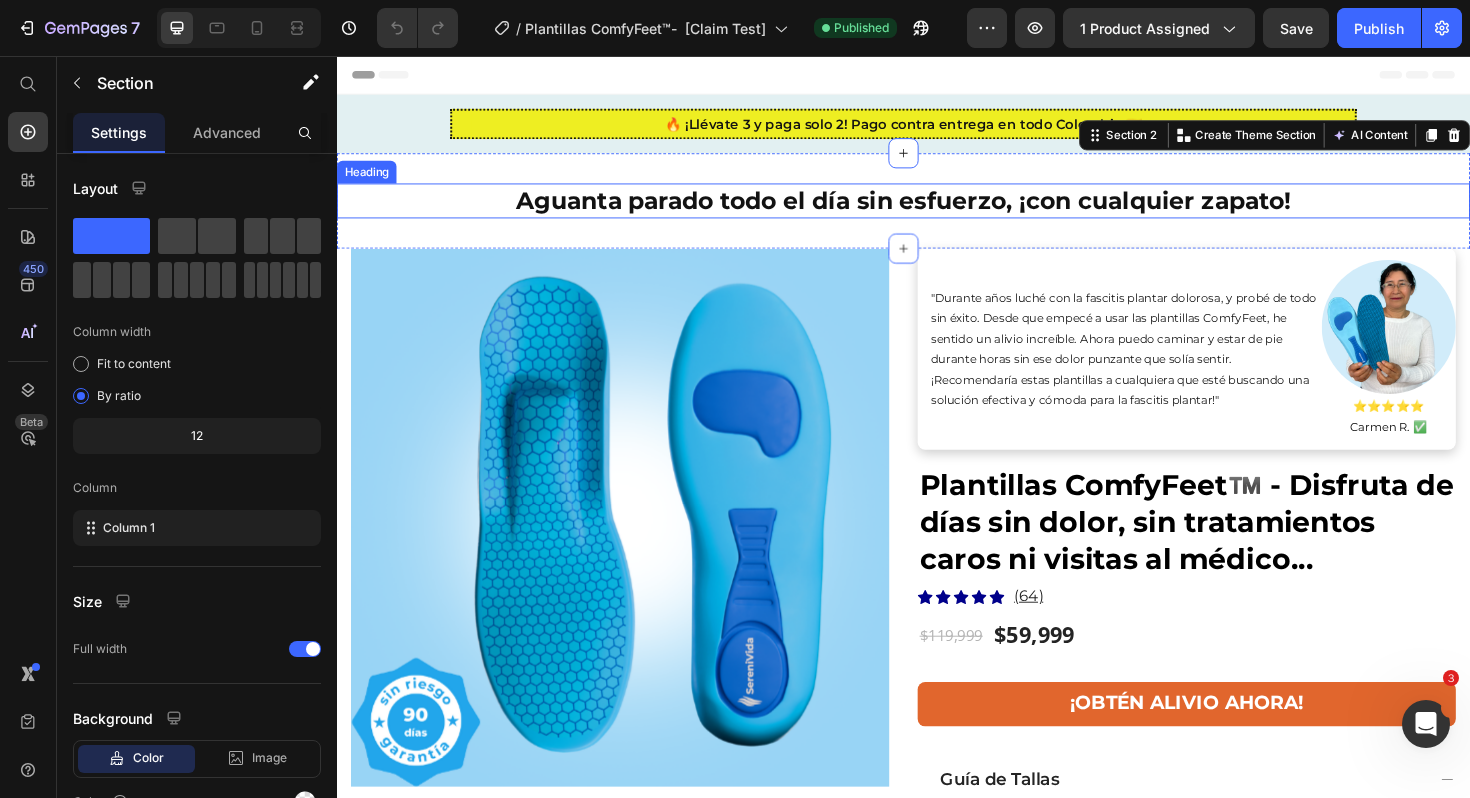 click on "Aguanta parado todo el día sin esfuerzo, ¡con cualquier zapato!" at bounding box center (937, 209) 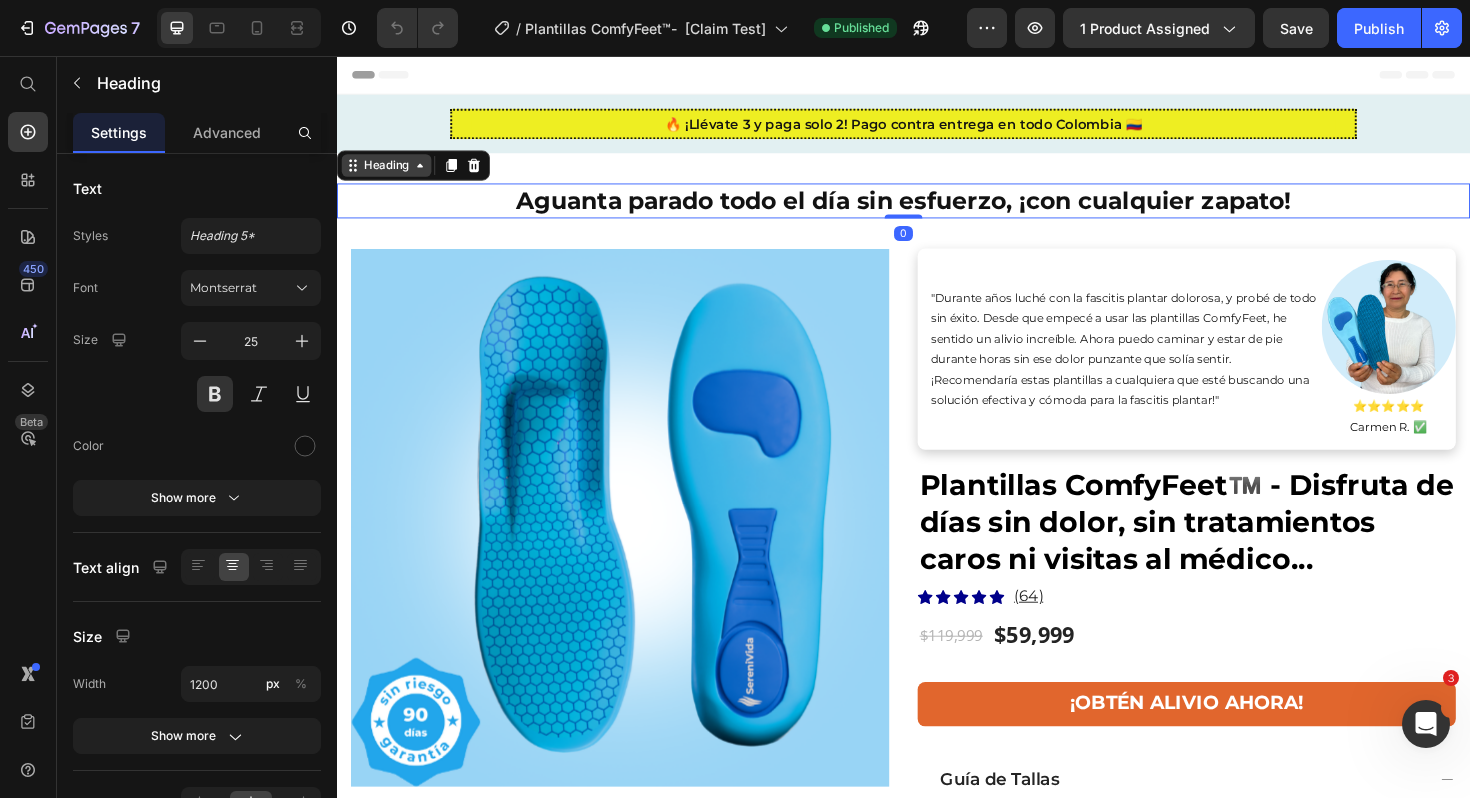 click on "Heading" at bounding box center [389, 172] 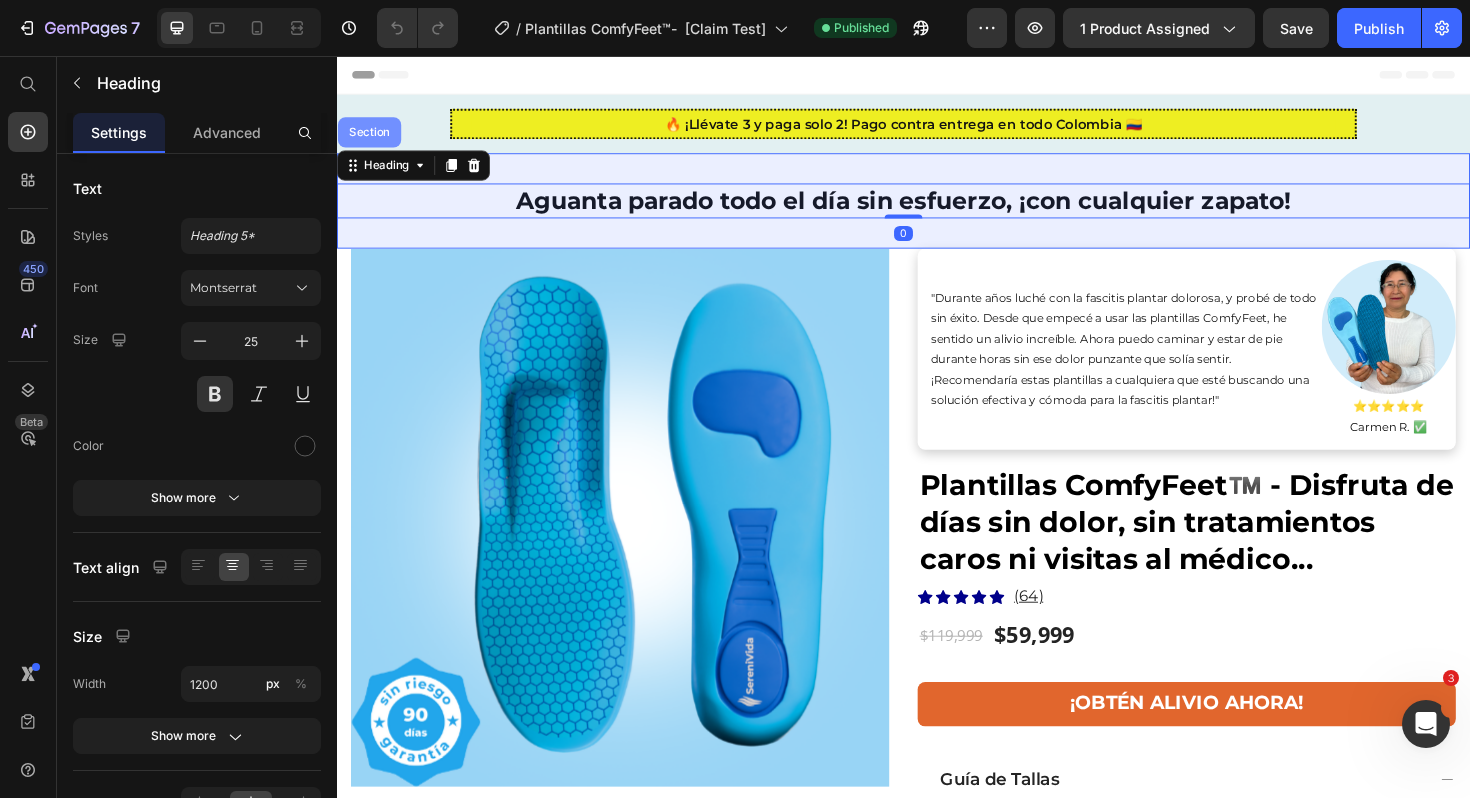 click on "Section" at bounding box center (371, 137) 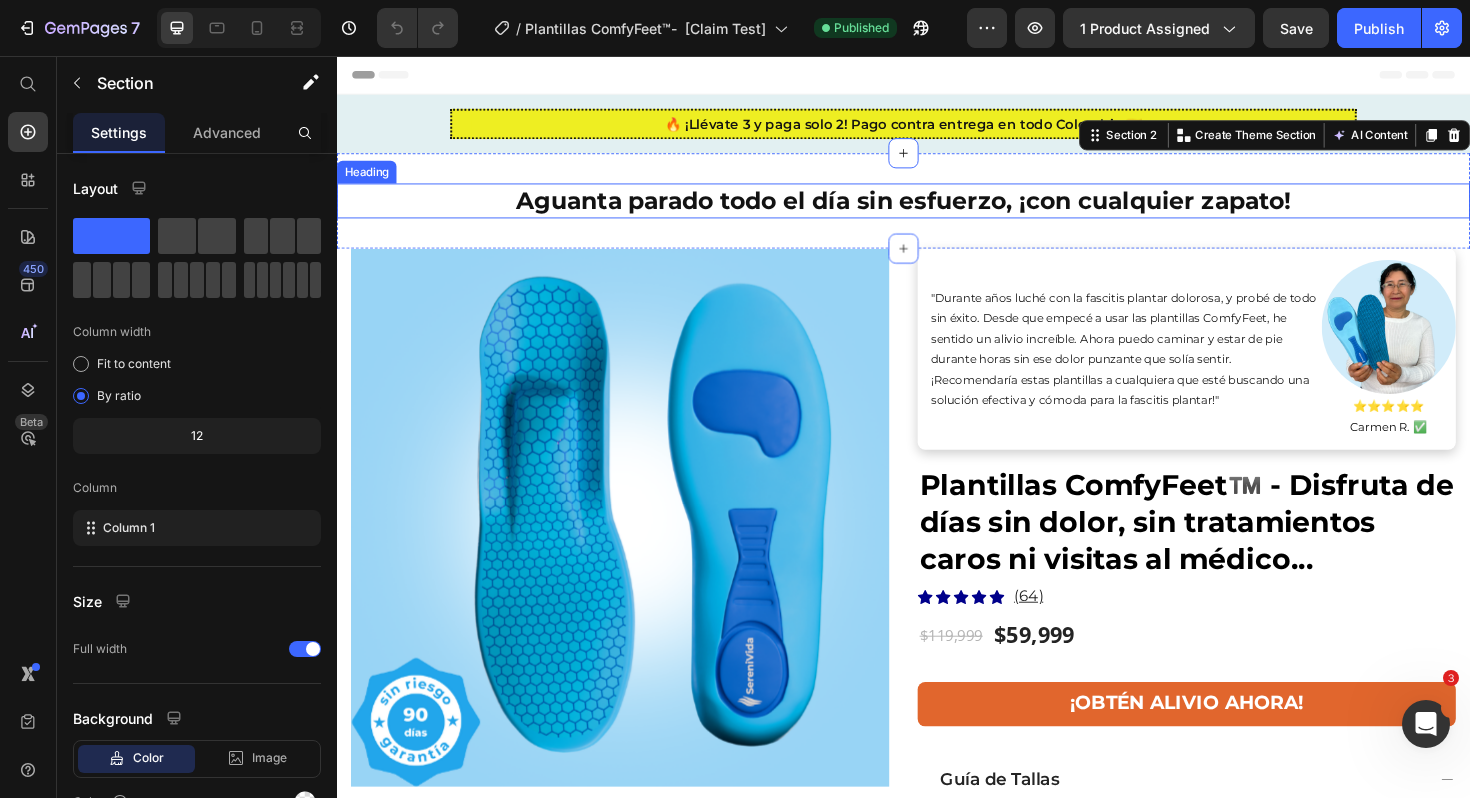 click on "Aguanta parado todo el día sin esfuerzo, ¡con cualquier zapato!" at bounding box center [937, 209] 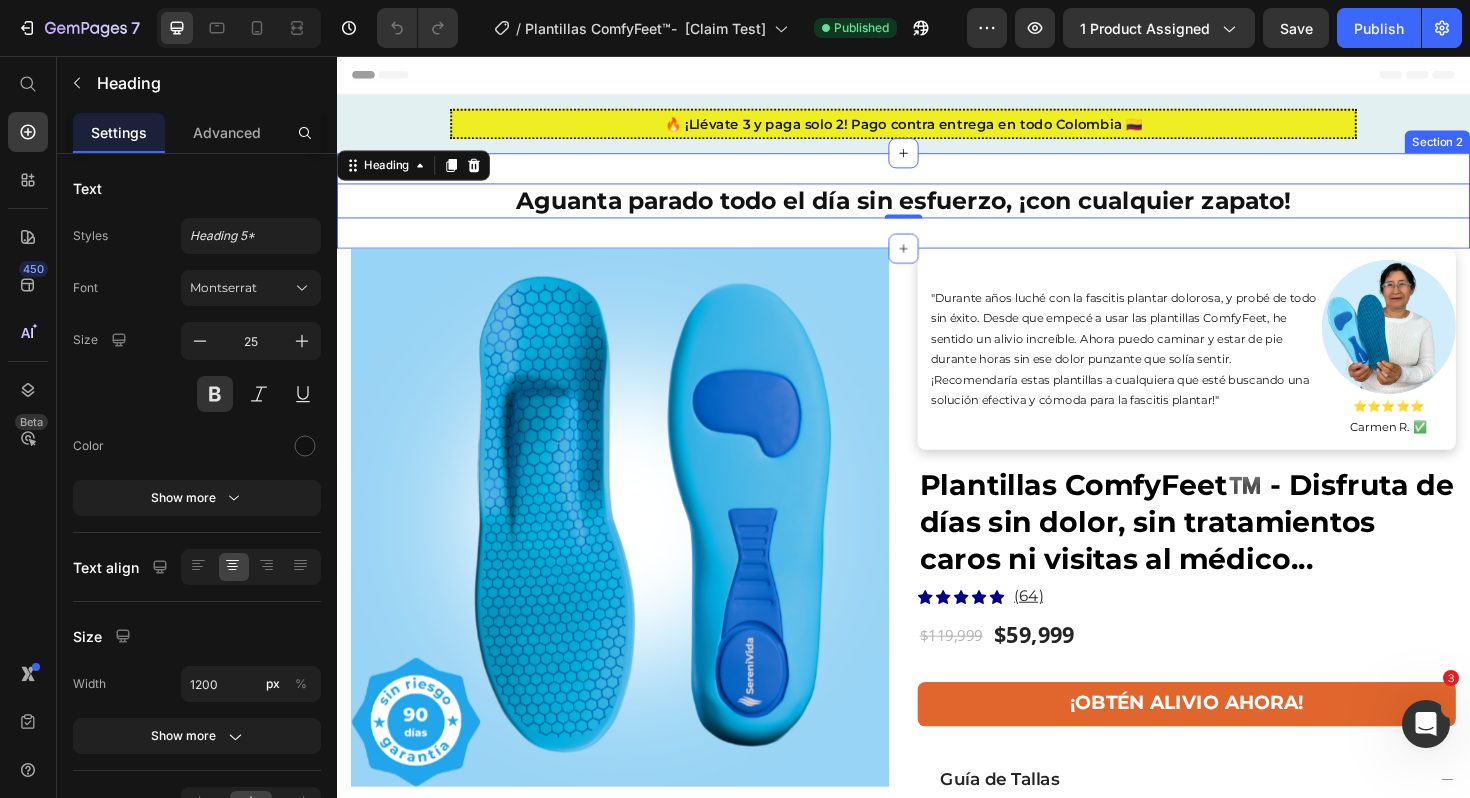 click on "Aguanta parado todo el día sin esfuerzo, ¡con cualquier zapato! Heading   0 Section 2" at bounding box center [937, 209] 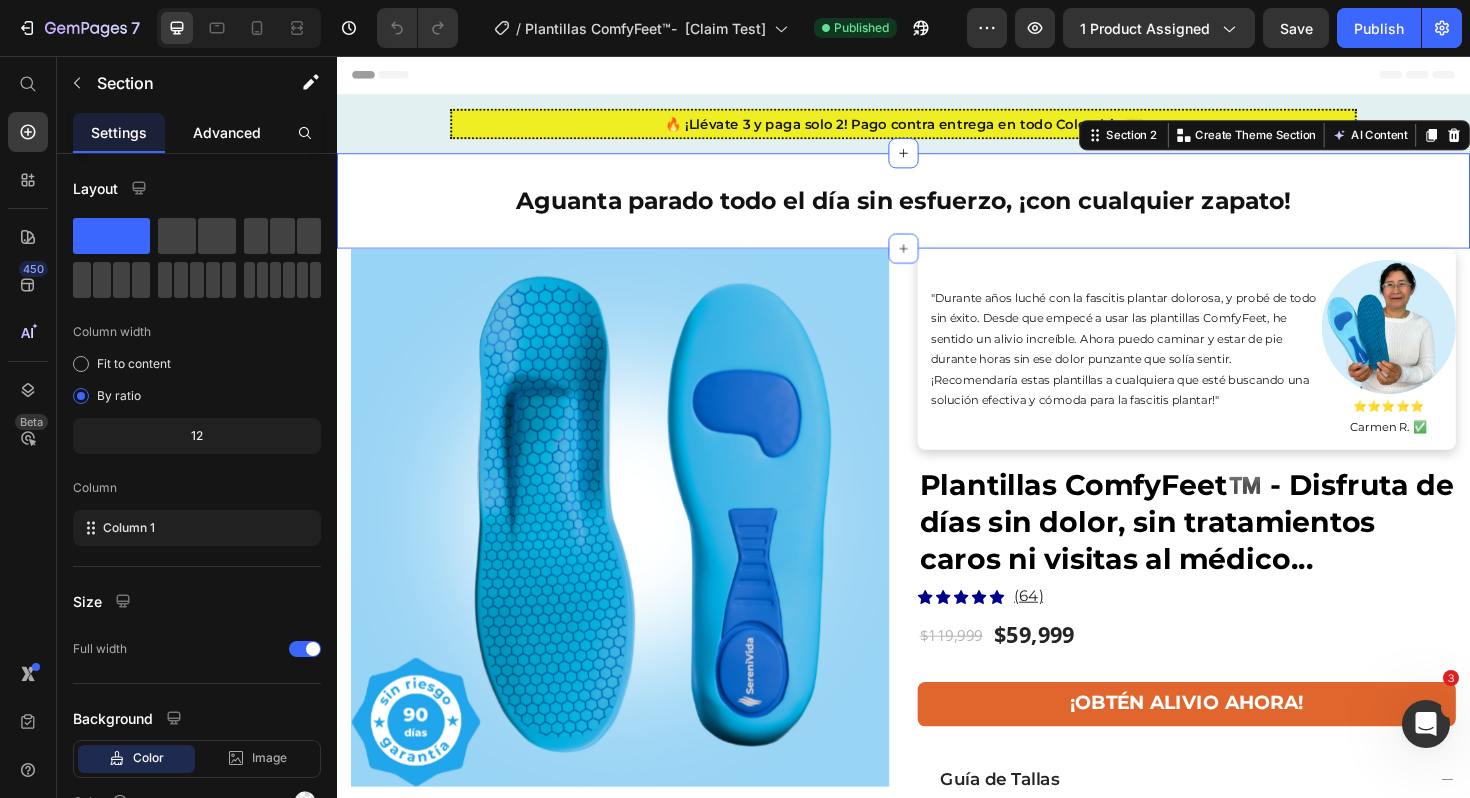 click on "Advanced" at bounding box center (227, 132) 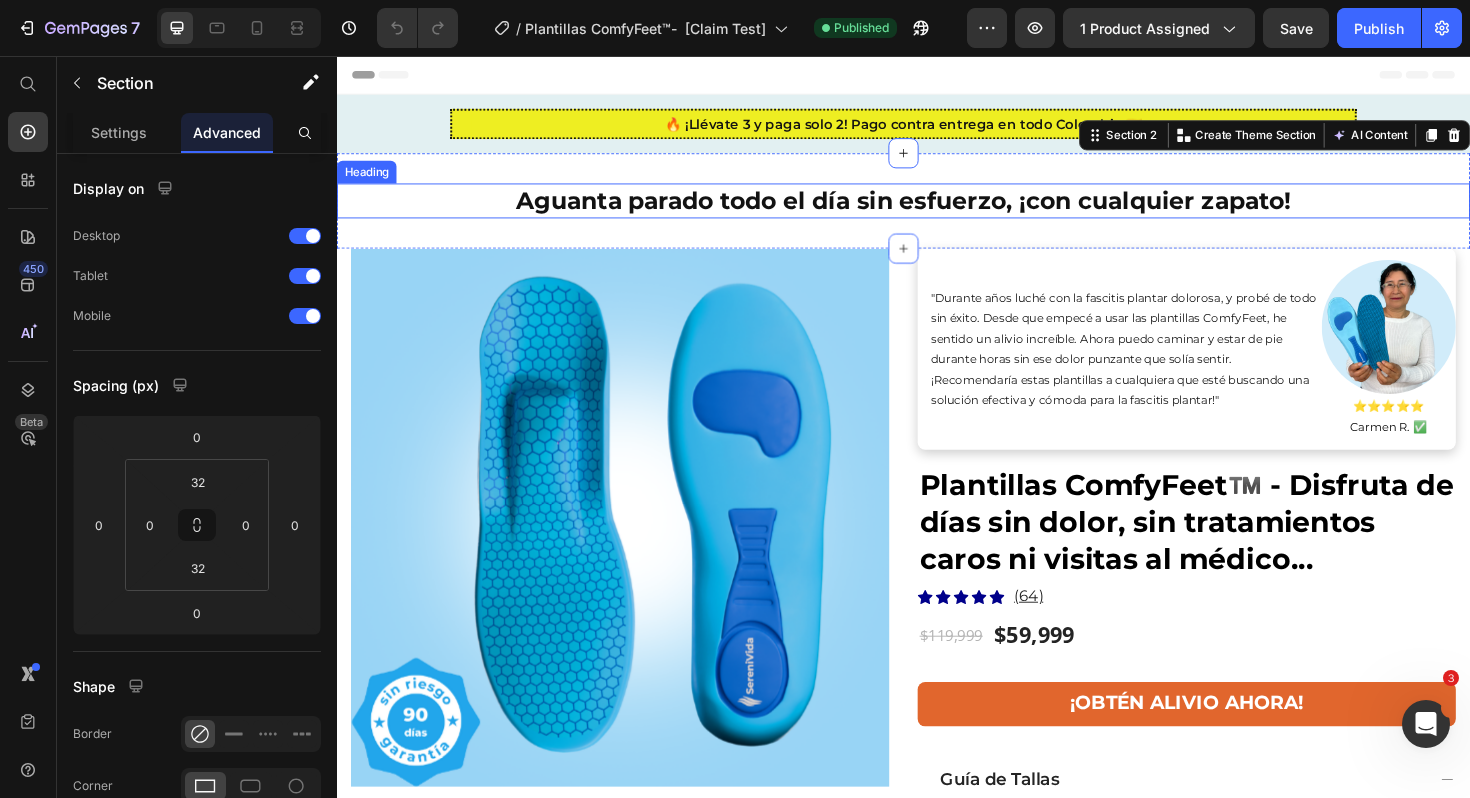 click on "Aguanta parado todo el día sin esfuerzo, ¡con cualquier zapato!" at bounding box center [937, 209] 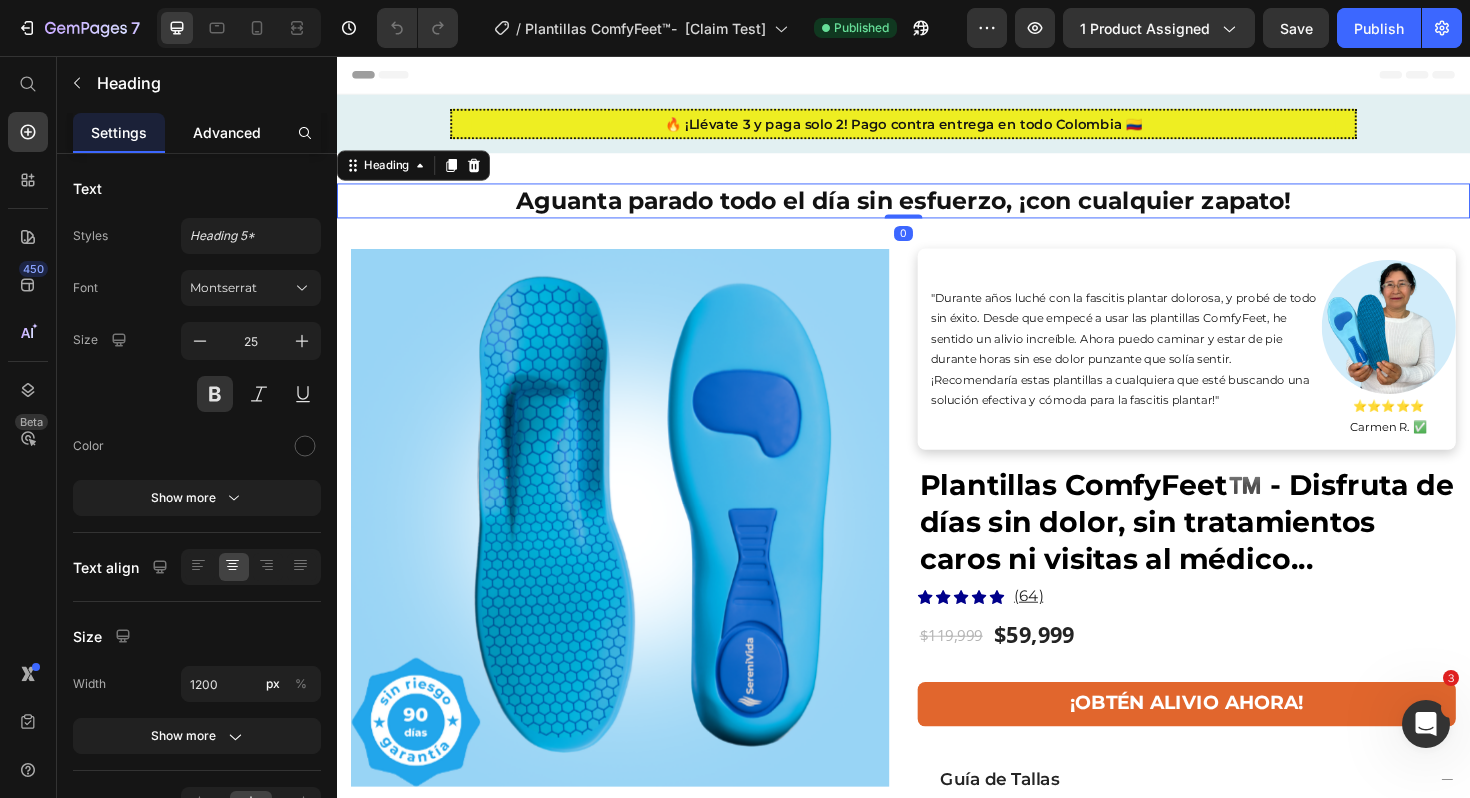 click on "Advanced" 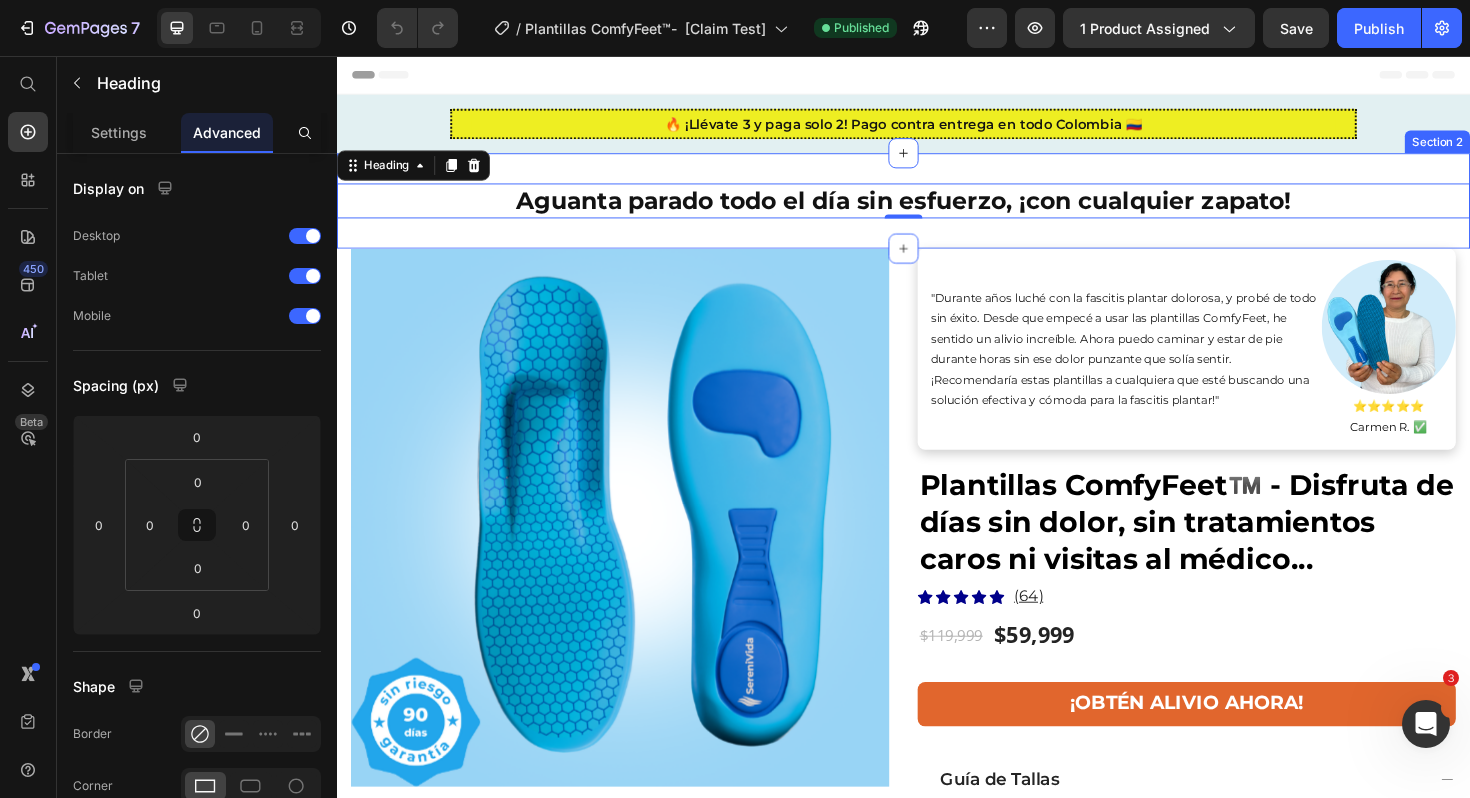 click on "Aguanta parado todo el día sin esfuerzo, ¡con cualquier zapato! Heading   0 Section 2" at bounding box center (937, 209) 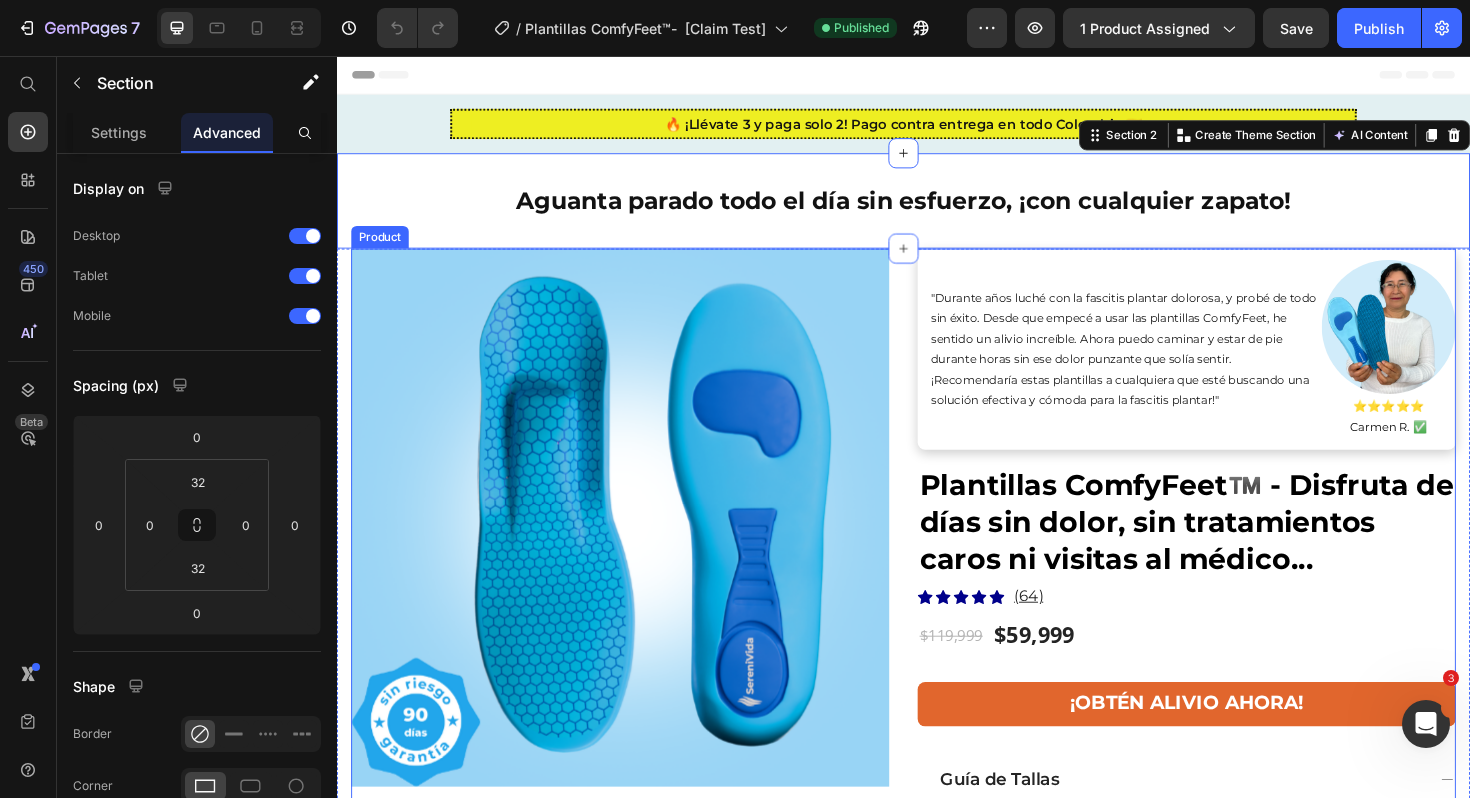 click on "Product Images & Gallery "Durante años luché con la fascitis plantar dolorosa, y probé de todo sin éxito. Desde que empecé a usar las plantillas ComfyFeet, he sentido un alivio increíble. Ahora puedo caminar y estar de pie durante horas sin ese dolor punzante que solía sentir. ¡Recomendaría estas plantillas a cualquiera que esté buscando una solución efectiva y cómoda para la fascitis plantar!" Text block Image ⭐⭐⭐⭐⭐  [LAST NAME] ✅ Text block Row Plantillas ComfyFeet™️ - Disfruta de días sin dolor, sin tratamientos caros ni visitas al médico... (P) Title
Icon
Icon
Icon
Icon
Icon Icon List Hoz (64) Text block Row $59,999 (P) Price $119,999 (P) Price Row ¡OBTÉN ALIVIO AHORA! Button ¿Dolor de pies? Obtén alivio inmediato sin cirugía, medicamentos o inyecciones. Heading Tus pies te amarán con nuestras revolucionarias plantillas para fascitis plantar. Text block Reduce la Hinchazón e Inflamación Row" at bounding box center [937, 1109] 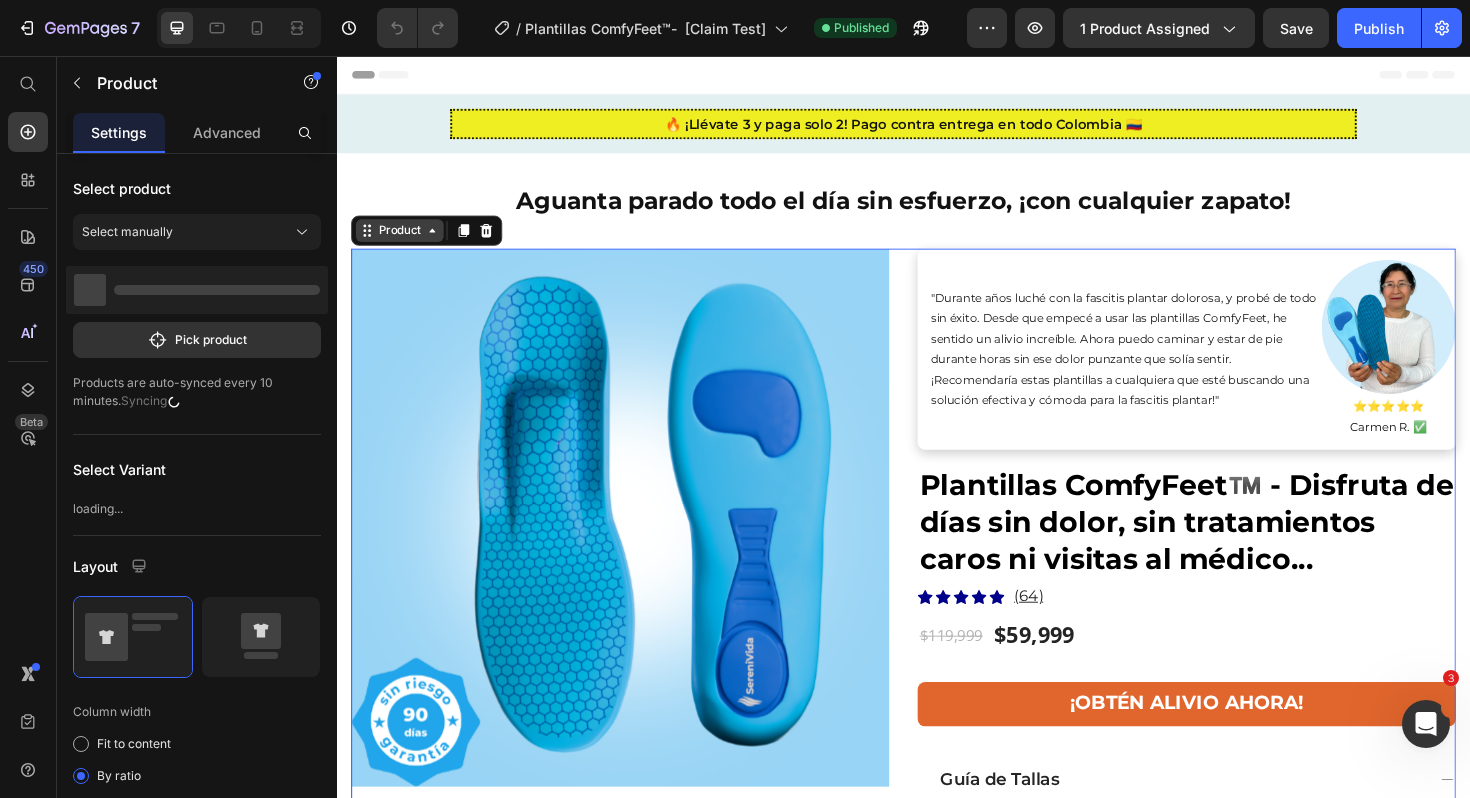 click on "Product" at bounding box center [403, 241] 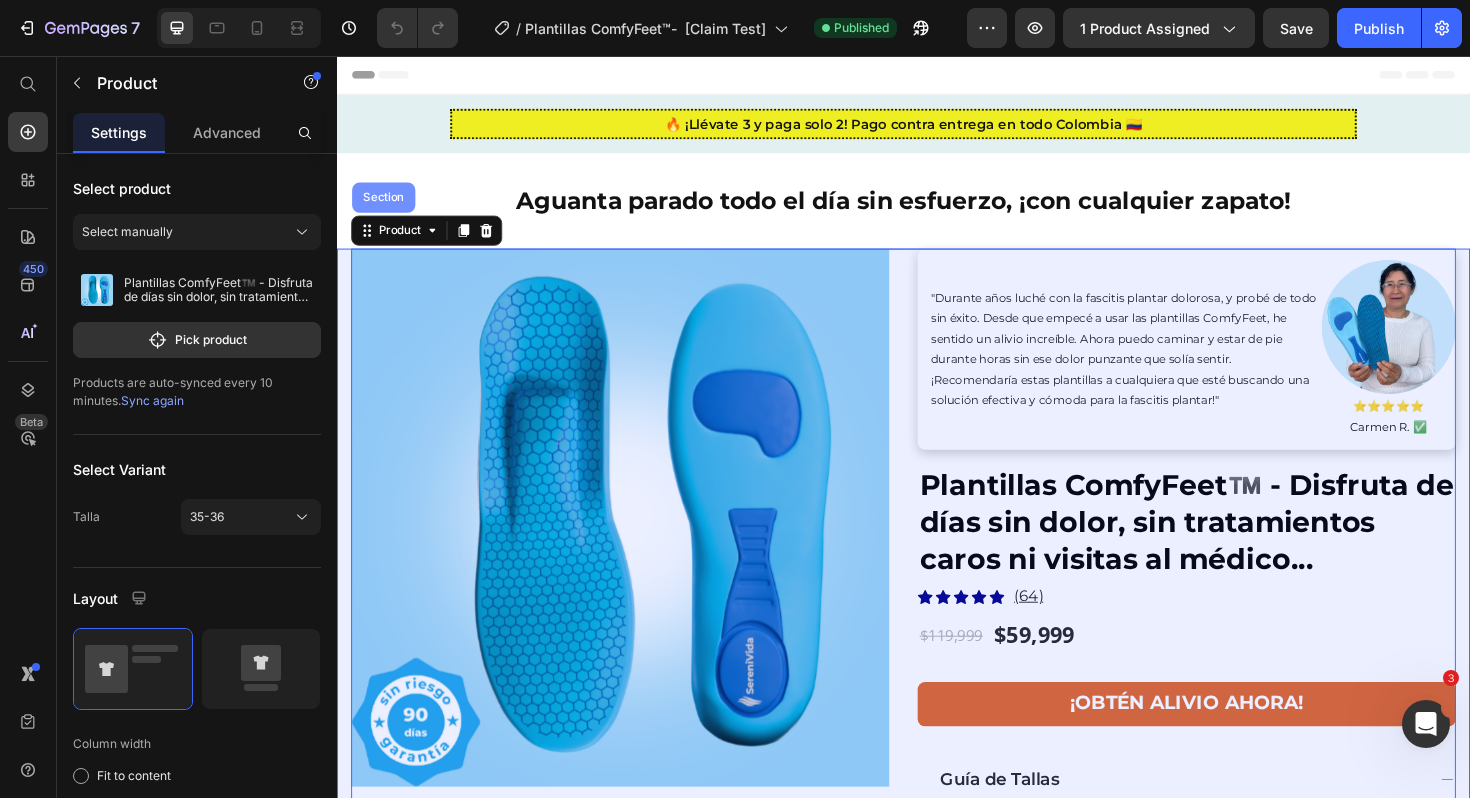 click on "Section" at bounding box center (386, 206) 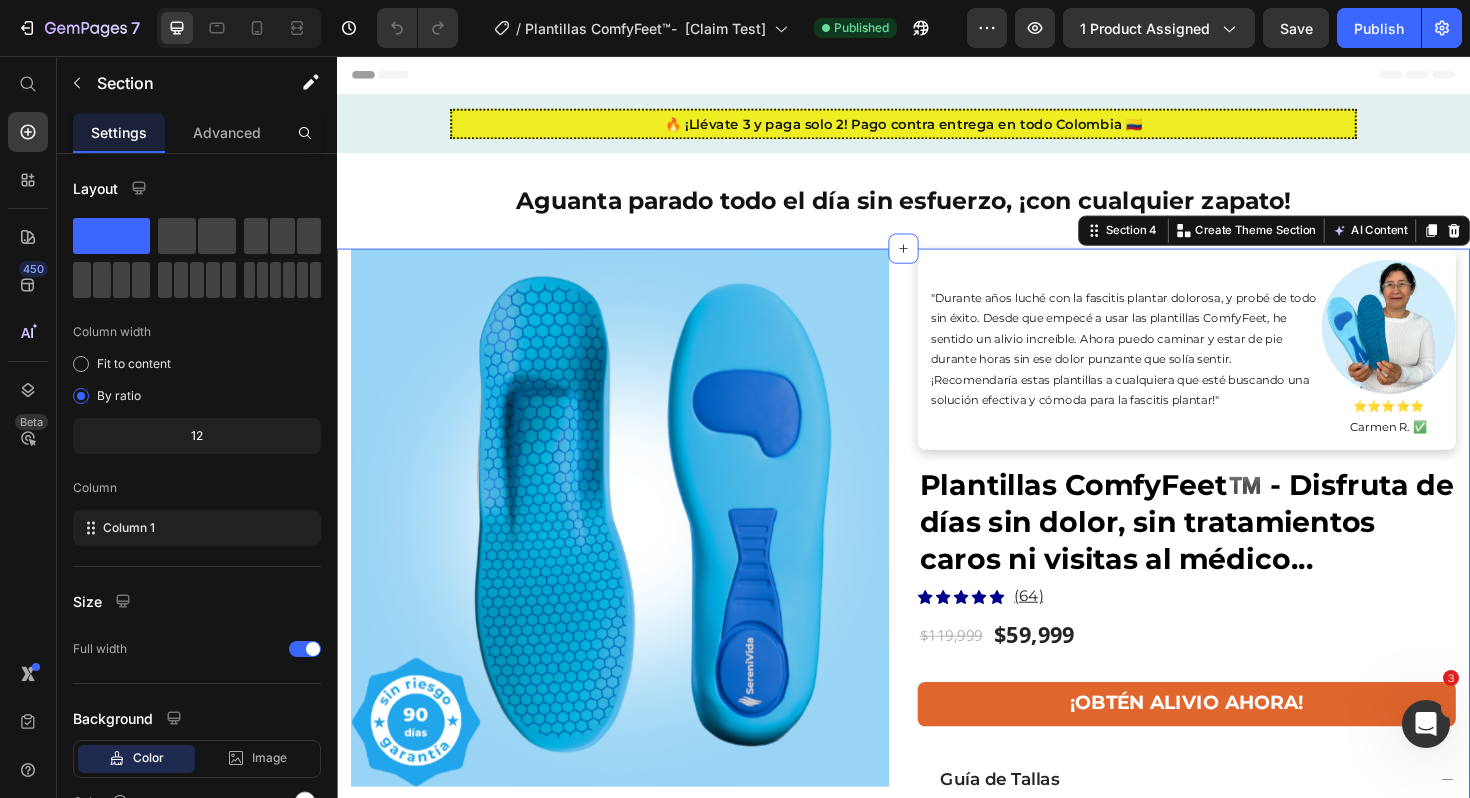 click on "Header" at bounding box center [937, 76] 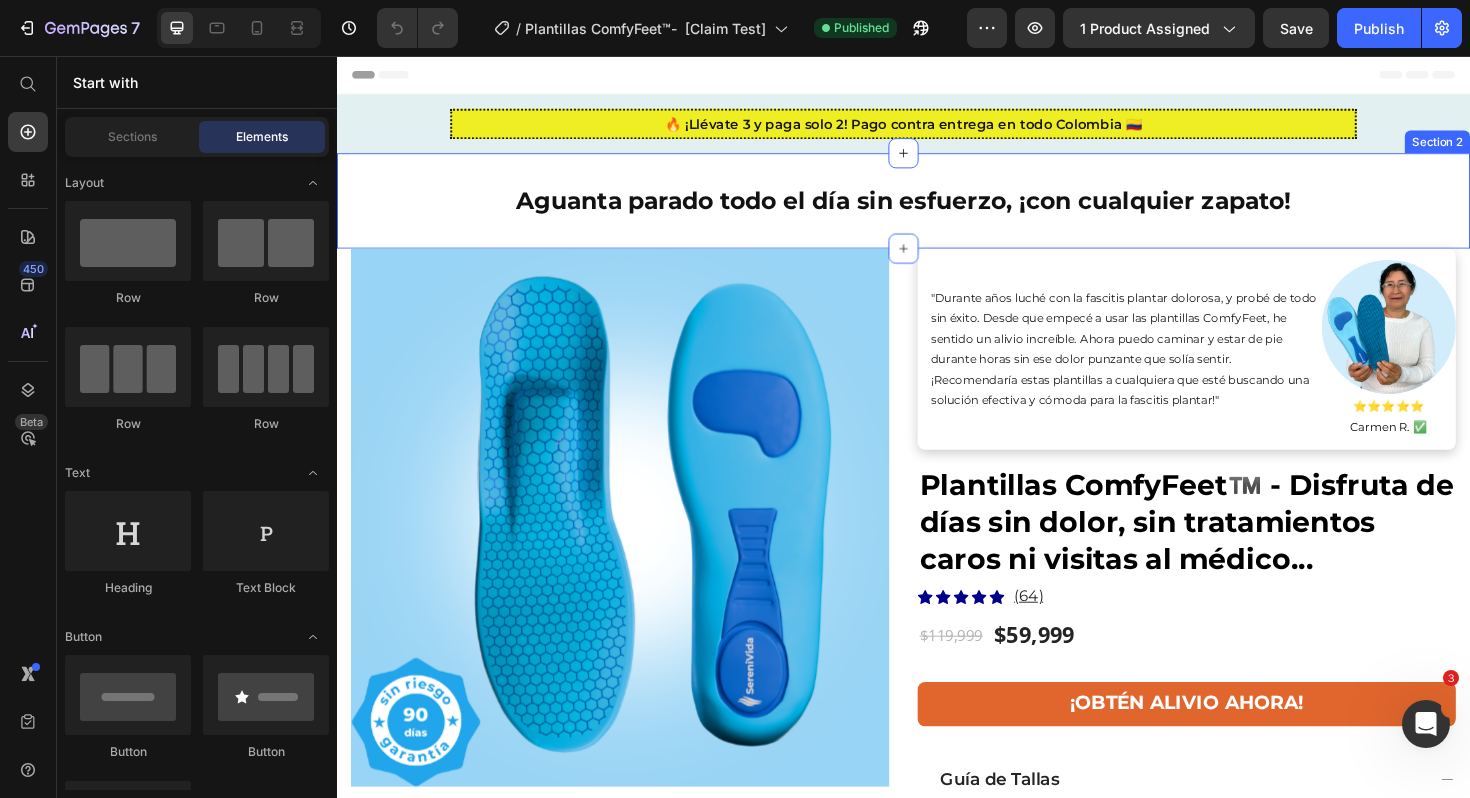 click on "Aguanta parado todo el día sin esfuerzo, ¡con cualquier zapato! Heading Section 2" at bounding box center [937, 209] 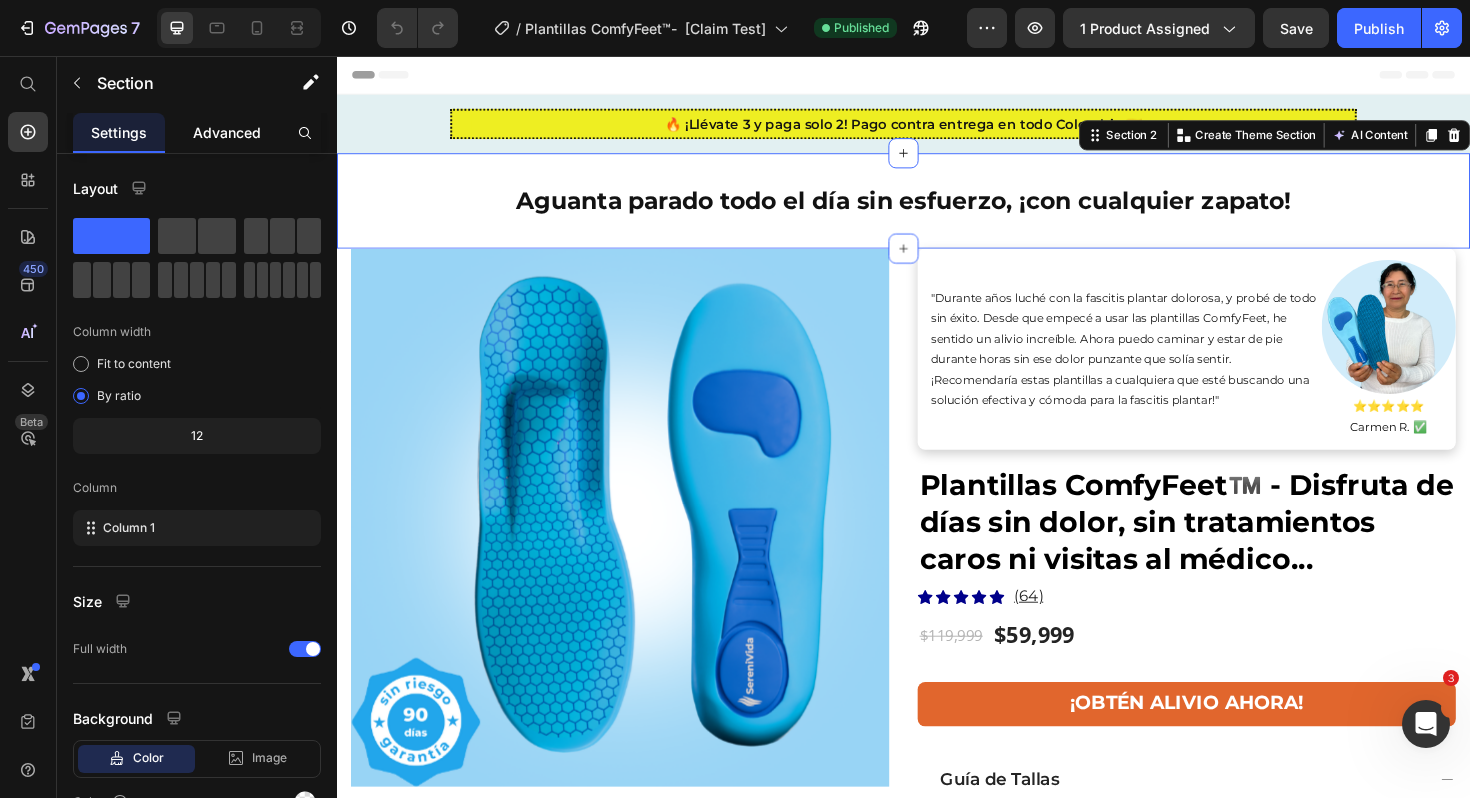click on "Advanced" at bounding box center [227, 132] 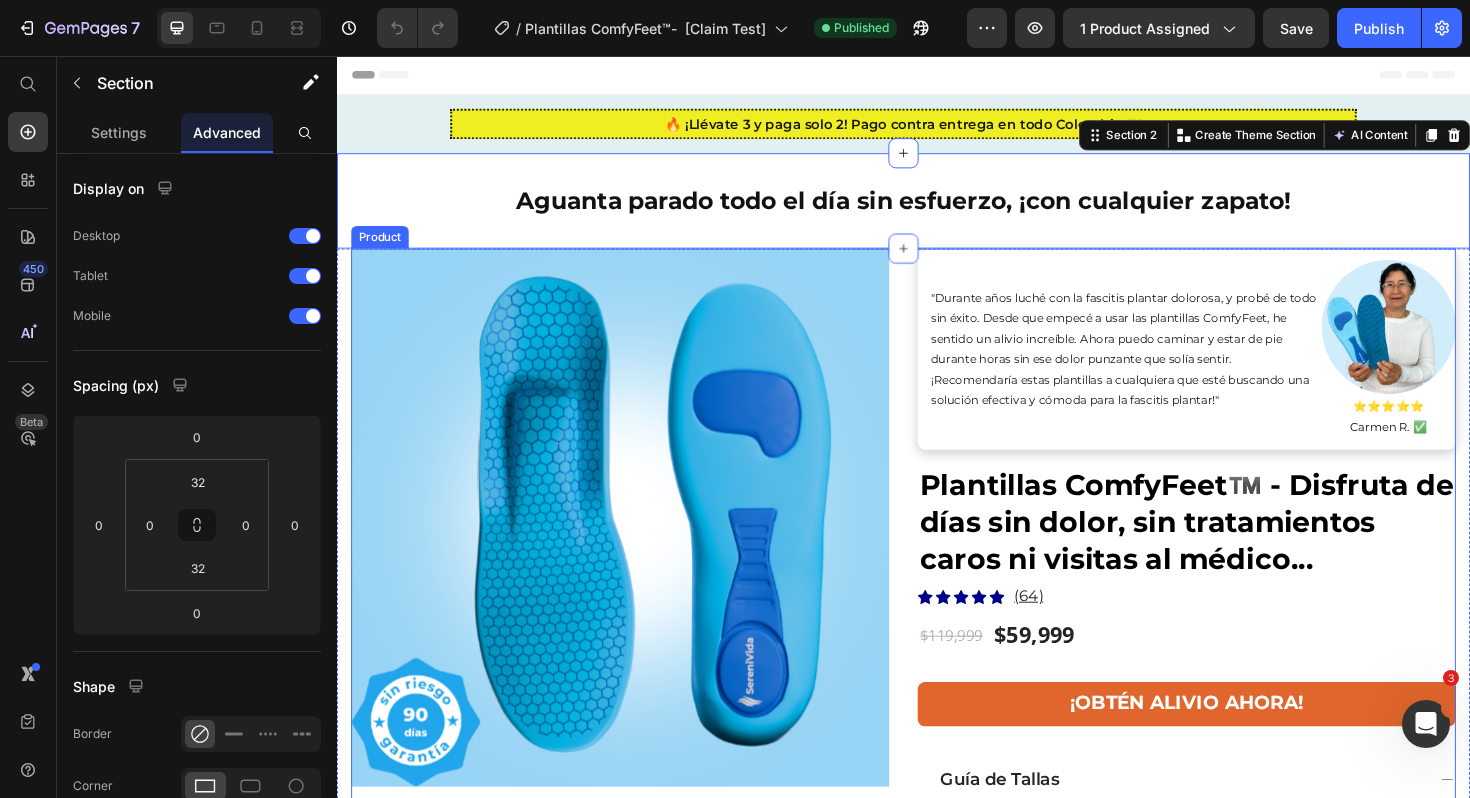 click on "Product Images & Gallery "Durante años luché con la fascitis plantar dolorosa, y probé de todo sin éxito. Desde que empecé a usar las plantillas ComfyFeet, he sentido un alivio increíble. Ahora puedo caminar y estar de pie durante horas sin ese dolor punzante que solía sentir. ¡Recomendaría estas plantillas a cualquiera que esté buscando una solución efectiva y cómoda para la fascitis plantar!" Text block Image ⭐⭐⭐⭐⭐  [LAST NAME] ✅ Text block Row Plantillas ComfyFeet™️ - Disfruta de días sin dolor, sin tratamientos caros ni visitas al médico... (P) Title
Icon
Icon
Icon
Icon
Icon Icon List Hoz (64) Text block Row $59,999 (P) Price $119,999 (P) Price Row ¡OBTÉN ALIVIO AHORA! Button ¿Dolor de pies? Obtén alivio inmediato sin cirugía, medicamentos o inyecciones. Heading Tus pies te amarán con nuestras revolucionarias plantillas para fascitis plantar. Text block Reduce la Hinchazón e Inflamación Row" at bounding box center [937, 1109] 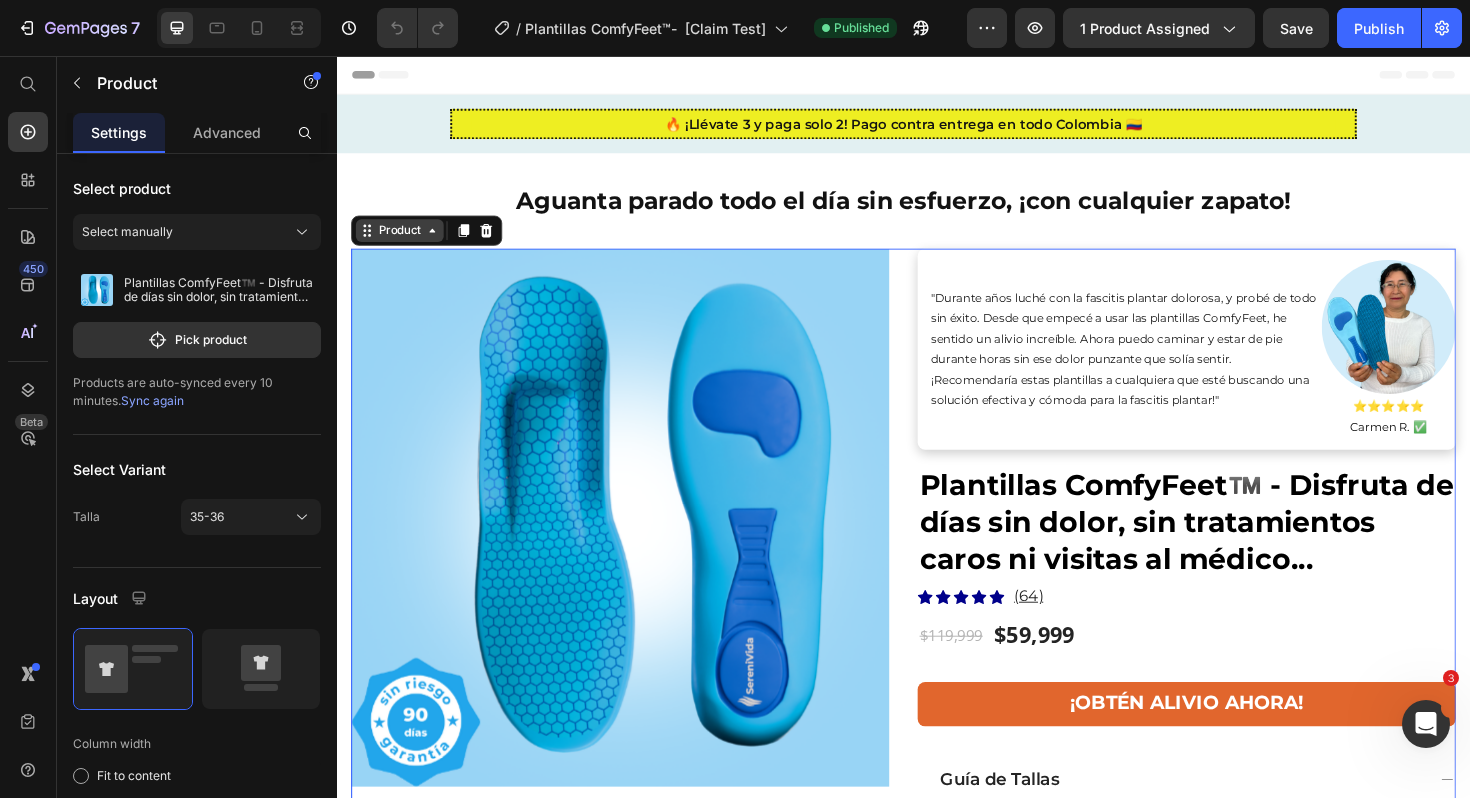 click on "Product" at bounding box center (403, 241) 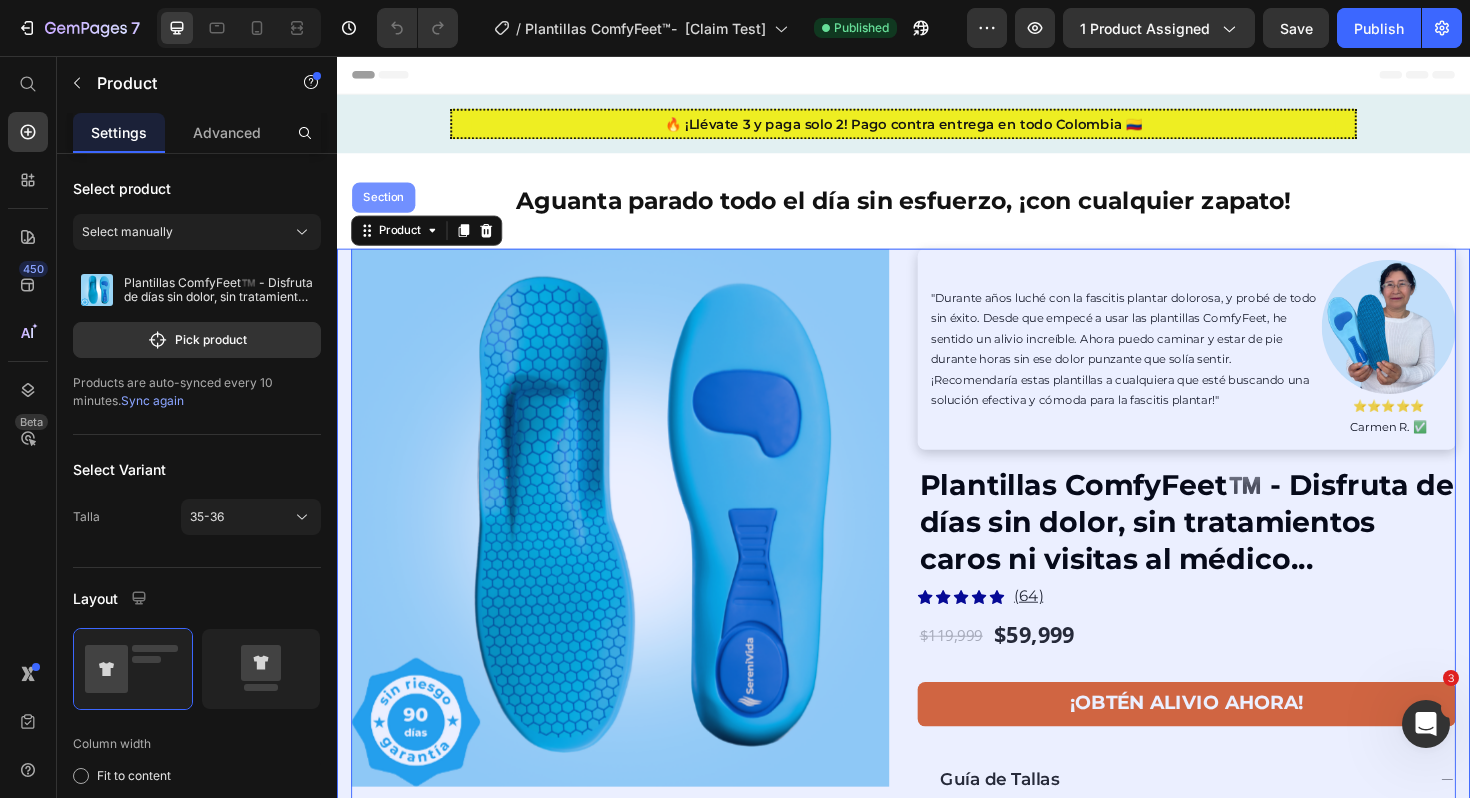 click on "Section" at bounding box center [386, 206] 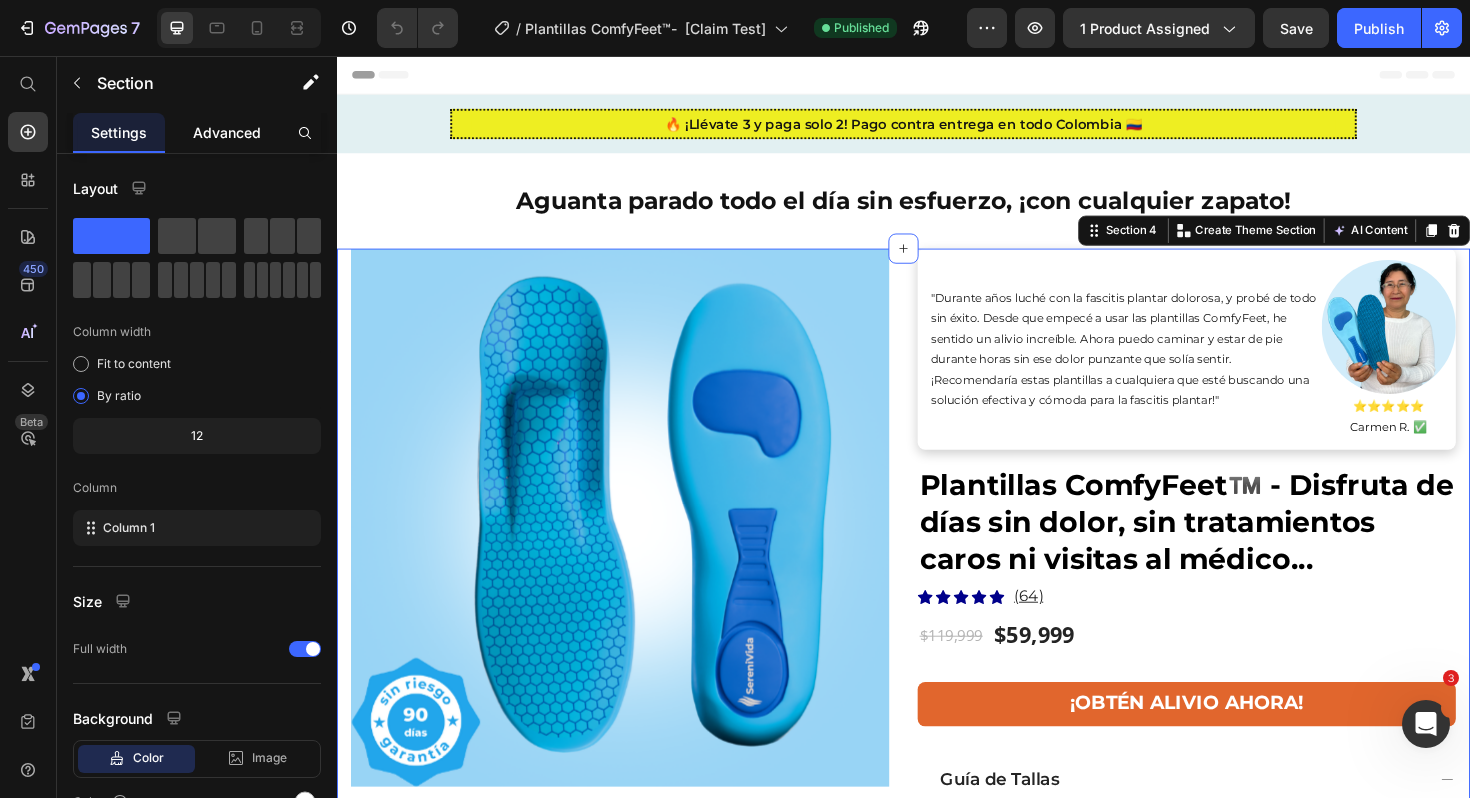 click on "Advanced" at bounding box center (227, 132) 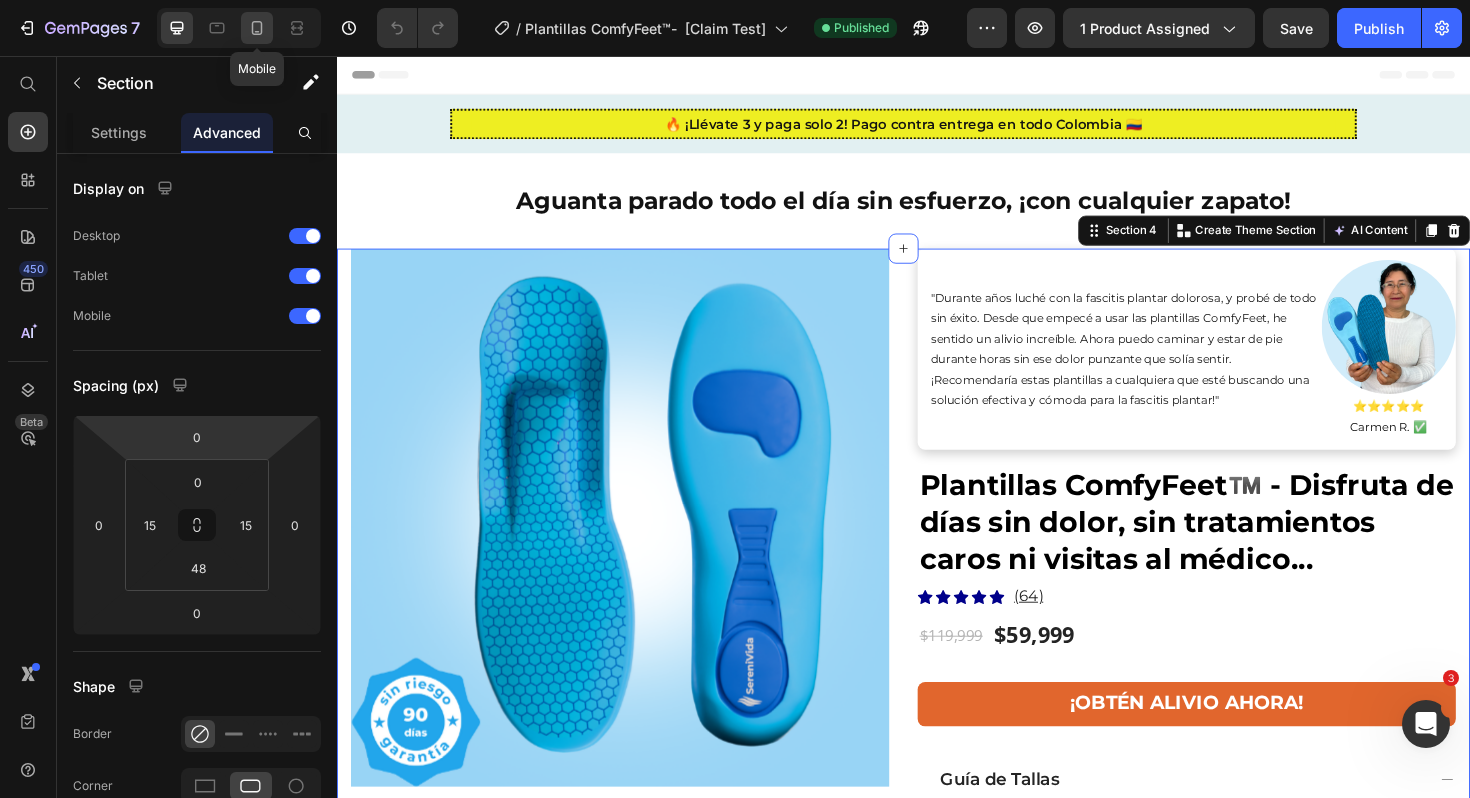 click 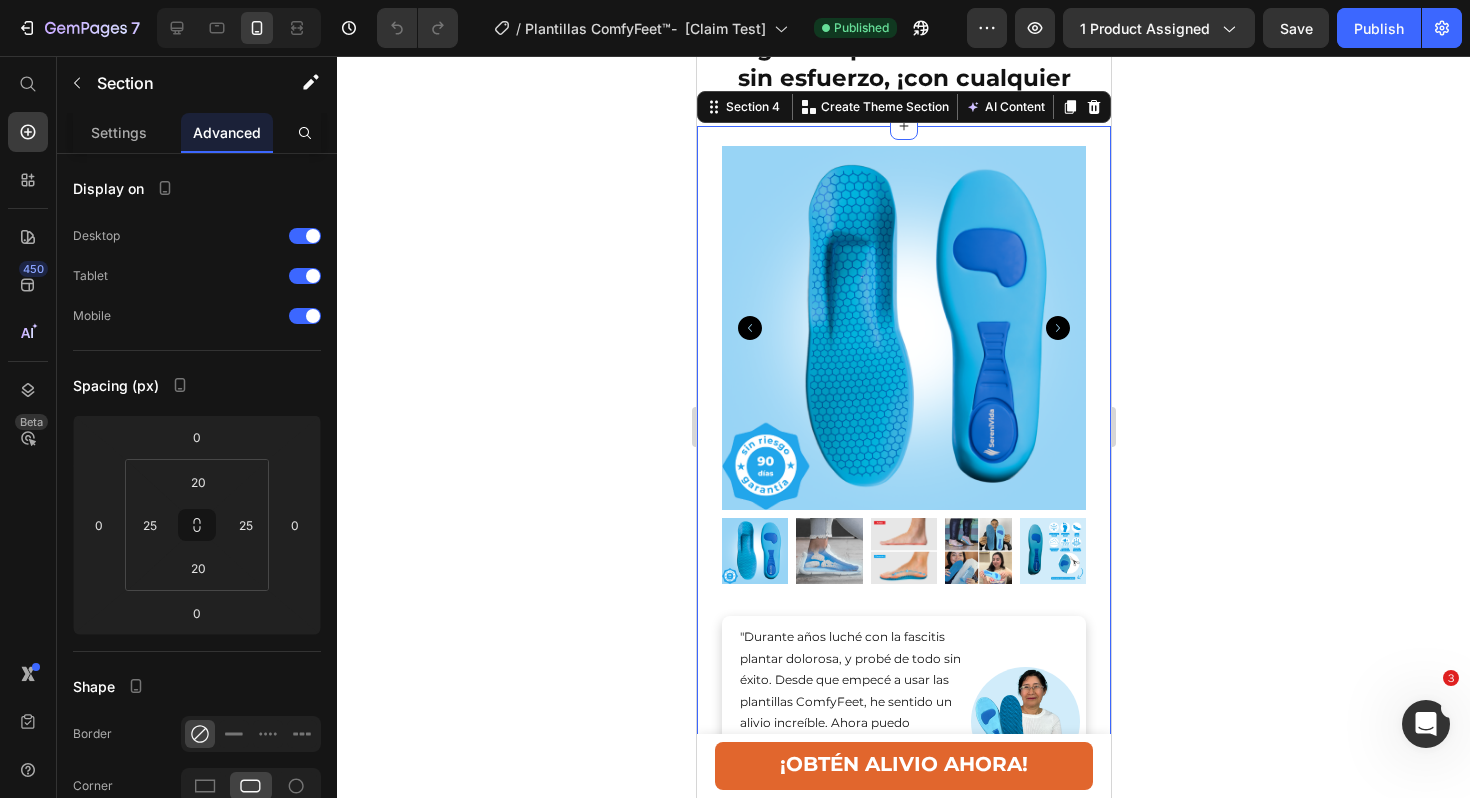 click 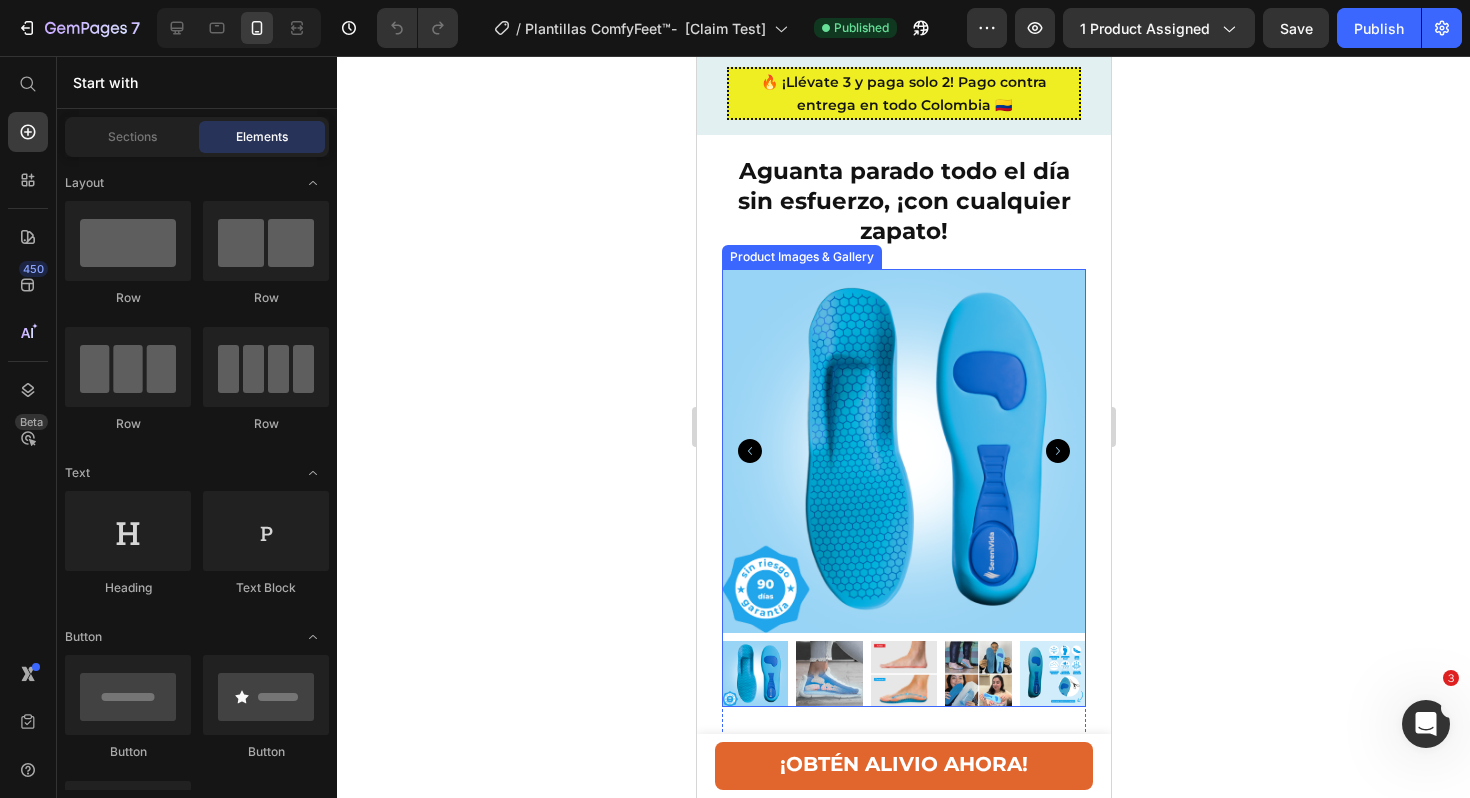 scroll, scrollTop: 0, scrollLeft: 0, axis: both 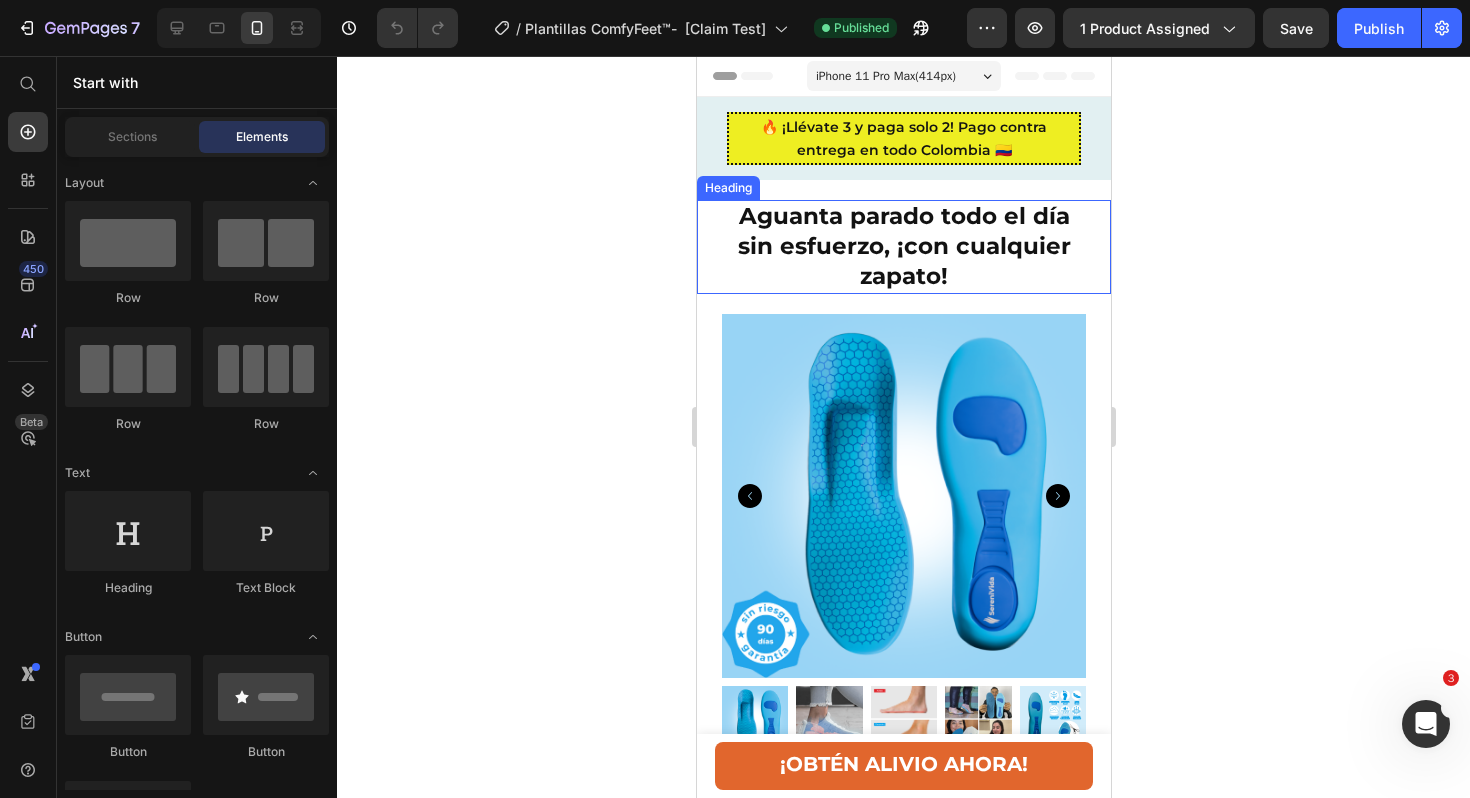 click on "Aguanta parado todo el día sin esfuerzo, ¡con cualquier zapato!" at bounding box center [903, 247] 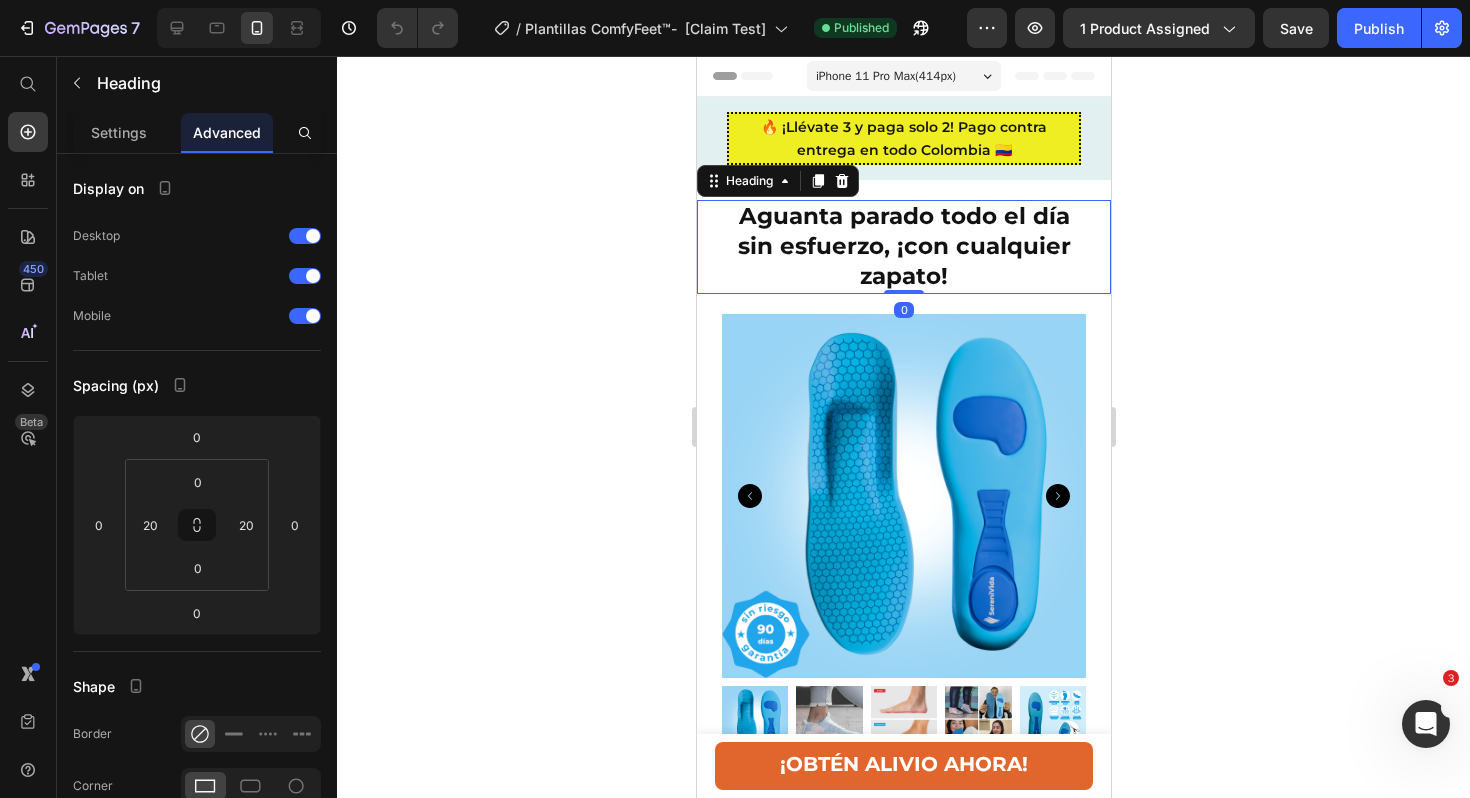 click on "Aguanta parado todo el día sin esfuerzo, ¡con cualquier zapato!" at bounding box center [903, 247] 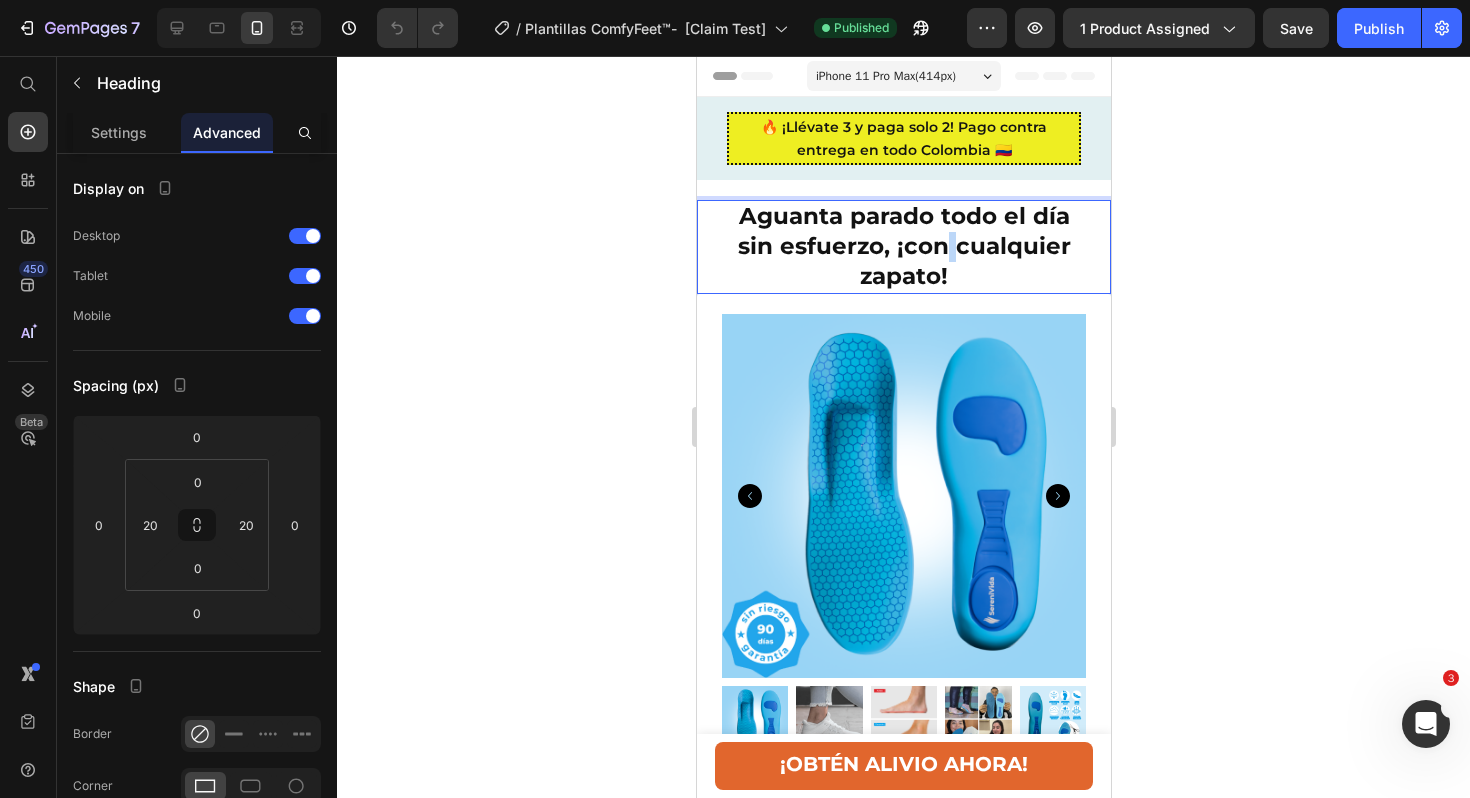 click on "Aguanta parado todo el día sin esfuerzo, ¡con cualquier zapato!" at bounding box center (903, 247) 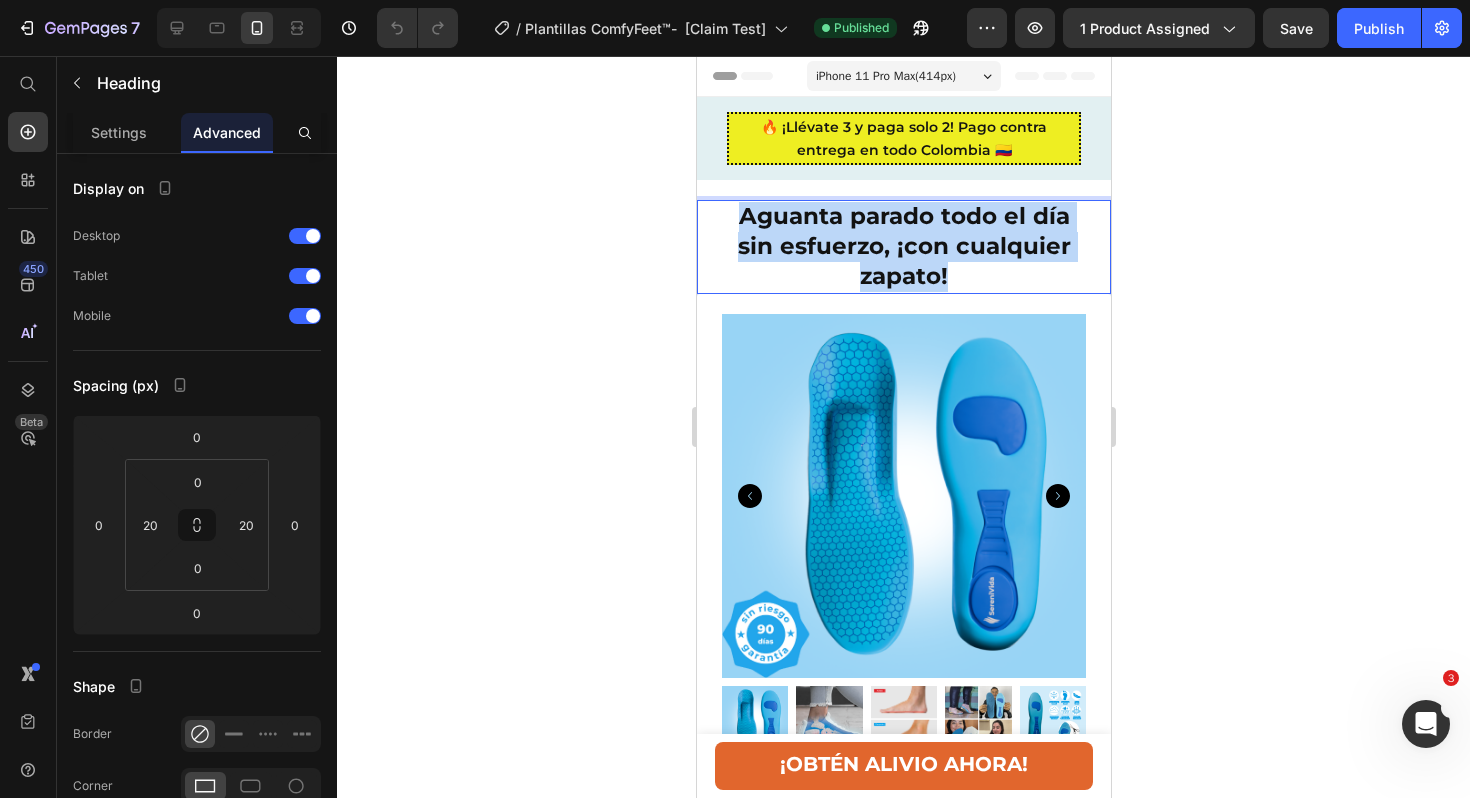 click on "Aguanta parado todo el día sin esfuerzo, ¡con cualquier zapato!" at bounding box center [903, 247] 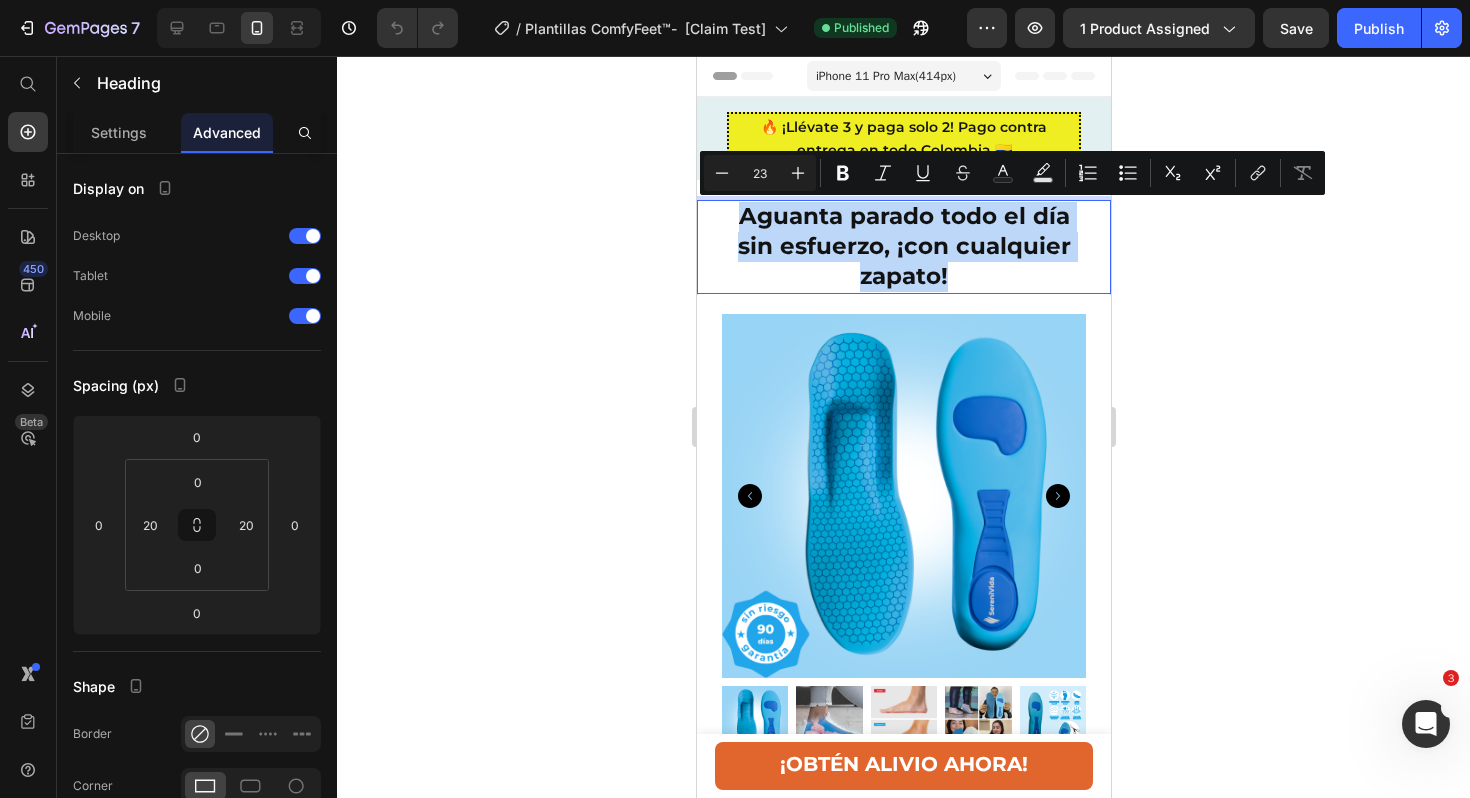 copy on "Aguanta parado todo el día sin esfuerzo, ¡con cualquier zapato!" 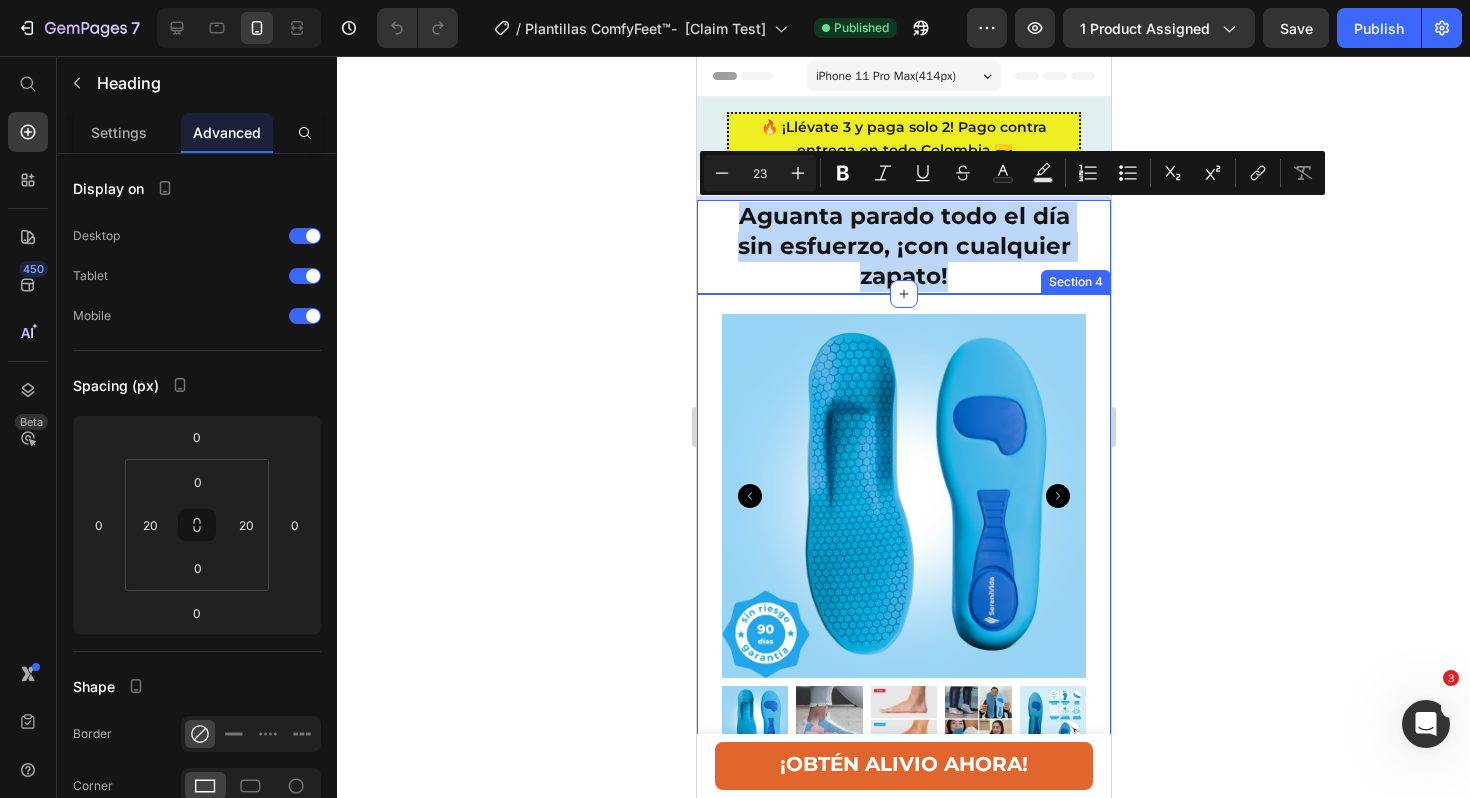 click on "Product Images & Gallery "Durante años luché con la fascitis plantar dolorosa, y probé de todo sin éxito. Desde que empecé a usar las plantillas ComfyFeet, he sentido un alivio increíble. Ahora puedo caminar y estar de pie durante horas sin ese dolor punzante que solía sentir. ¡Recomendaría estas plantillas a cualquiera que esté buscando una solución efectiva y cómoda para la fascitis plantar!" Text block Image ⭐⭐⭐⭐⭐  [LAST NAME] ✅ Text block Row Plantillas ComfyFeet™️ - Disfruta de días sin dolor, sin tratamientos caros ni visitas al médico... (P) Title
Icon
Icon
Icon
Icon
Icon Icon List Hoz (64) Text block Row $59,999 (P) Price $119,999 (P) Price Row ¡OBTÉN ALIVIO AHORA! Button ¿Dolor de pies? Obtén alivio inmediato sin cirugía, medicamentos o inyecciones. Heading Tus pies te amarán con nuestras revolucionarias plantillas para fascitis plantar. Text block Item list Row" at bounding box center [903, 1235] 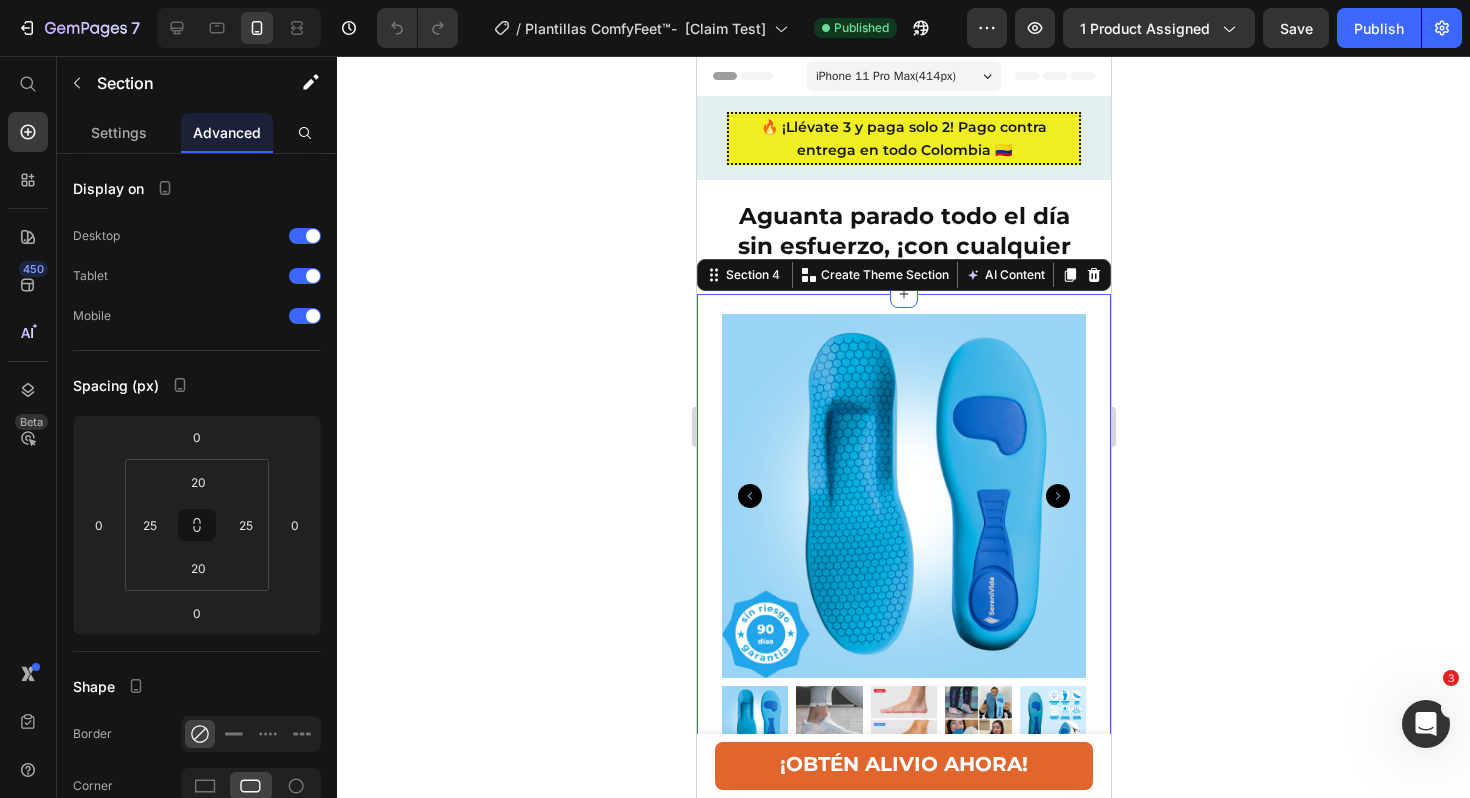 click 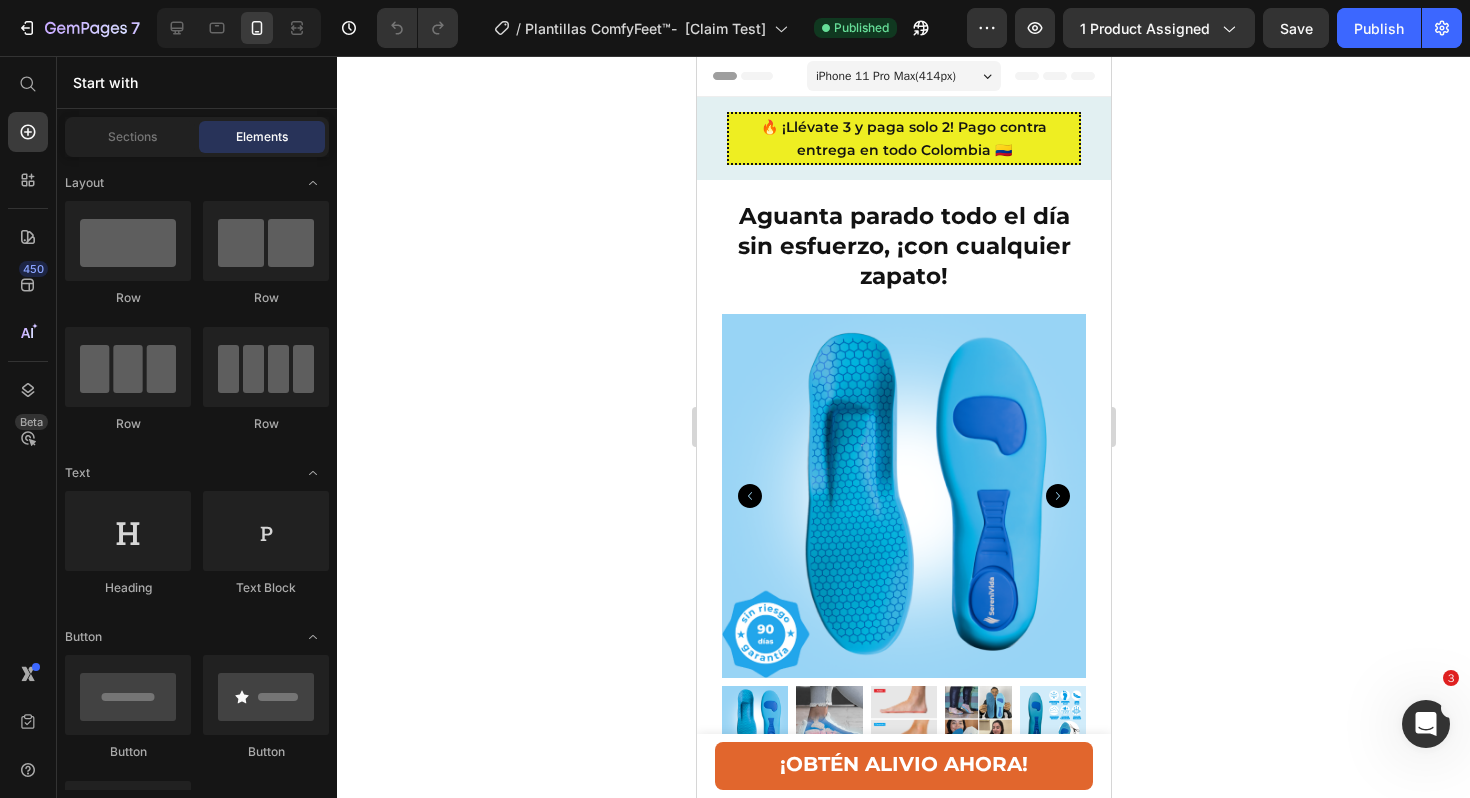click on "🔥 ¡Llévate 3 y paga solo 2! Pago contra entrega en todo Colombia 🇨🇴 Text block Row Section 1 Aguanta parado todo el día sin esfuerzo, ¡con cualquier zapato! Heading Section 2
Product Images $59,999 Product Price Row 35-36 - $59,999  37-38 - $59,999  39-40 - $59,999  41-42 - $59,999  43-44 - $59,999  45-46 - $59,999  Product Variants & Swatches 1 Product Quantity ¡OBTÉN ALIVIO AHORA! Button Row Product Sticky
Product Images & Gallery "Durante años luché con la fascitis plantar dolorosa, y probé de todo sin éxito. Desde que empecé a usar las plantillas ComfyFeet, he sentido un alivio increíble. Ahora puedo caminar y estar de pie durante horas sin ese dolor punzante que solía sentir. ¡Recomendaría estas plantillas a cualquiera que esté buscando una solución efectiva y cómoda para la fascitis plantar!" Text block Image ⭐⭐⭐⭐⭐  [LAST NAME] ✅ Text block Row (P) Title
Icon
Icon
Icon" at bounding box center (903, 4468) 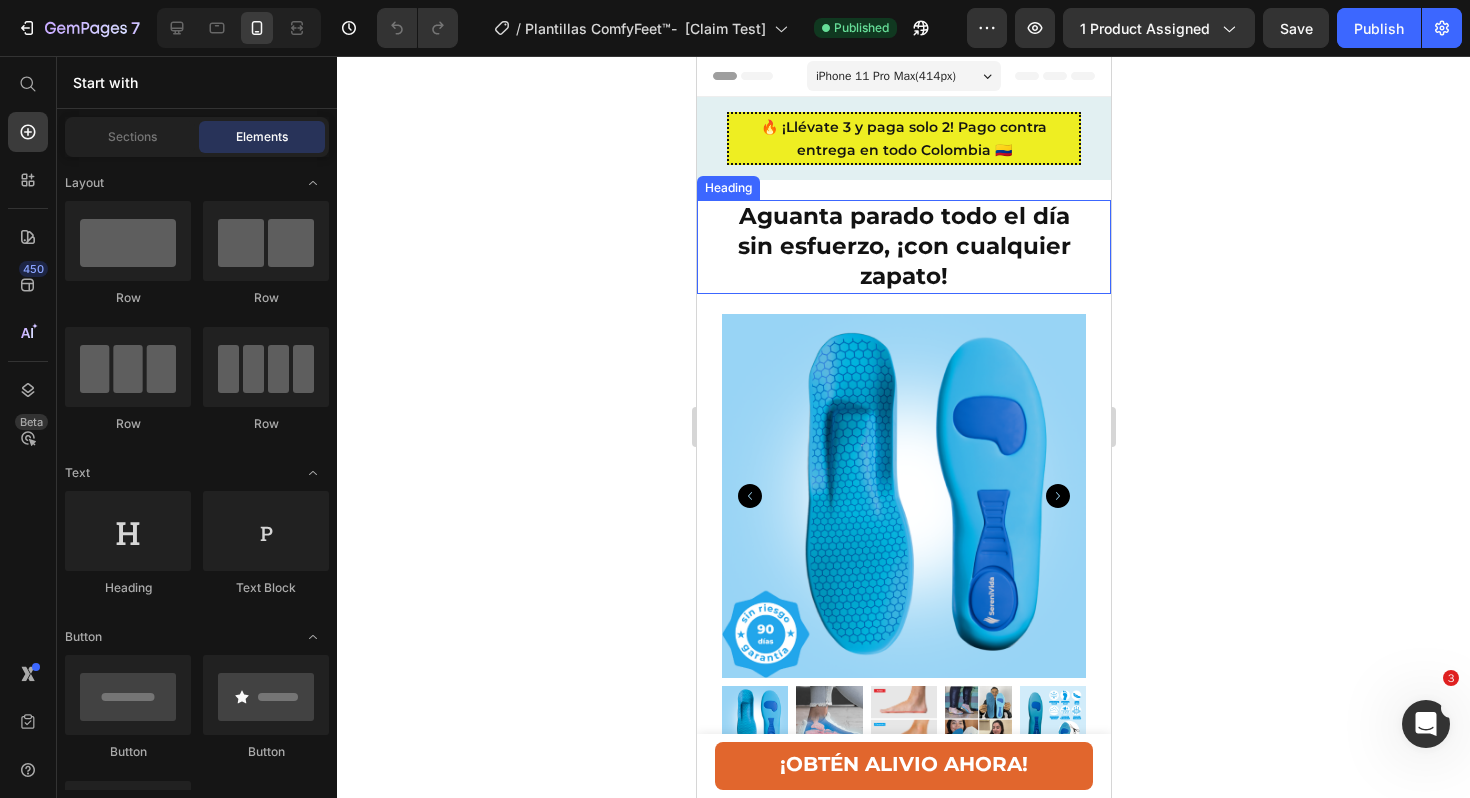 click on "Aguanta parado todo el día sin esfuerzo, ¡con cualquier zapato! Heading" at bounding box center (903, 247) 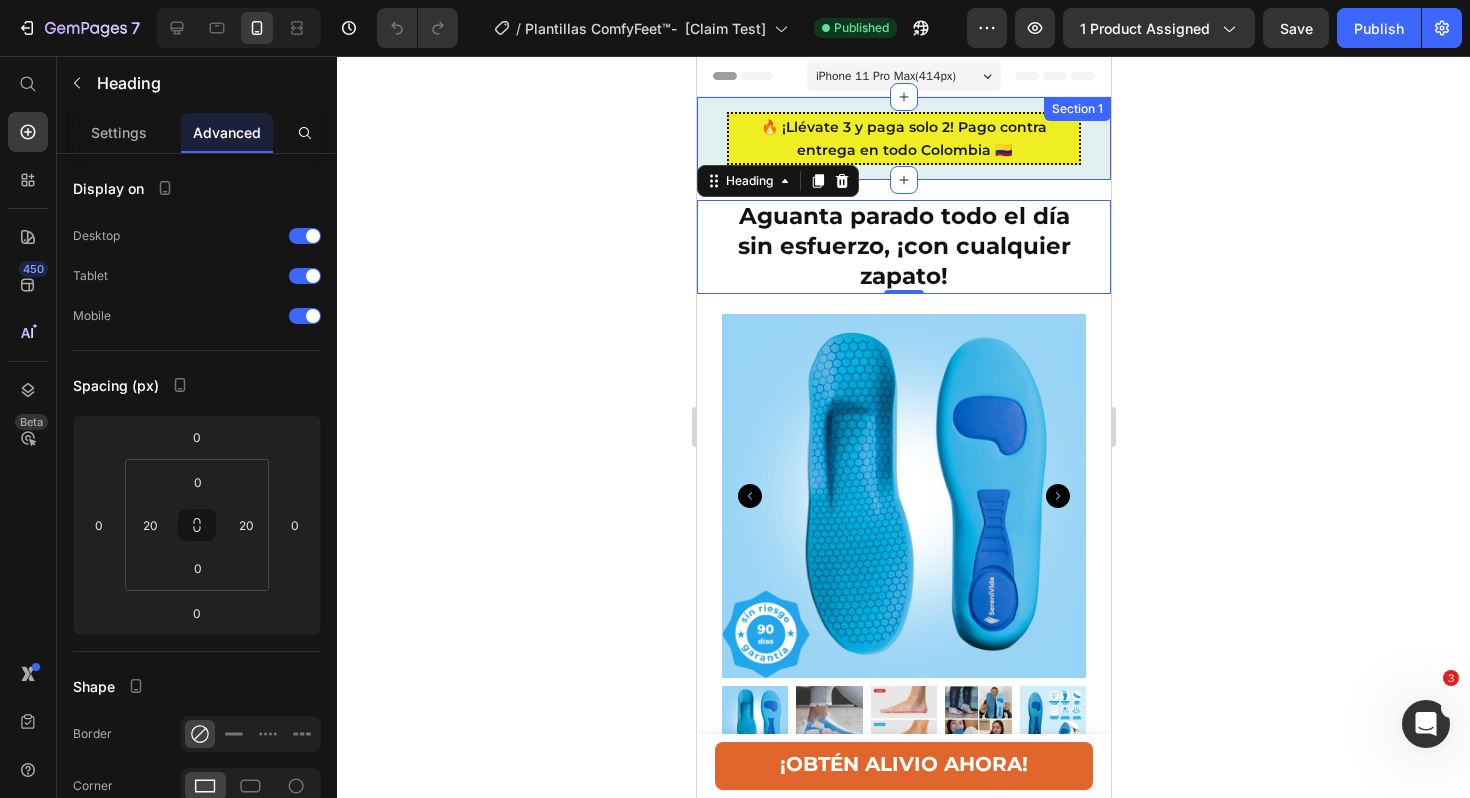 click on "🔥 ¡Llévate 3 y paga solo 2! Pago contra entrega en todo Colombia 🇨🇴 Text block Row Section 1" at bounding box center (903, 138) 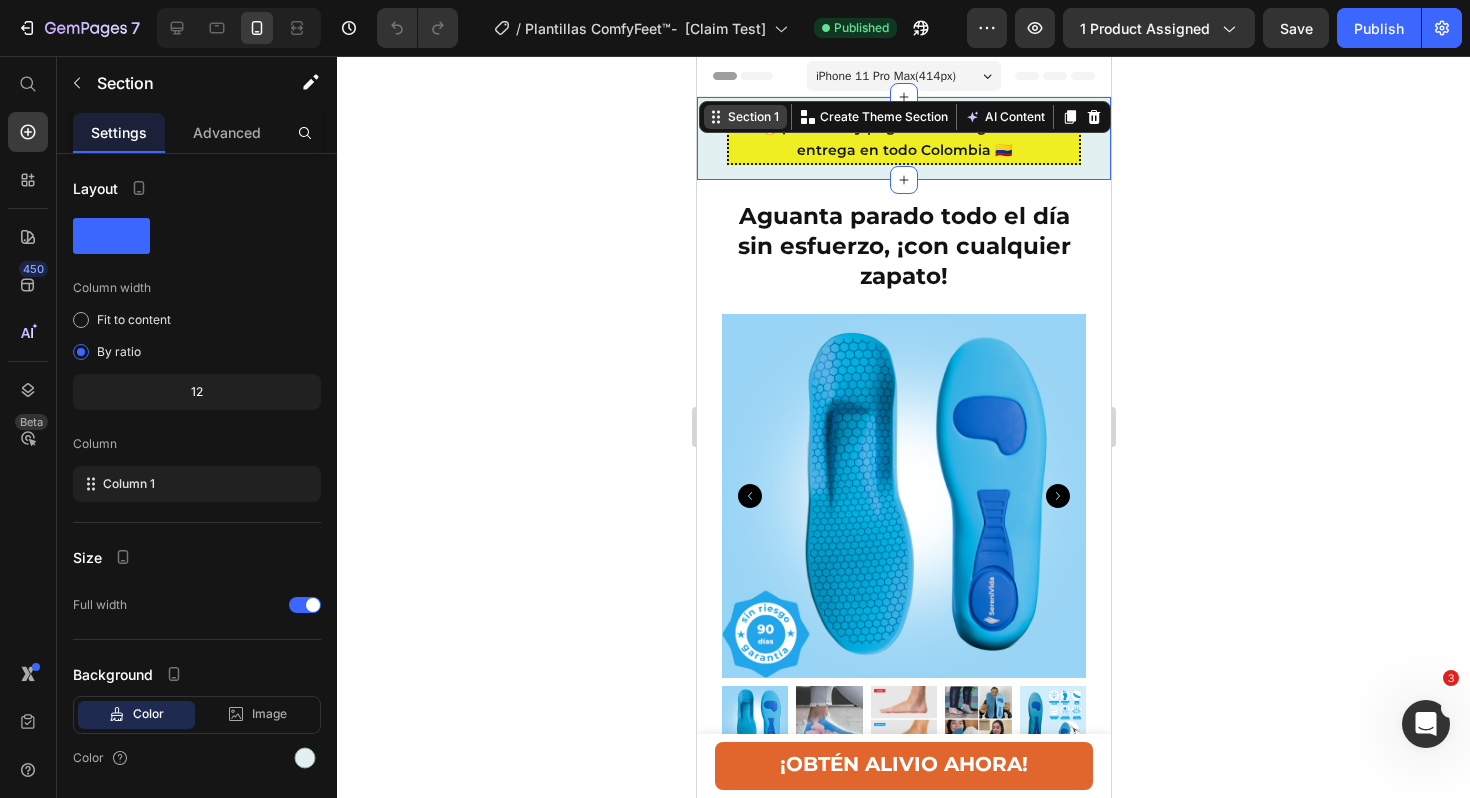 click on "Section 1" at bounding box center (752, 117) 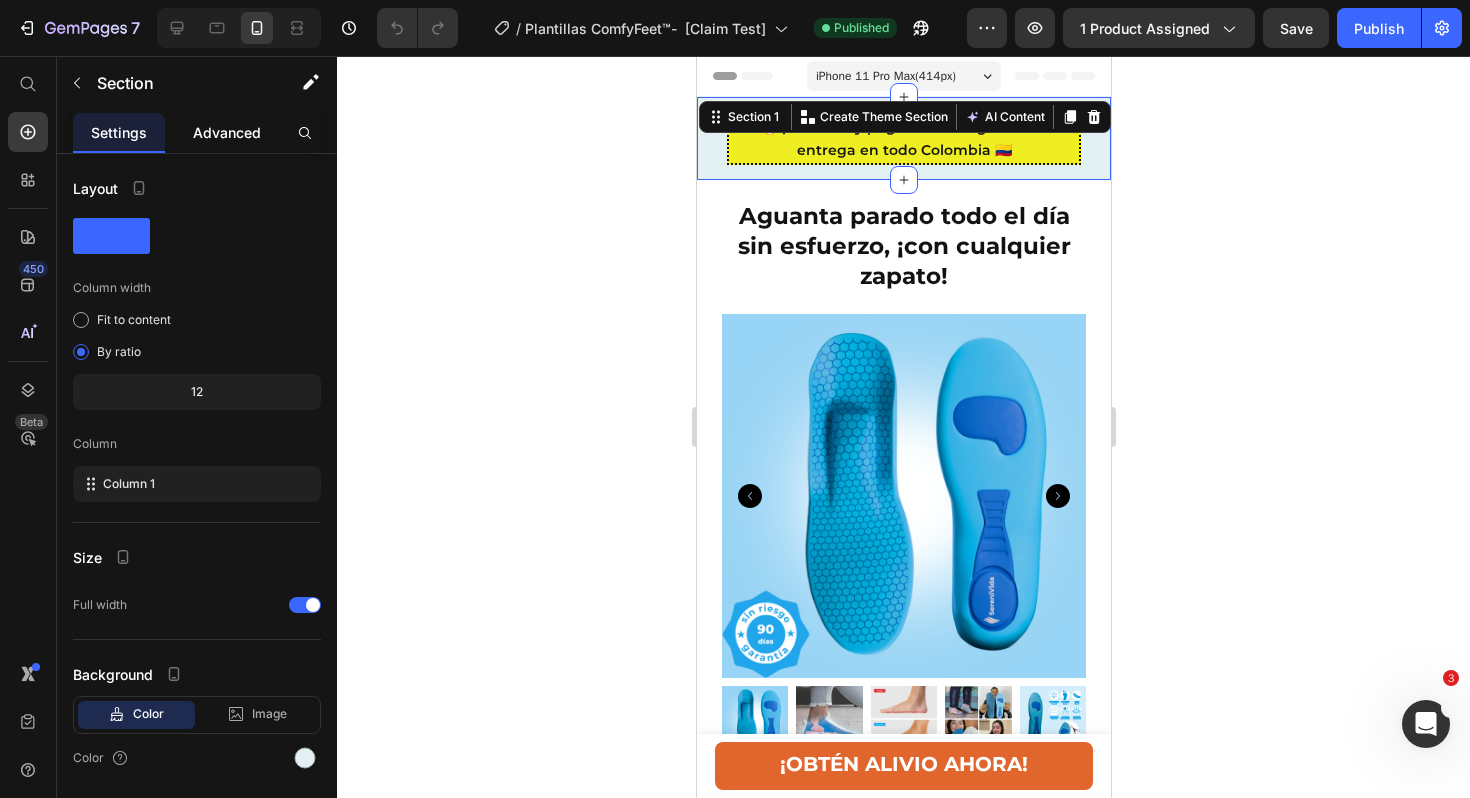 click on "Advanced" 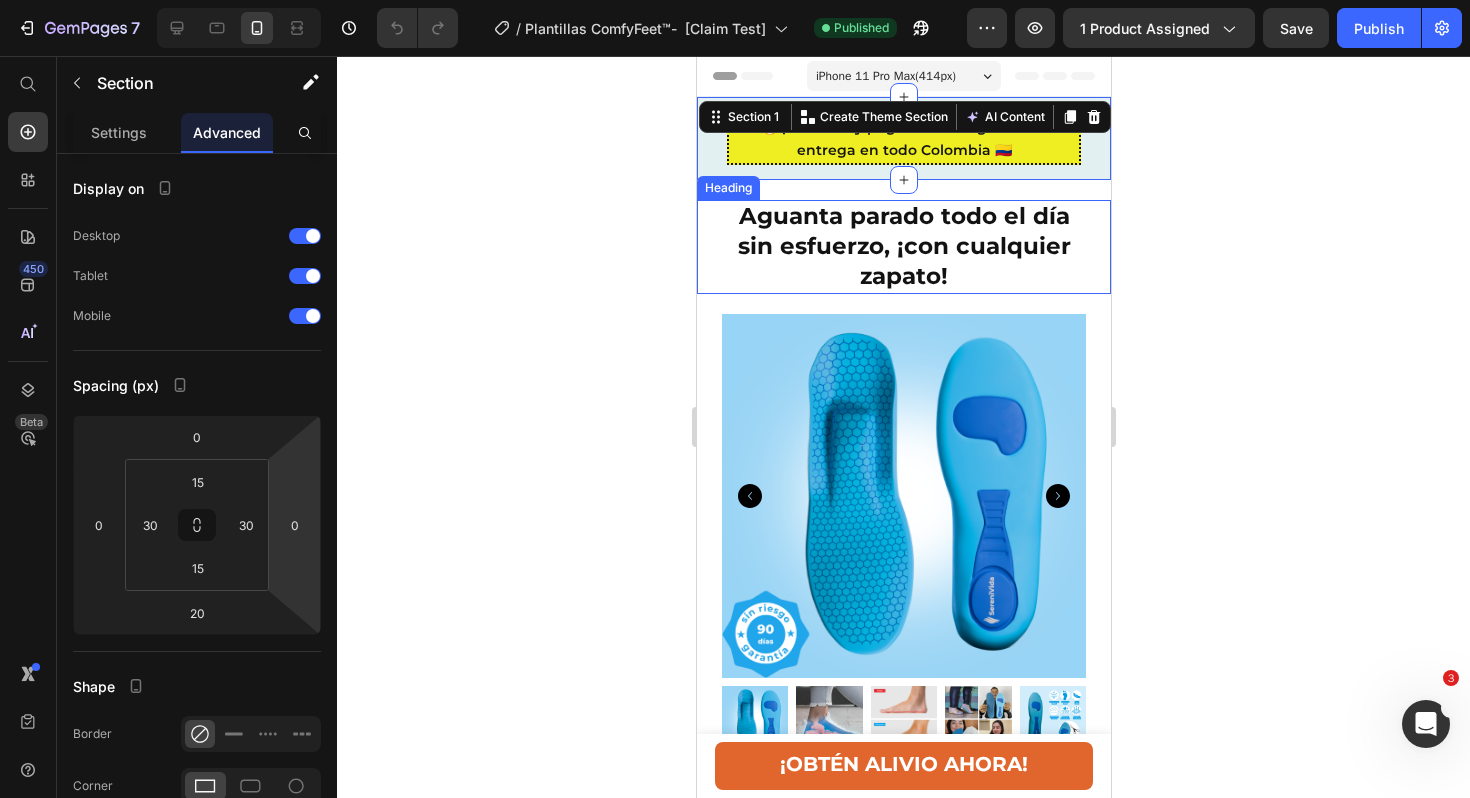 click on "Aguanta parado todo el día sin esfuerzo, ¡con cualquier zapato!" at bounding box center (903, 247) 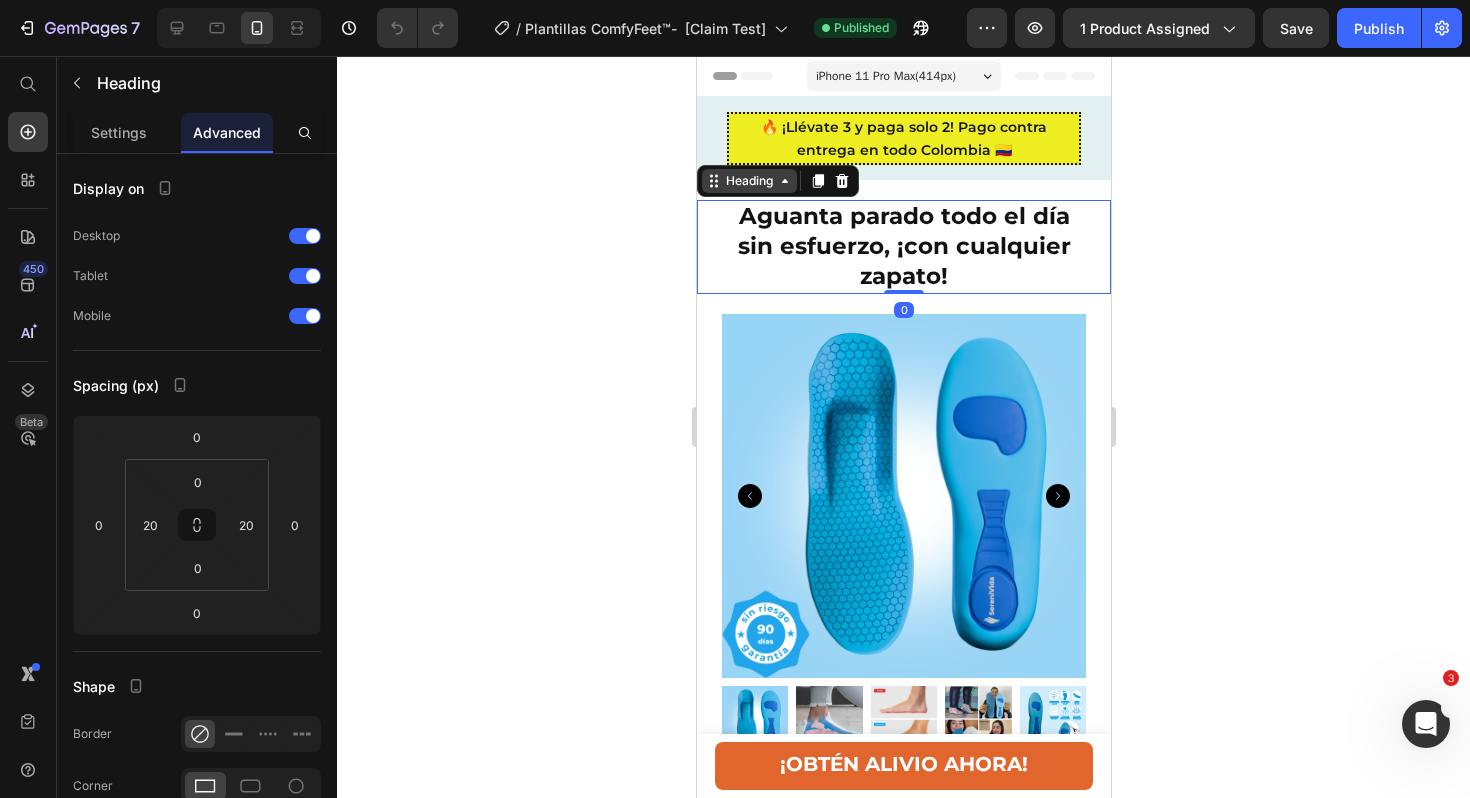 click on "Heading" at bounding box center [748, 181] 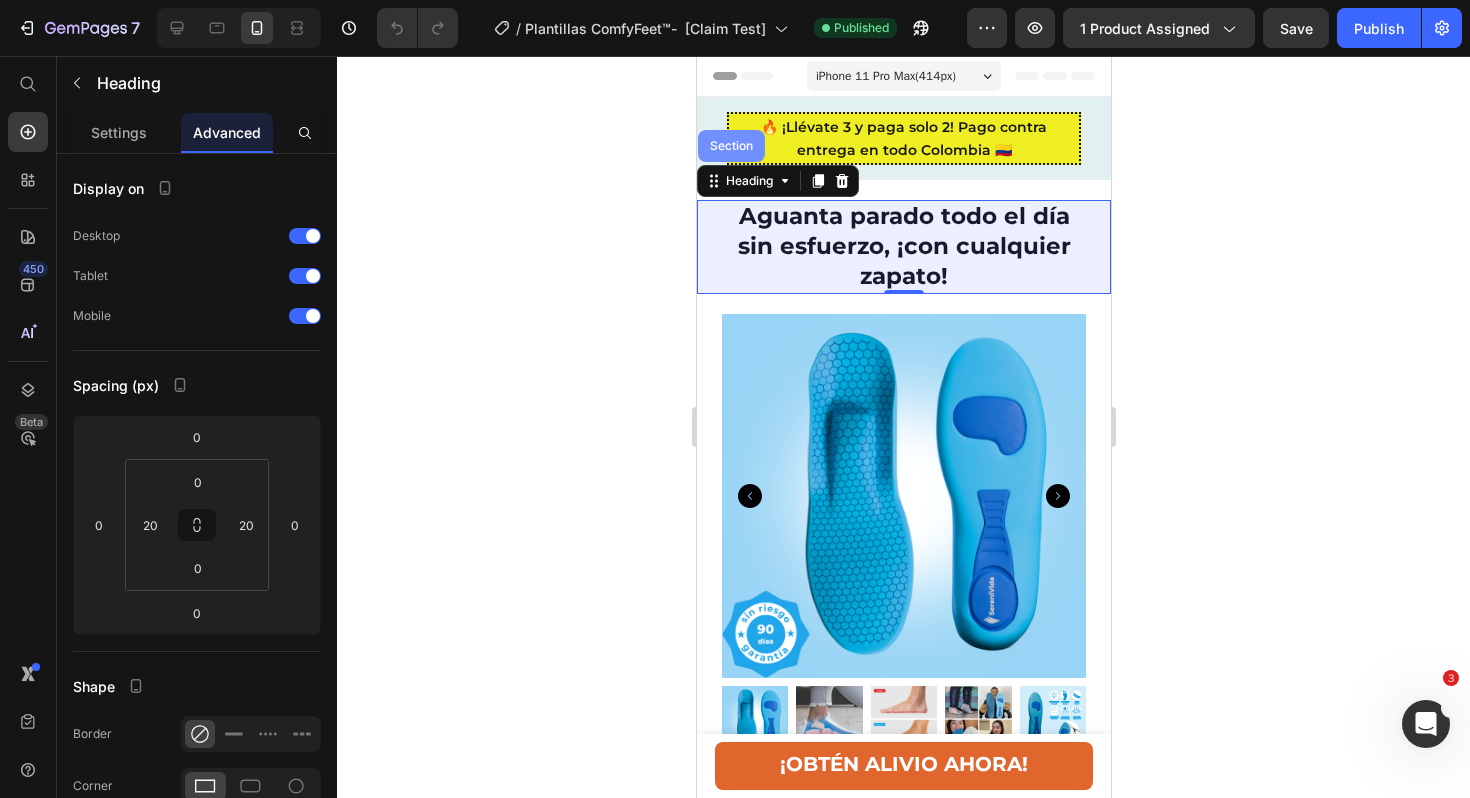click on "Section" at bounding box center [730, 146] 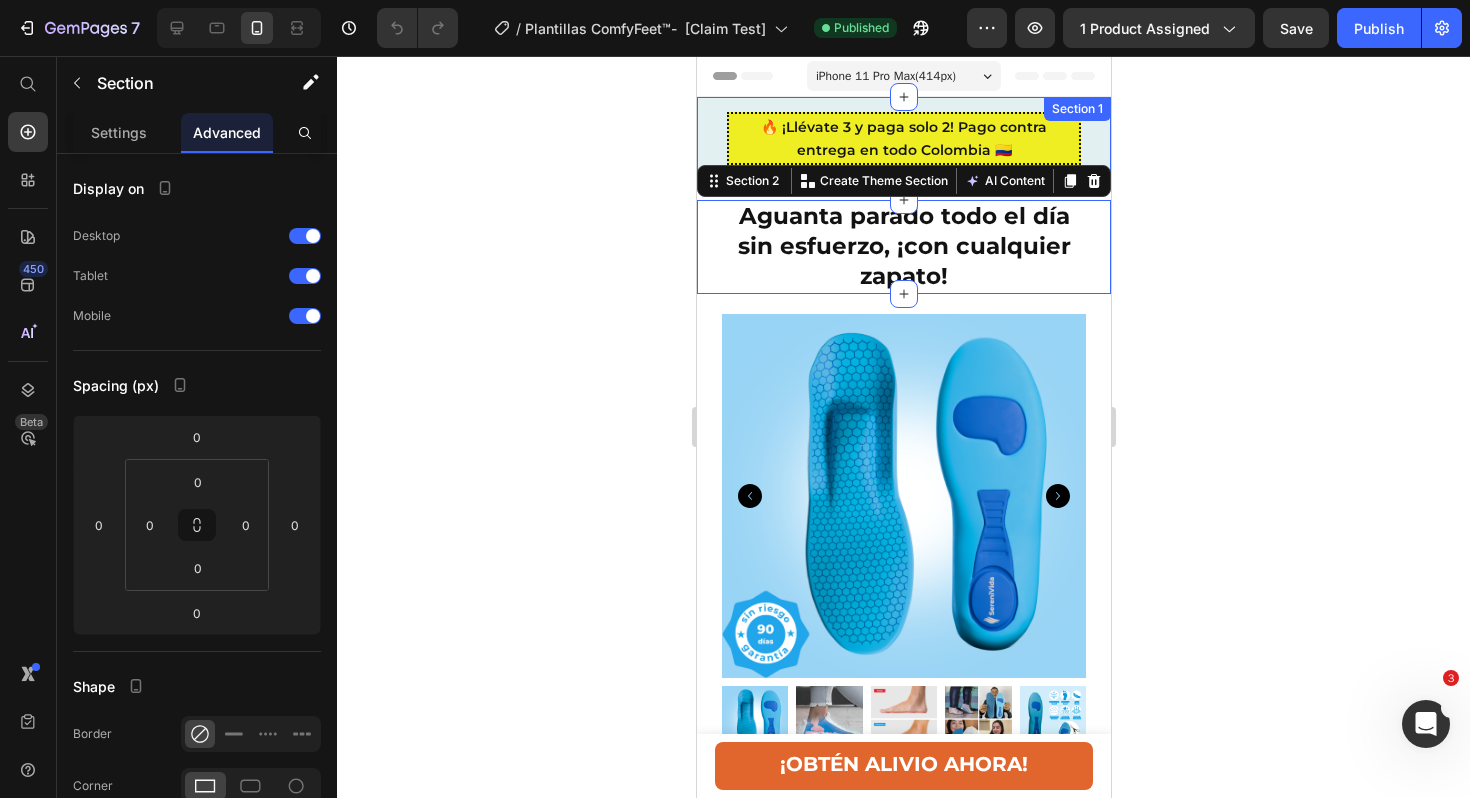 click on "🔥 ¡Llévate 3 y paga solo 2! Pago contra entrega en todo Colombia 🇨🇴 Text block Row Section 1" at bounding box center [903, 138] 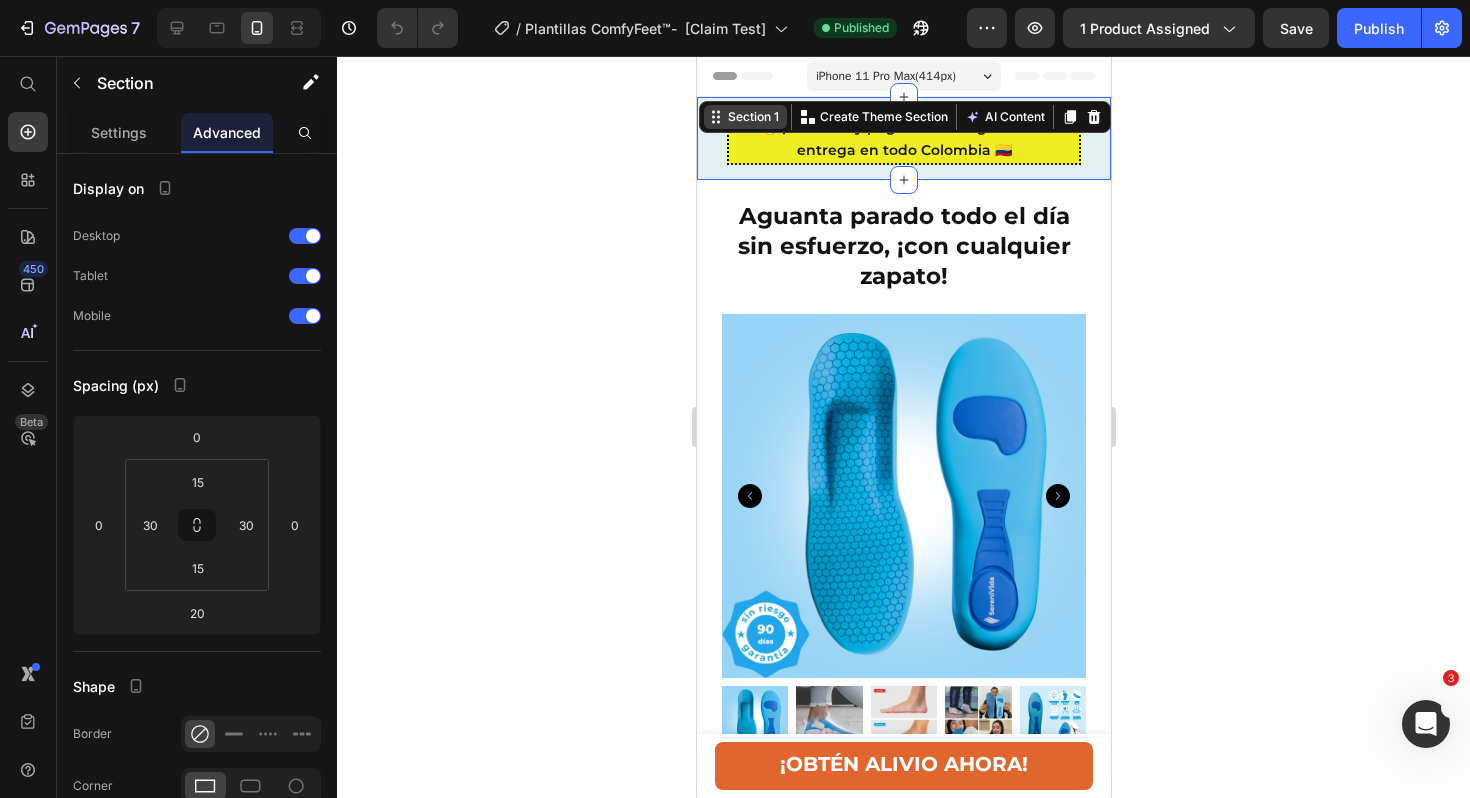 click on "Section 1" at bounding box center (744, 117) 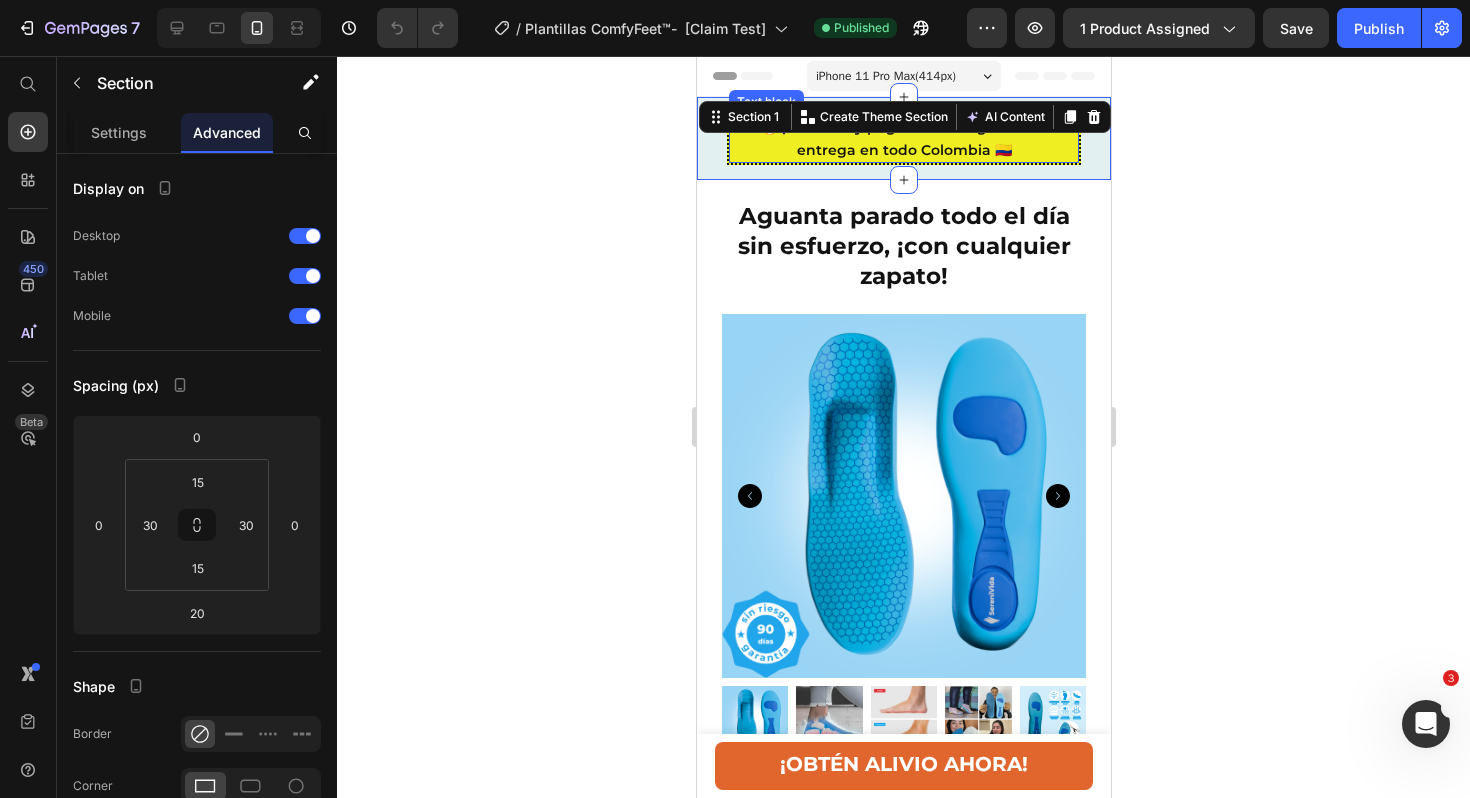 click on "🔥 ¡Llévate 3 y paga solo 2! Pago contra entrega en todo Colombia 🇨🇴" at bounding box center [903, 138] 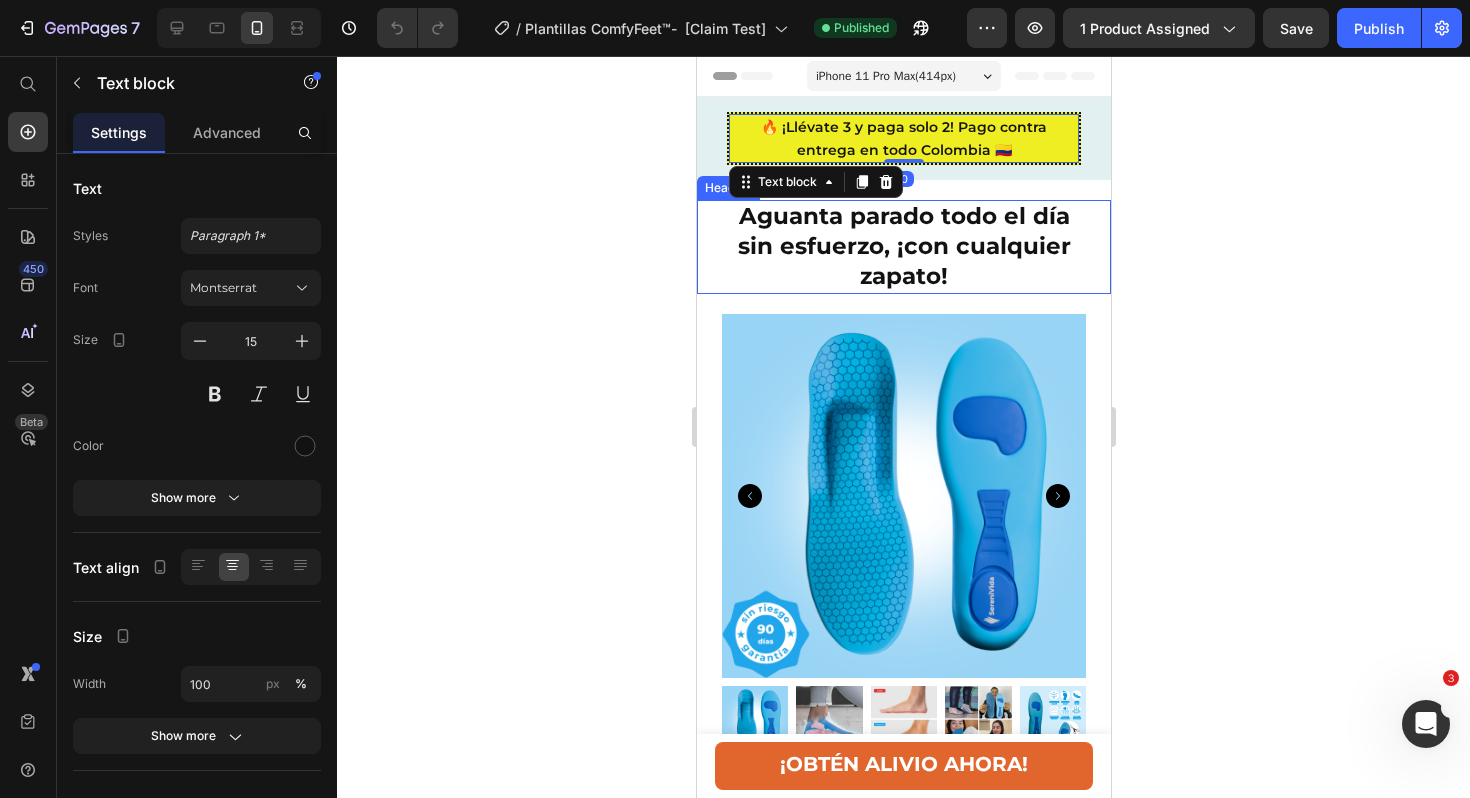 click 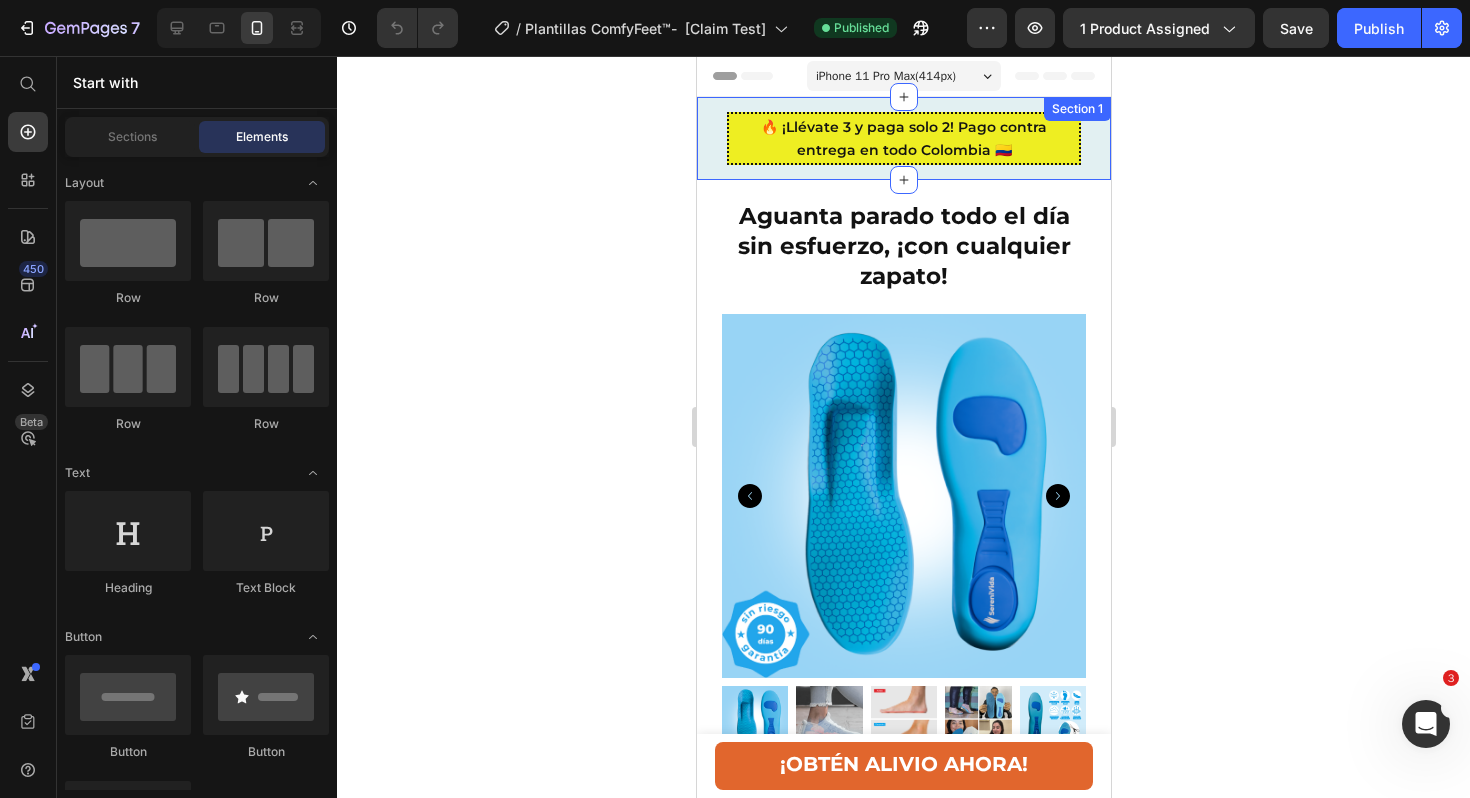 click on "🔥 ¡Llévate 3 y paga solo 2! Pago contra entrega en todo Colombia 🇨🇴 Text block Row Section 1" at bounding box center [903, 138] 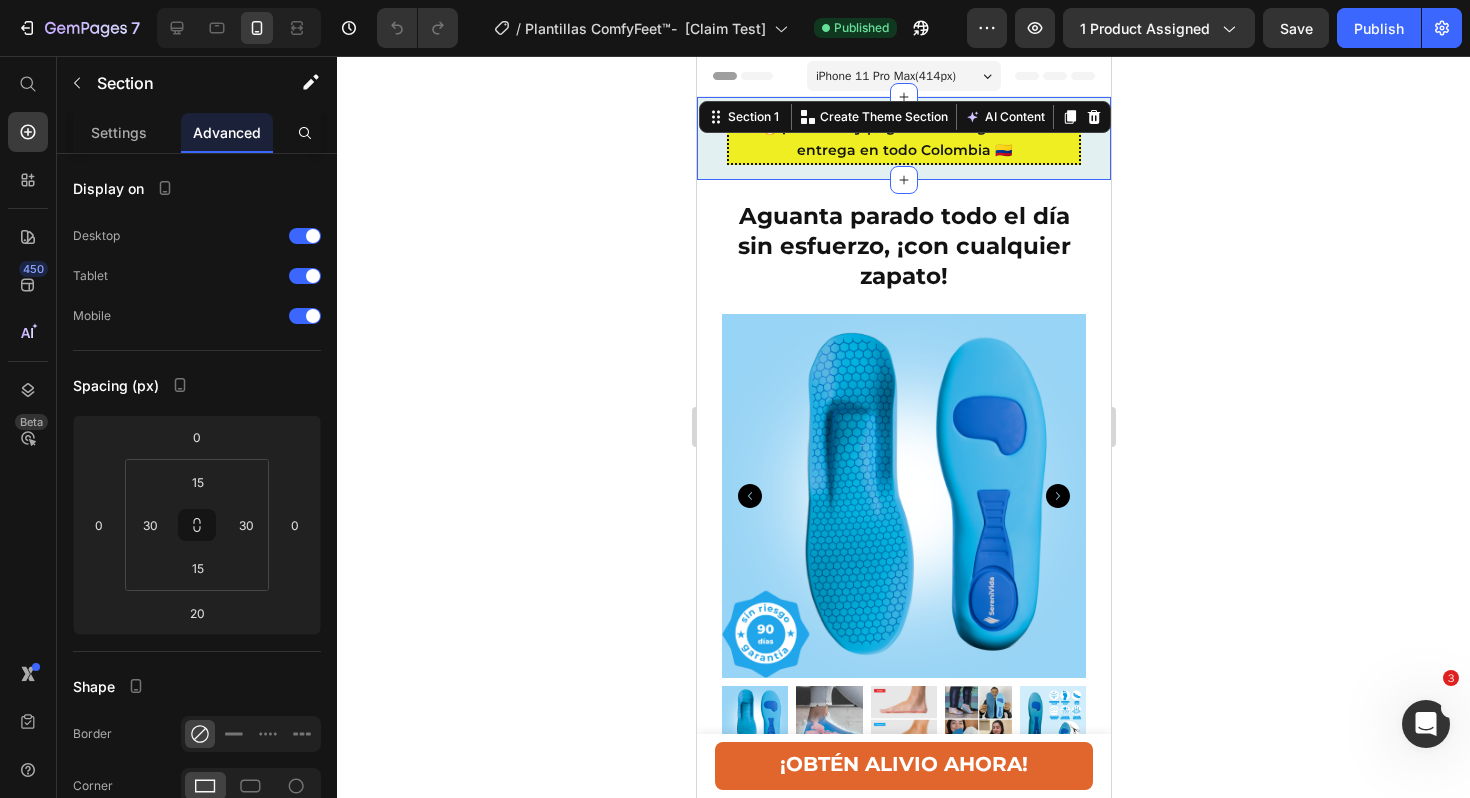 click on "🔥 ¡Llévate 3 y paga solo 2! Pago contra entrega en todo Colombia 🇨🇴 Text block Row Section 1   You can create reusable sections Create Theme Section AI Content Write with GemAI What would you like to describe here? Tone and Voice Persuasive Product Plantillas ComfyFeet™️ - Disfruta de días sin dolor, sin tratamientos caros ni visitas al médico... Show more Generate Aguanta parado todo el día sin esfuerzo, ¡con cualquier zapato! Heading Section 2
Product Images $59,999 Product Price Row 35-36 - $59,999  37-38 - $59,999  39-40 - $59,999  41-42 - $59,999  43-44 - $59,999  45-46 - $59,999  Product Variants & Swatches 1 Product Quantity ¡OBTÉN ALIVIO AHORA! Button Row Product Sticky
Product Images & Gallery Text block Image ⭐⭐⭐⭐⭐  [LAST NAME] ✅ Text block Row Plantillas ComfyFeet™️ - Disfruta de días sin dolor, sin tratamientos caros ni visitas al médico... (P) Title
Icon
Icon
Icon" at bounding box center (903, 4468) 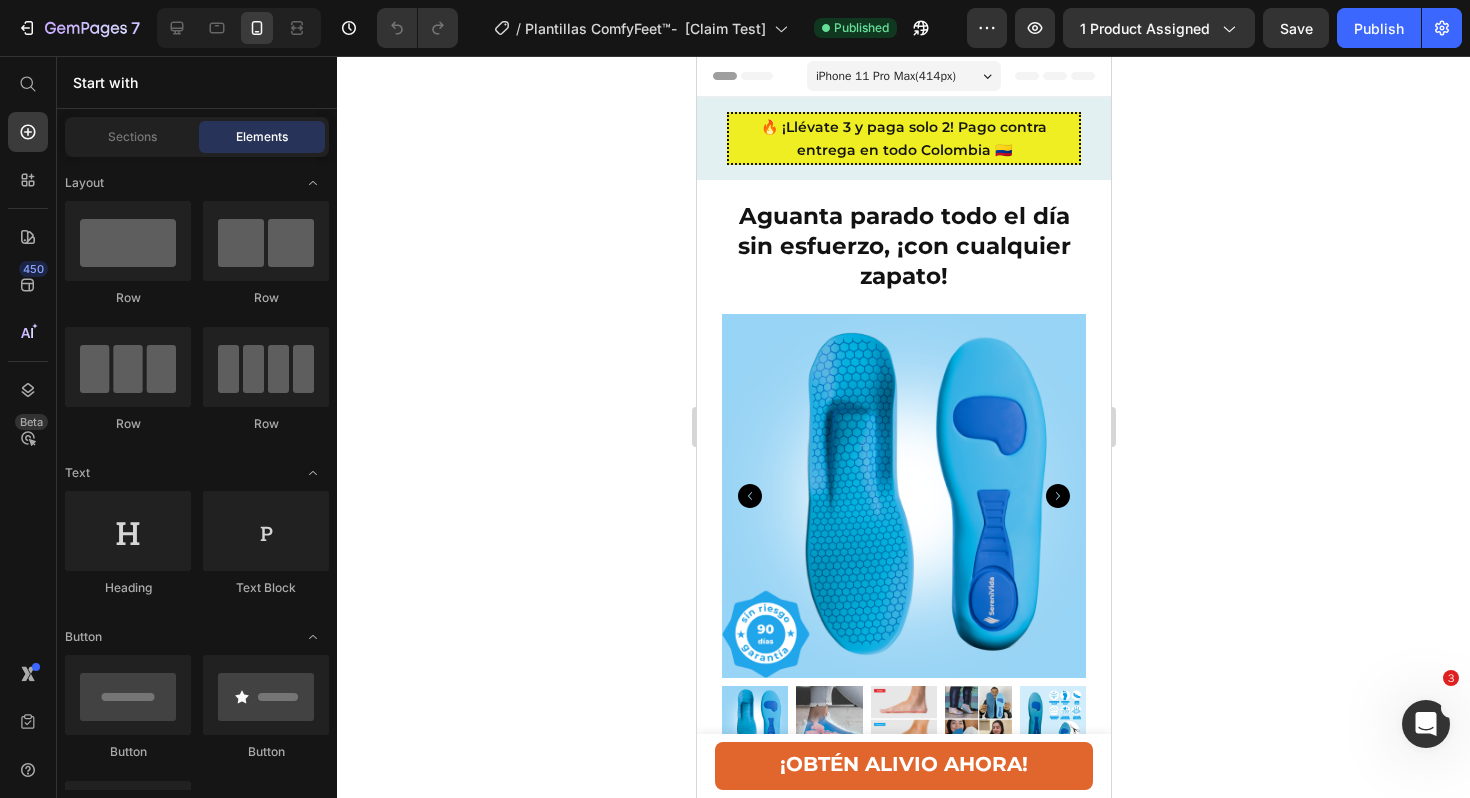 click on "🔥 ¡Llévate 3 y paga solo 2! Pago contra entrega en todo Colombia 🇨🇴 Text block Row Section 1 Aguanta parado todo el día sin esfuerzo, ¡con cualquier zapato! Heading Section 2
Product Images $59,999 Product Price Row 35-36 - $59,999  37-38 - $59,999  39-40 - $59,999  41-42 - $59,999  43-44 - $59,999  45-46 - $59,999  Product Variants & Swatches 1 Product Quantity ¡OBTÉN ALIVIO AHORA! Button Row Product Sticky
Product Images & Gallery "Durante años luché con la fascitis plantar dolorosa, y probé de todo sin éxito. Desde que empecé a usar las plantillas ComfyFeet, he sentido un alivio increíble. Ahora puedo caminar y estar de pie durante horas sin ese dolor punzante que solía sentir. ¡Recomendaría estas plantillas a cualquiera que esté buscando una solución efectiva y cómoda para la fascitis plantar!" Text block Image ⭐⭐⭐⭐⭐  [LAST NAME] ✅ Text block Row (P) Title
Icon
Icon
Icon" at bounding box center (903, 4468) 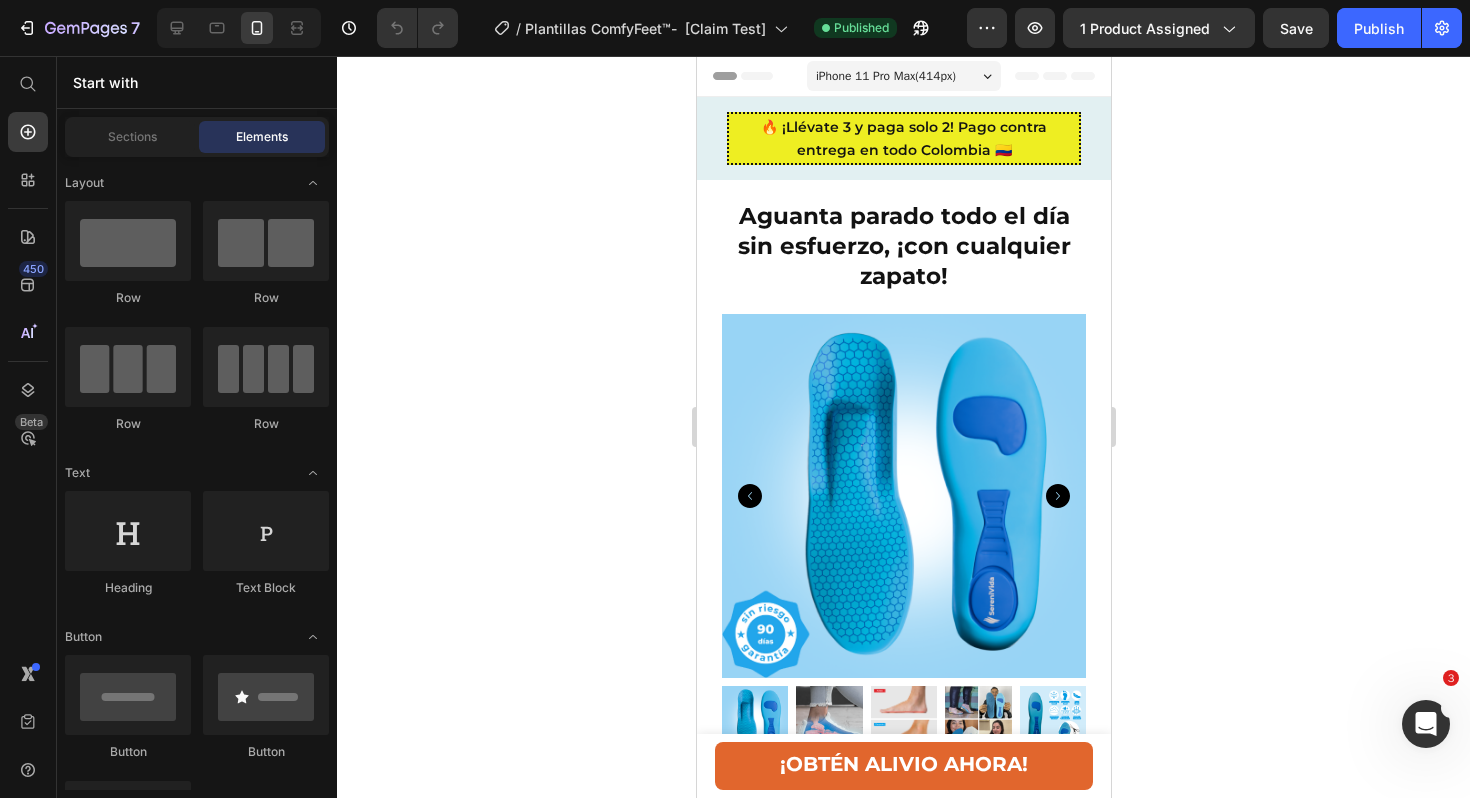click on "🔥 ¡Llévate 3 y paga solo 2! Pago contra entrega en todo Colombia 🇨🇴 Text block Row Section 1 Aguanta parado todo el día sin esfuerzo, ¡con cualquier zapato! Heading Section 2
Product Images $59,999 Product Price Row 35-36 - $59,999  37-38 - $59,999  39-40 - $59,999  41-42 - $59,999  43-44 - $59,999  45-46 - $59,999  Product Variants & Swatches 1 Product Quantity ¡OBTÉN ALIVIO AHORA! Button Row Product Sticky
Product Images & Gallery "Durante años luché con la fascitis plantar dolorosa, y probé de todo sin éxito. Desde que empecé a usar las plantillas ComfyFeet, he sentido un alivio increíble. Ahora puedo caminar y estar de pie durante horas sin ese dolor punzante que solía sentir. ¡Recomendaría estas plantillas a cualquiera que esté buscando una solución efectiva y cómoda para la fascitis plantar!" Text block Image ⭐⭐⭐⭐⭐  [LAST NAME] ✅ Text block Row (P) Title
Icon
Icon
Icon" at bounding box center (903, 4468) 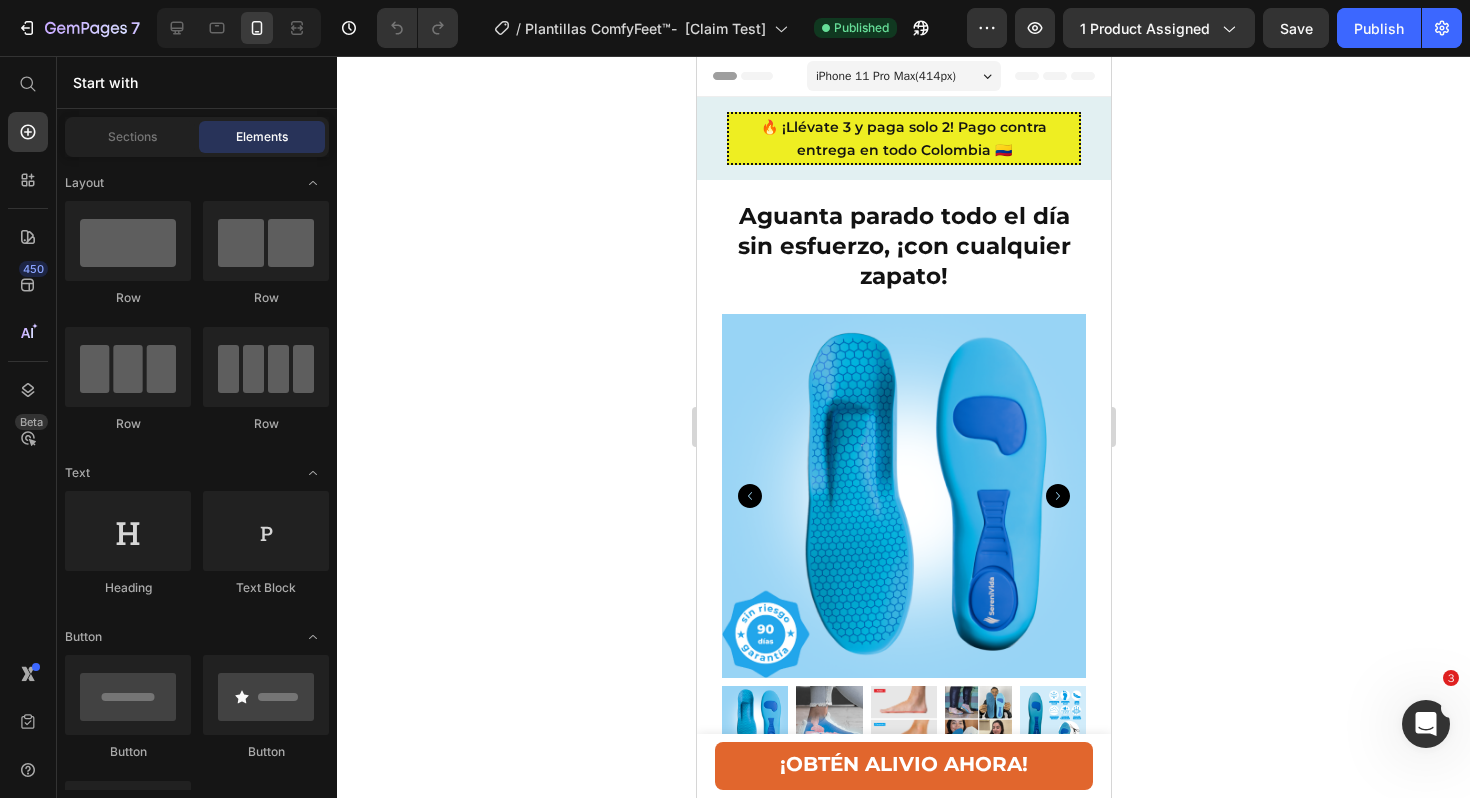 click on "🔥 ¡Llévate 3 y paga solo 2! Pago contra entrega en todo Colombia 🇨🇴 Text block Row Section 1 Aguanta parado todo el día sin esfuerzo, ¡con cualquier zapato! Heading Section 2
Product Images $59,999 Product Price Row 35-36 - $59,999  37-38 - $59,999  39-40 - $59,999  41-42 - $59,999  43-44 - $59,999  45-46 - $59,999  Product Variants & Swatches 1 Product Quantity ¡OBTÉN ALIVIO AHORA! Button Row Product Sticky
Product Images & Gallery "Durante años luché con la fascitis plantar dolorosa, y probé de todo sin éxito. Desde que empecé a usar las plantillas ComfyFeet, he sentido un alivio increíble. Ahora puedo caminar y estar de pie durante horas sin ese dolor punzante que solía sentir. ¡Recomendaría estas plantillas a cualquiera que esté buscando una solución efectiva y cómoda para la fascitis plantar!" Text block Image ⭐⭐⭐⭐⭐  [LAST NAME] ✅ Text block Row (P) Title
Icon
Icon
Icon" at bounding box center (903, 4468) 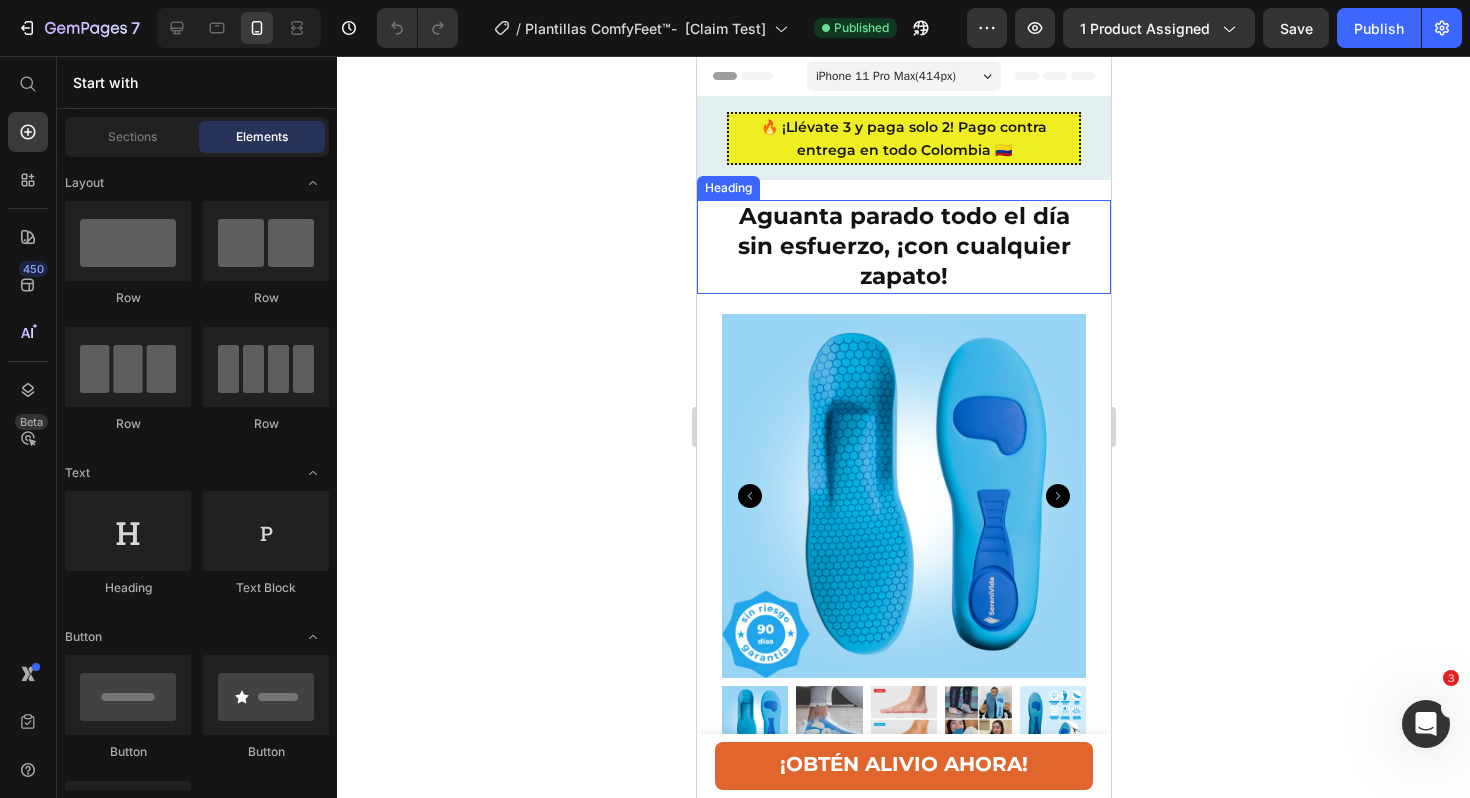 click on "Aguanta parado todo el día sin esfuerzo, ¡con cualquier zapato!" at bounding box center [903, 247] 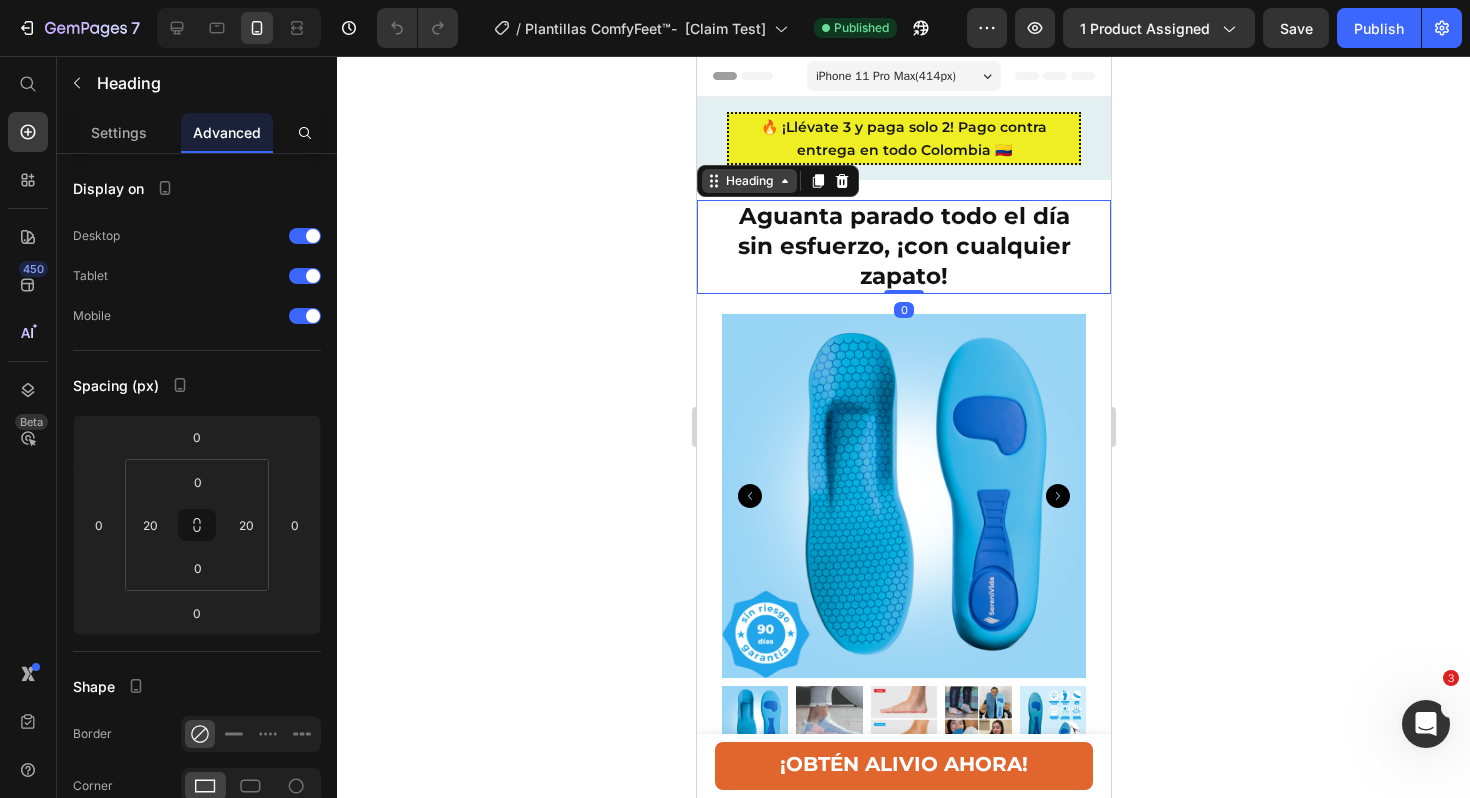 click on "Heading" at bounding box center (748, 181) 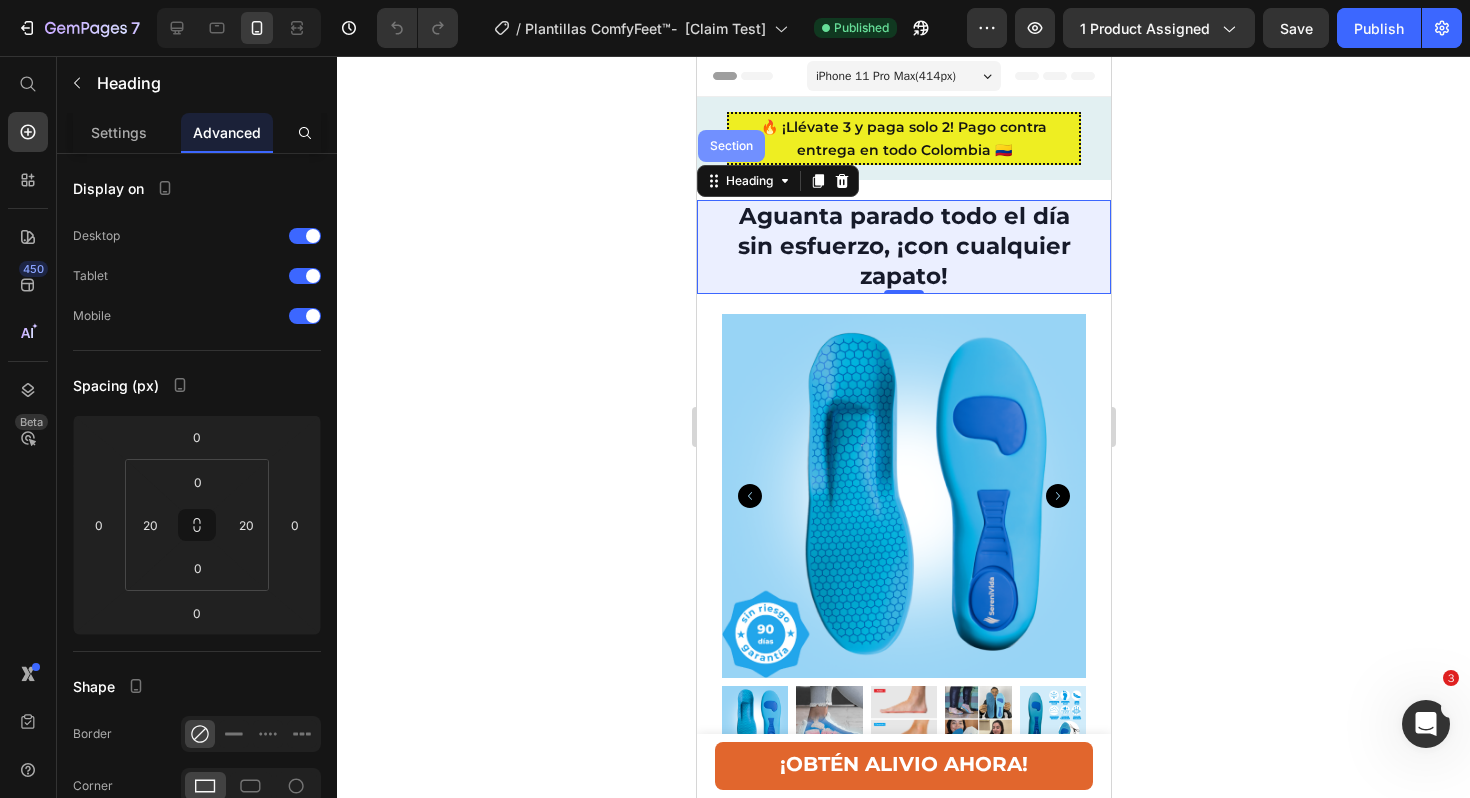 click on "Section" at bounding box center [730, 146] 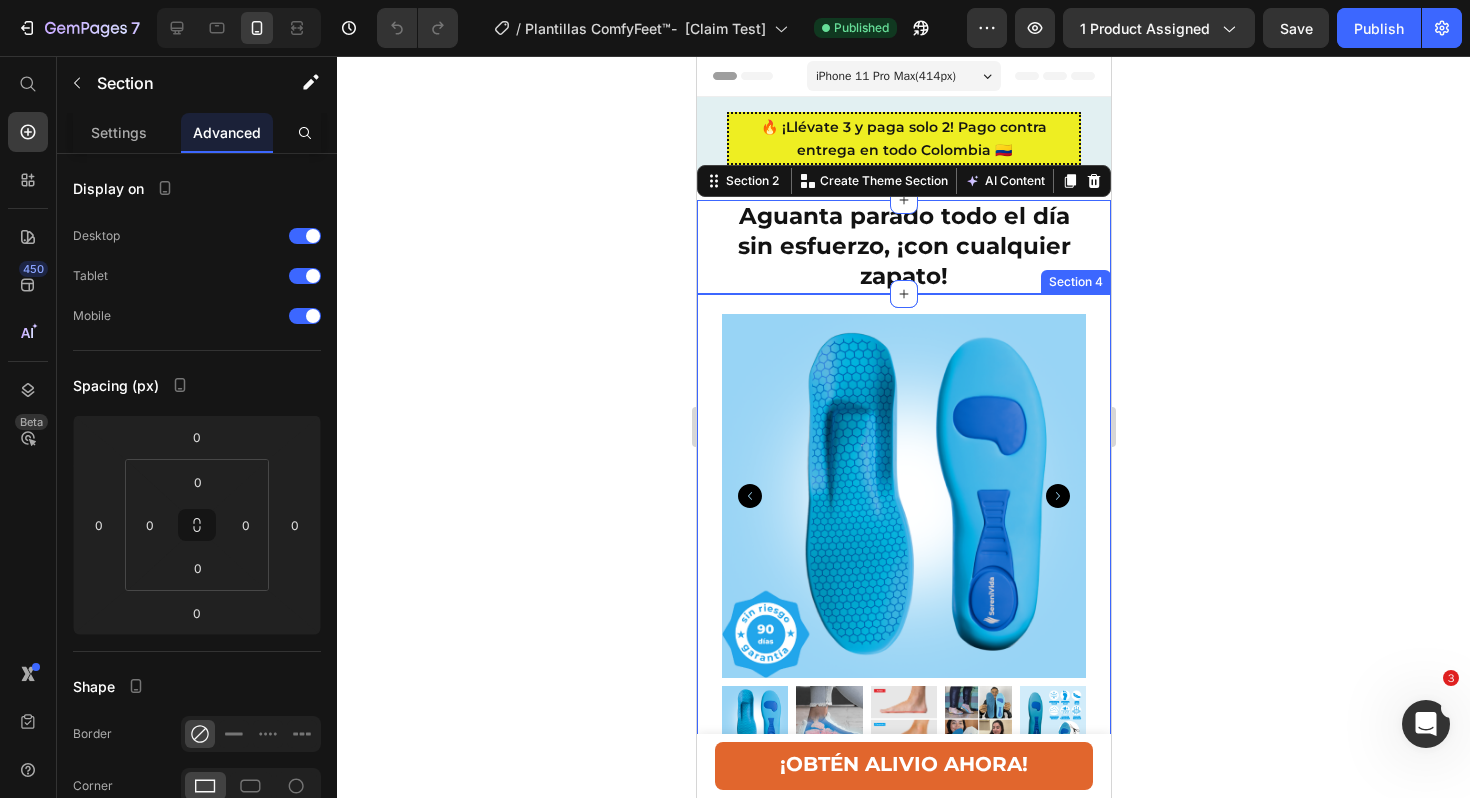 click on "Product Images & Gallery "Durante años luché con la fascitis plantar dolorosa, y probé de todo sin éxito. Desde que empecé a usar las plantillas ComfyFeet, he sentido un alivio increíble. Ahora puedo caminar y estar de pie durante horas sin ese dolor punzante que solía sentir. ¡Recomendaría estas plantillas a cualquiera que esté buscando una solución efectiva y cómoda para la fascitis plantar!" Text block Image ⭐⭐⭐⭐⭐  [LAST NAME] ✅ Text block Row Plantillas ComfyFeet™️ - Disfruta de días sin dolor, sin tratamientos caros ni visitas al médico... (P) Title
Icon
Icon
Icon
Icon
Icon Icon List Hoz (64) Text block Row $59,999 (P) Price $119,999 (P) Price Row ¡OBTÉN ALIVIO AHORA! Button ¿Dolor de pies? Obtén alivio inmediato sin cirugía, medicamentos o inyecciones. Heading Tus pies te amarán con nuestras revolucionarias plantillas para fascitis plantar. Text block Item list Row" at bounding box center (903, 1235) 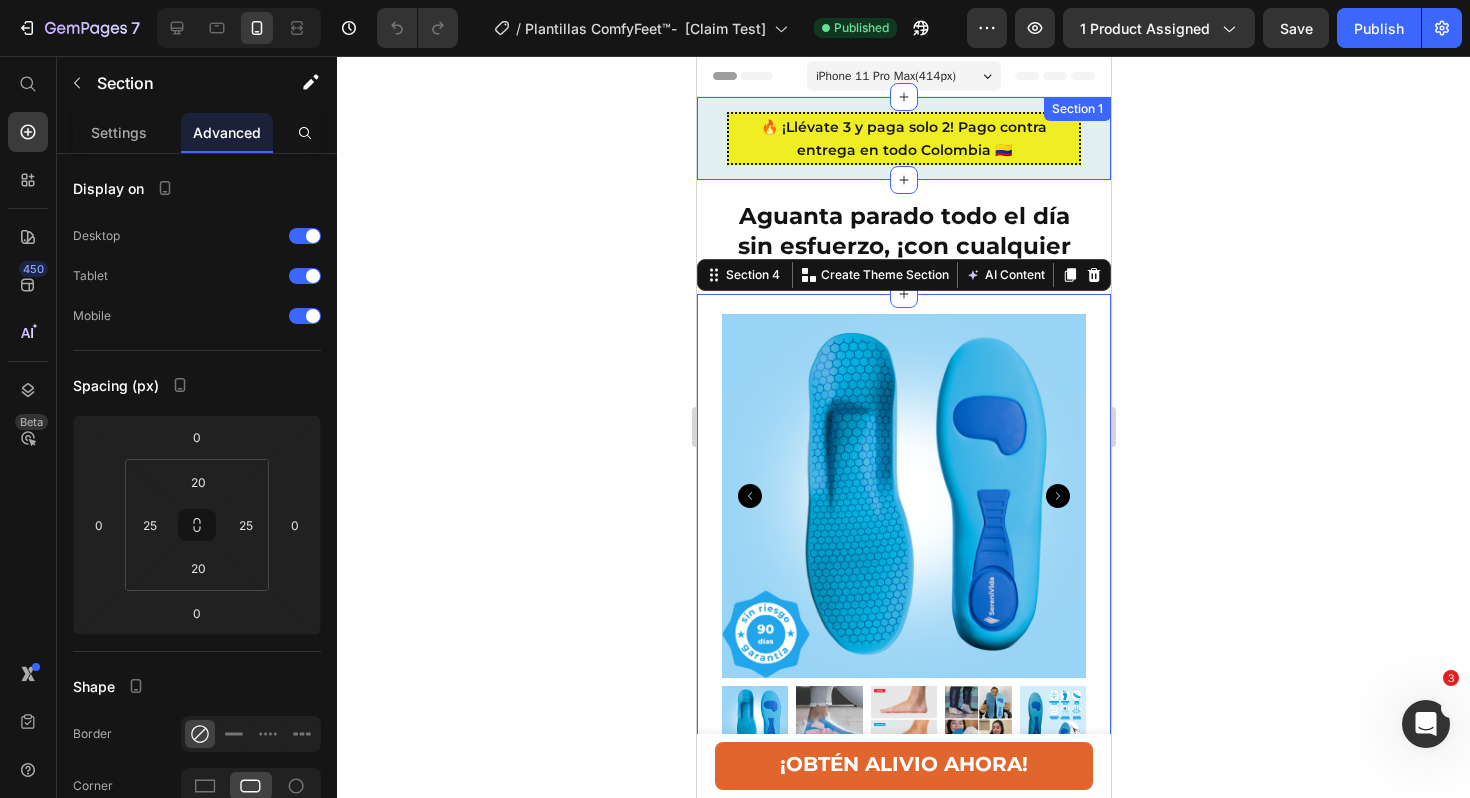 click on "🔥 ¡Llévate 3 y paga solo 2! Pago contra entrega en todo Colombia 🇨🇴 Text block Row Section 1" at bounding box center (903, 138) 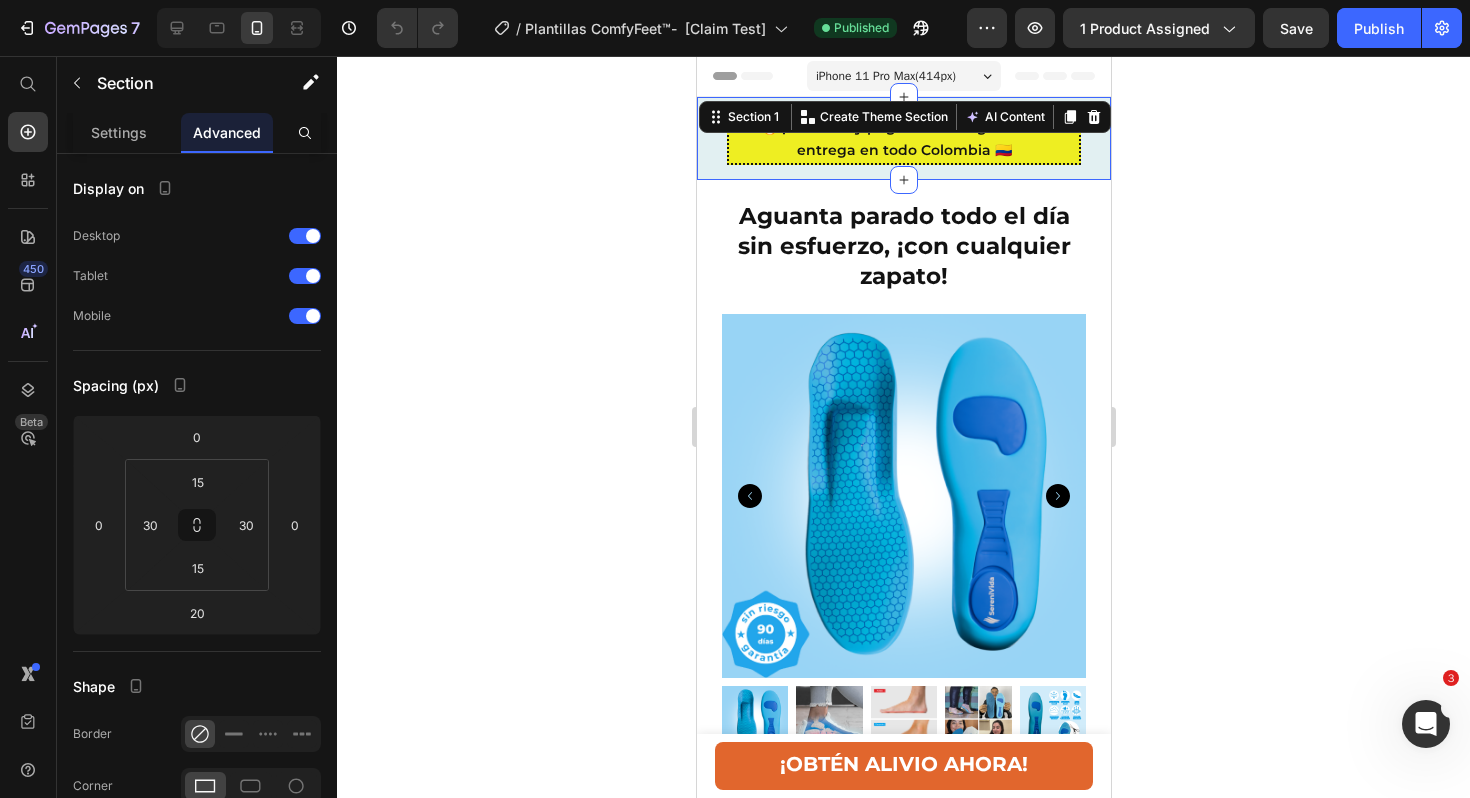 click 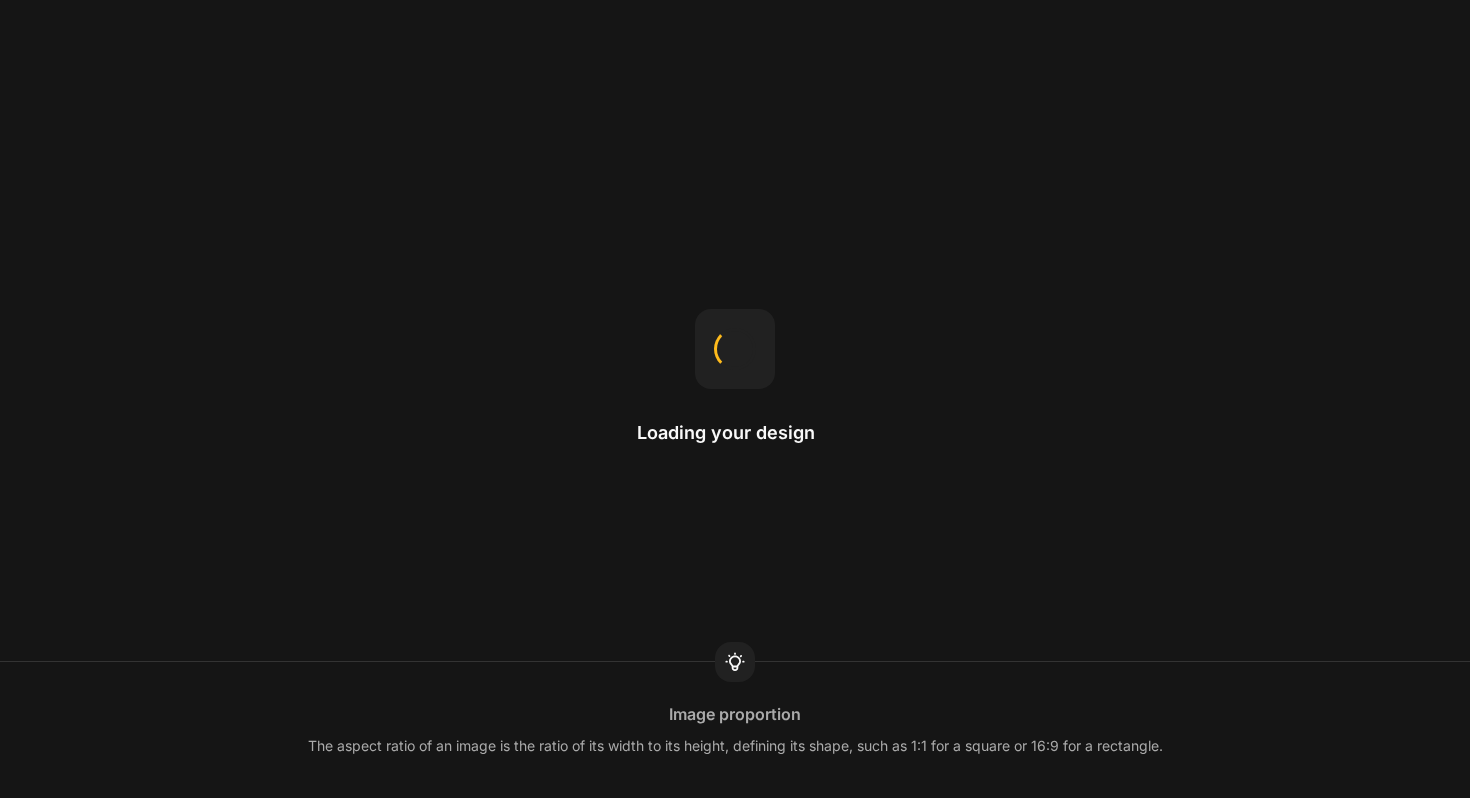scroll, scrollTop: 0, scrollLeft: 0, axis: both 